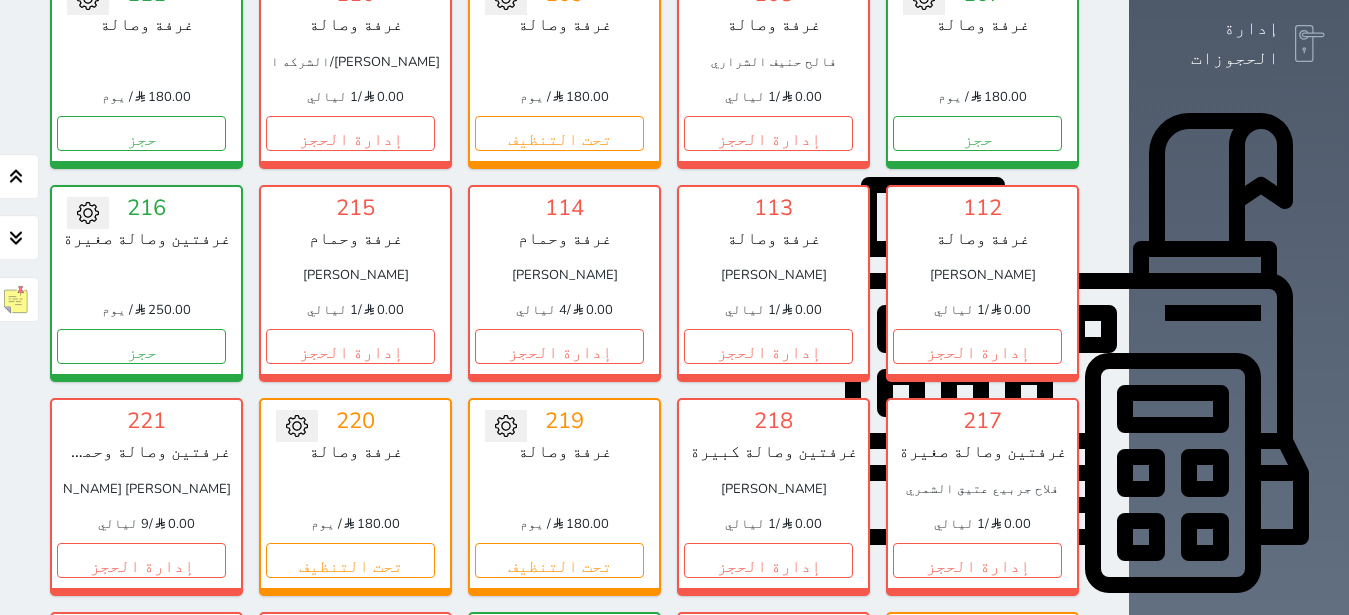 scroll, scrollTop: 582, scrollLeft: 0, axis: vertical 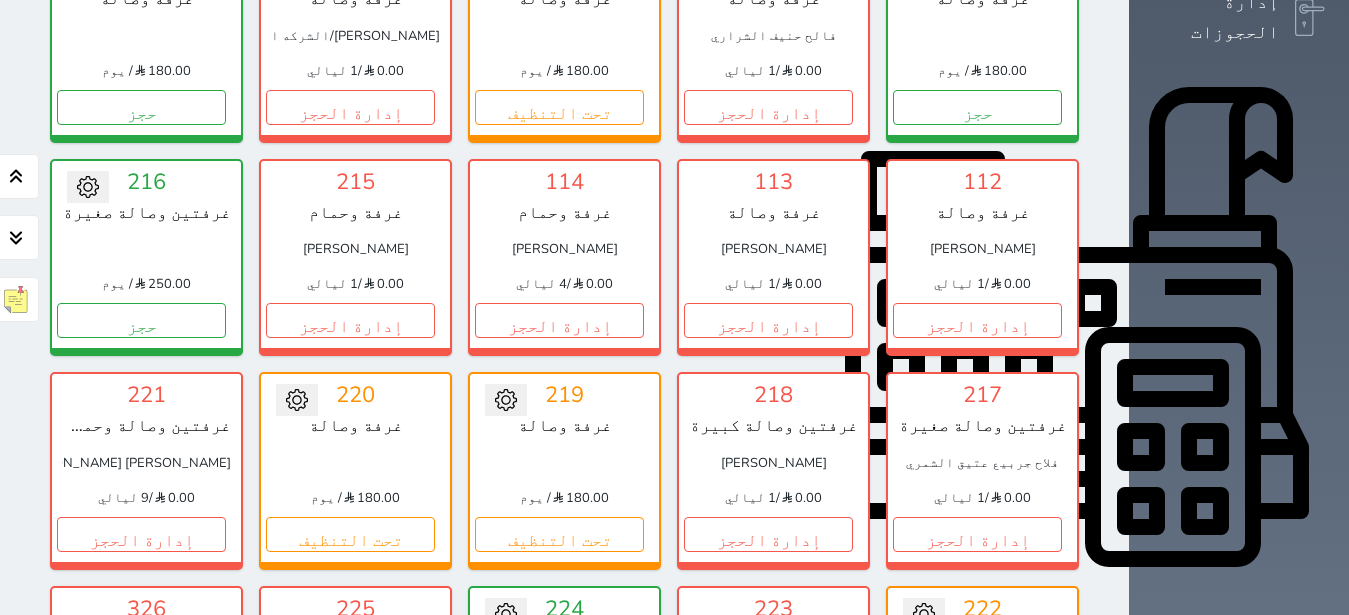 click on "إدارة الحجز" at bounding box center [768, 747] 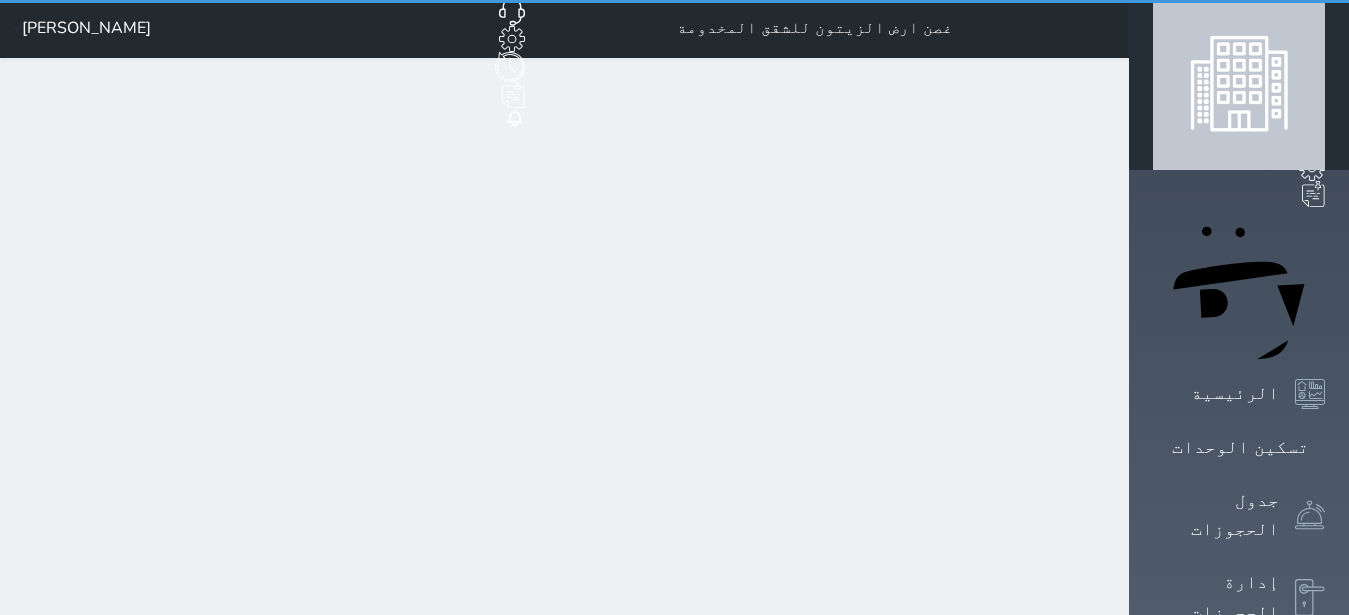 scroll, scrollTop: 0, scrollLeft: 0, axis: both 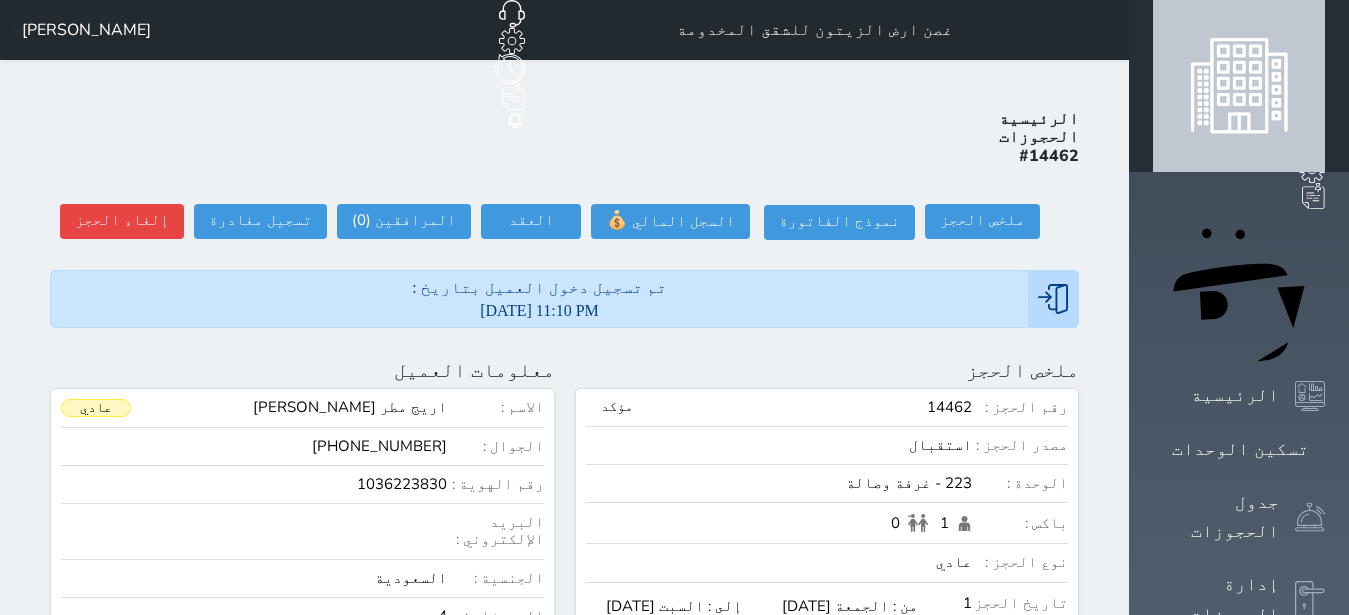 select 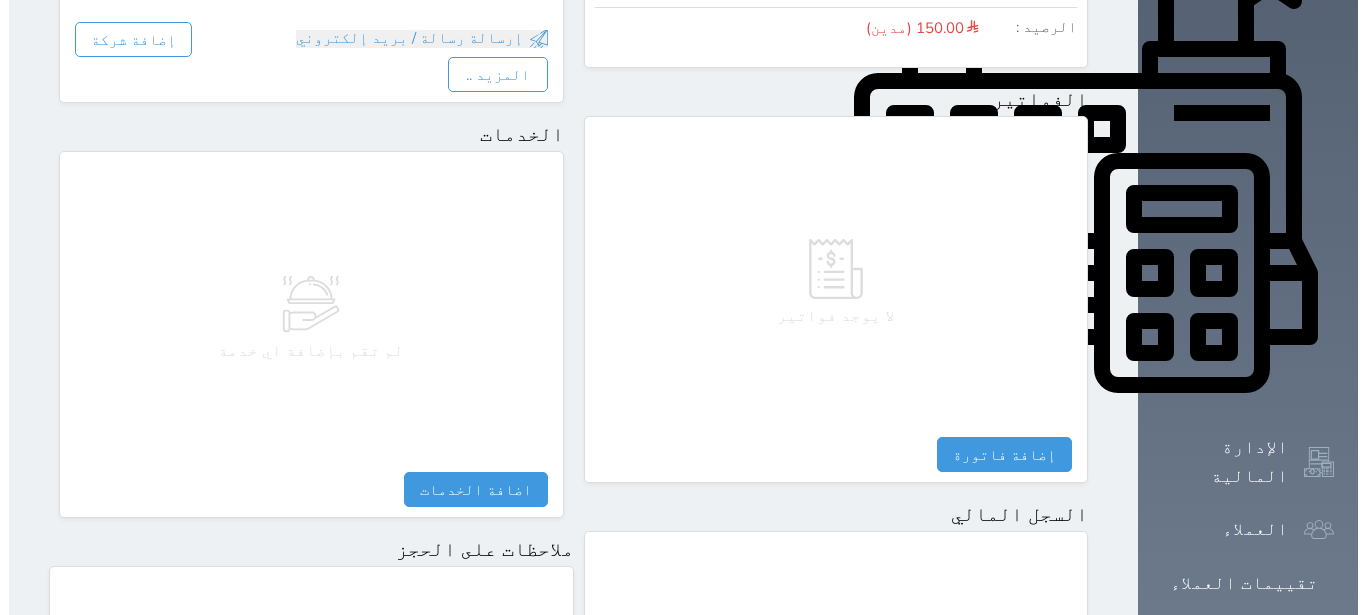 scroll, scrollTop: 1165, scrollLeft: 0, axis: vertical 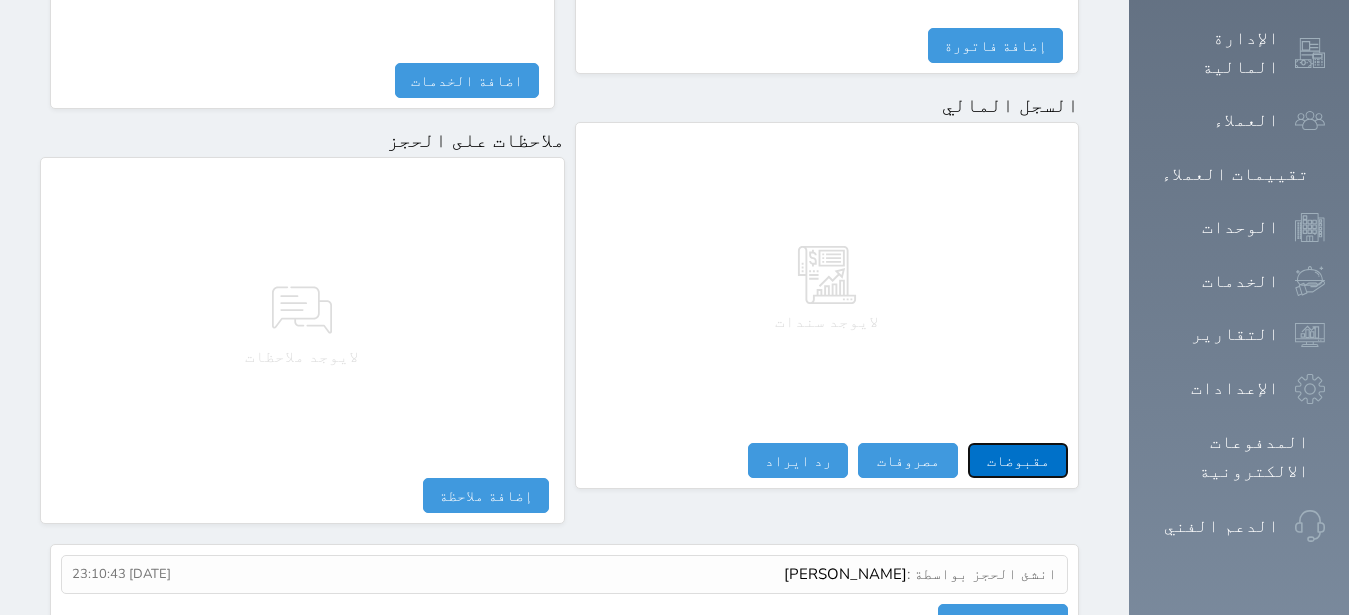 click on "مقبوضات" at bounding box center (1018, 460) 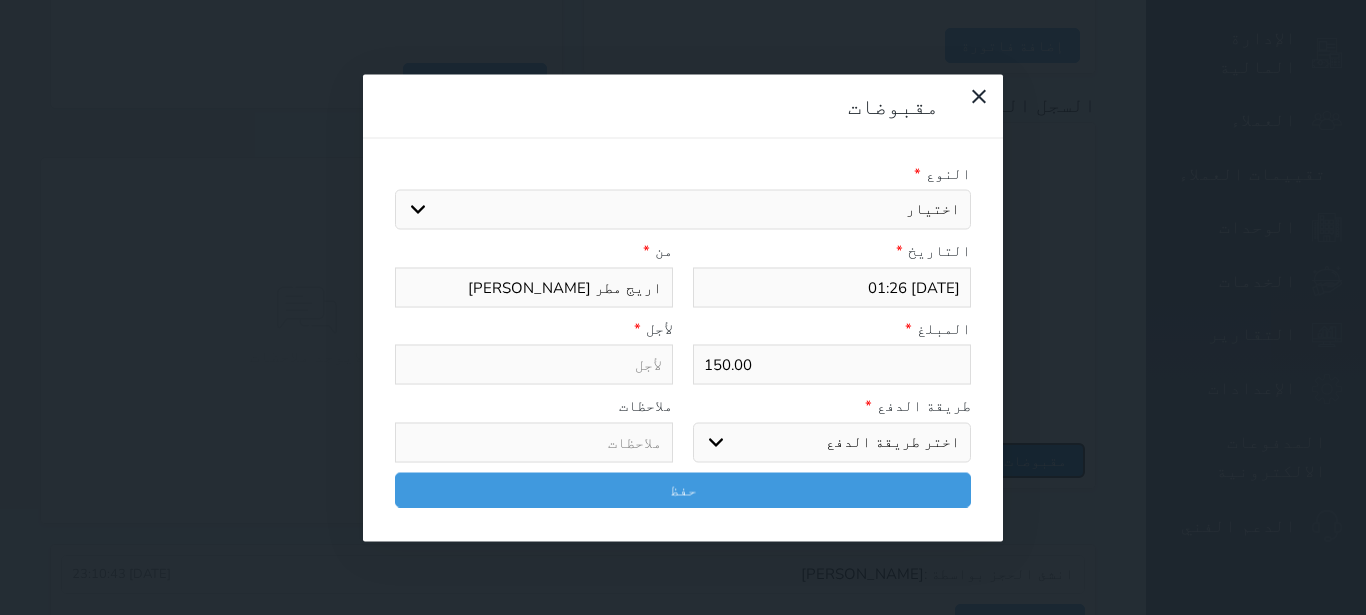select 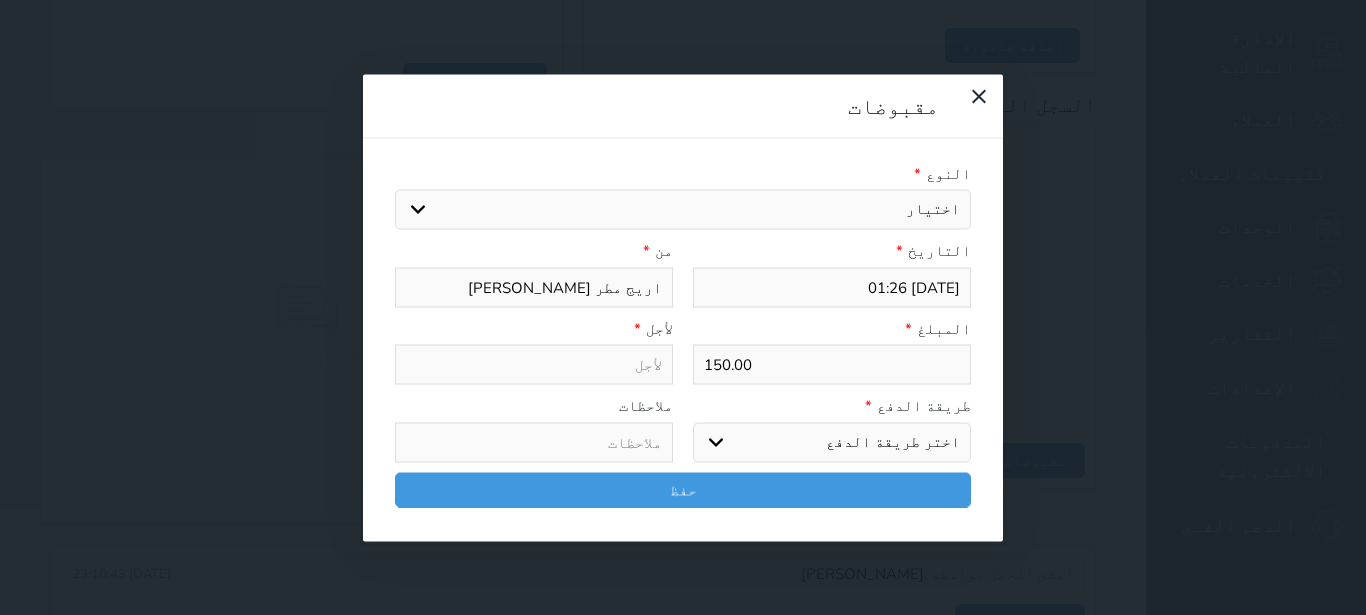 click on "اختيار   مقبوضات عامة قيمة إيجار فواتير تامين عربون لا ينطبق آخر مغسلة واي فاي - الإنترنت مواقف السيارات طعام الأغذية والمشروبات مشروبات المشروبات الباردة المشروبات الساخنة الإفطار غداء عشاء مخبز و كعك حمام سباحة الصالة الرياضية سبا و خدمات الجمال اختيار وإسقاط (خدمات النقل) ميني بار كابل - تلفزيون سرير إضافي تصفيف الشعر التسوق خدمات الجولات السياحية المنظمة خدمات الدليل السياحي" at bounding box center [683, 210] 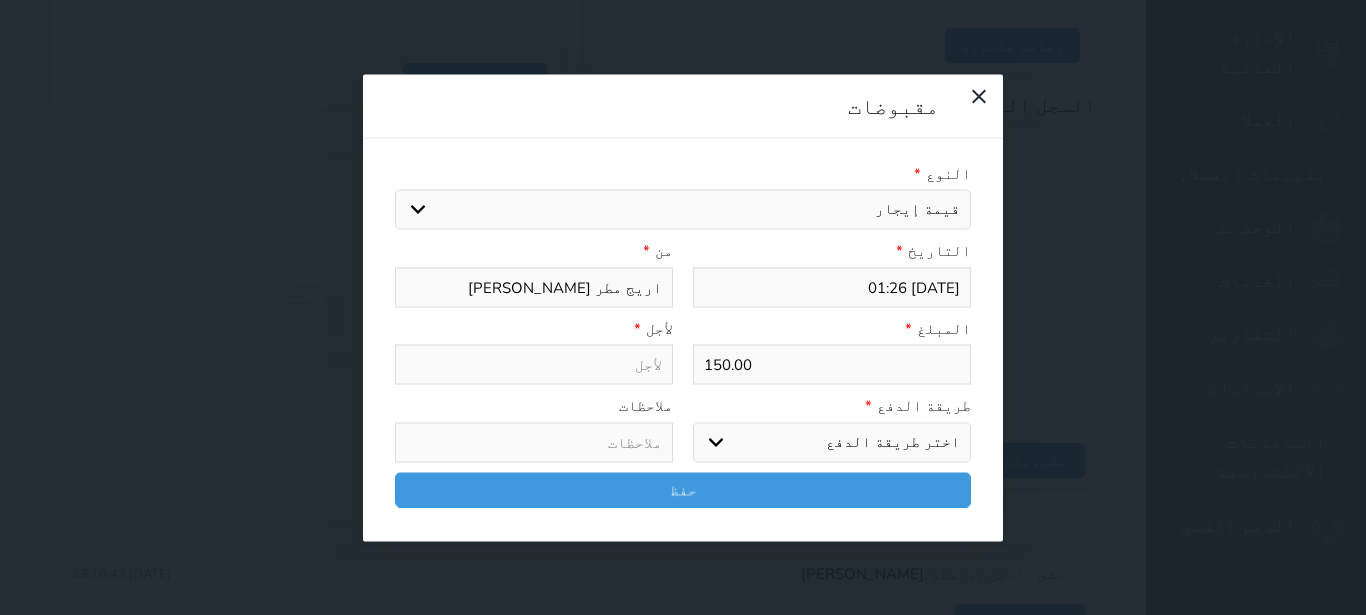 click on "قيمة إيجار" at bounding box center (0, 0) 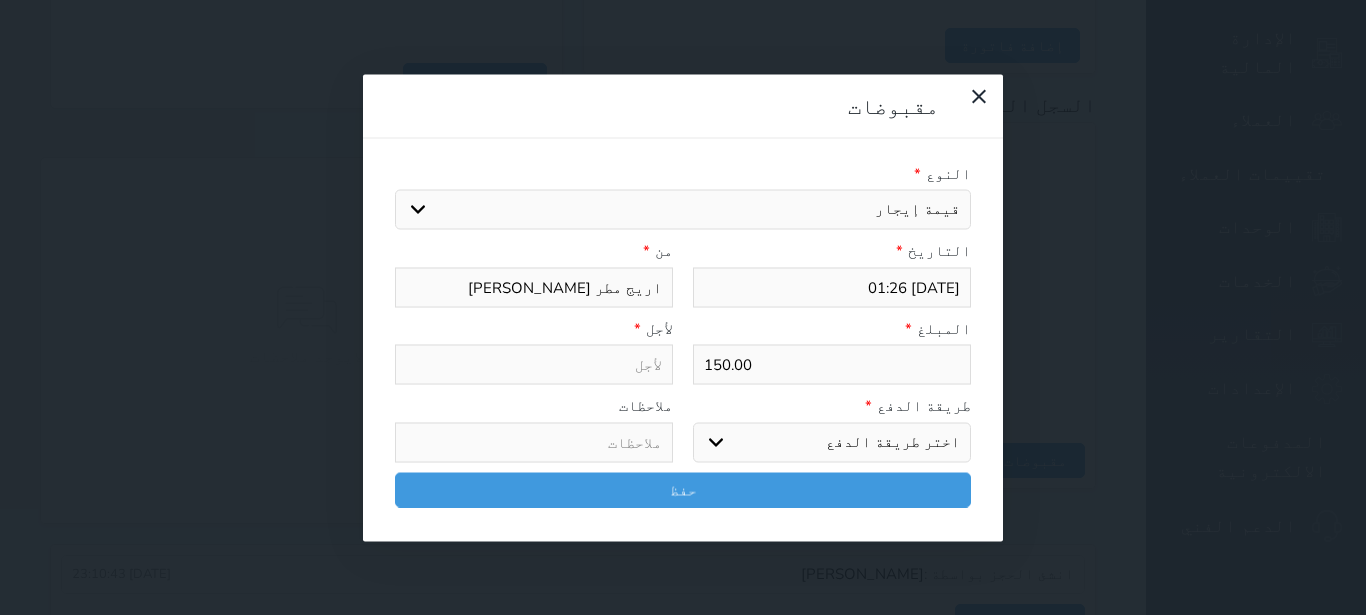 select 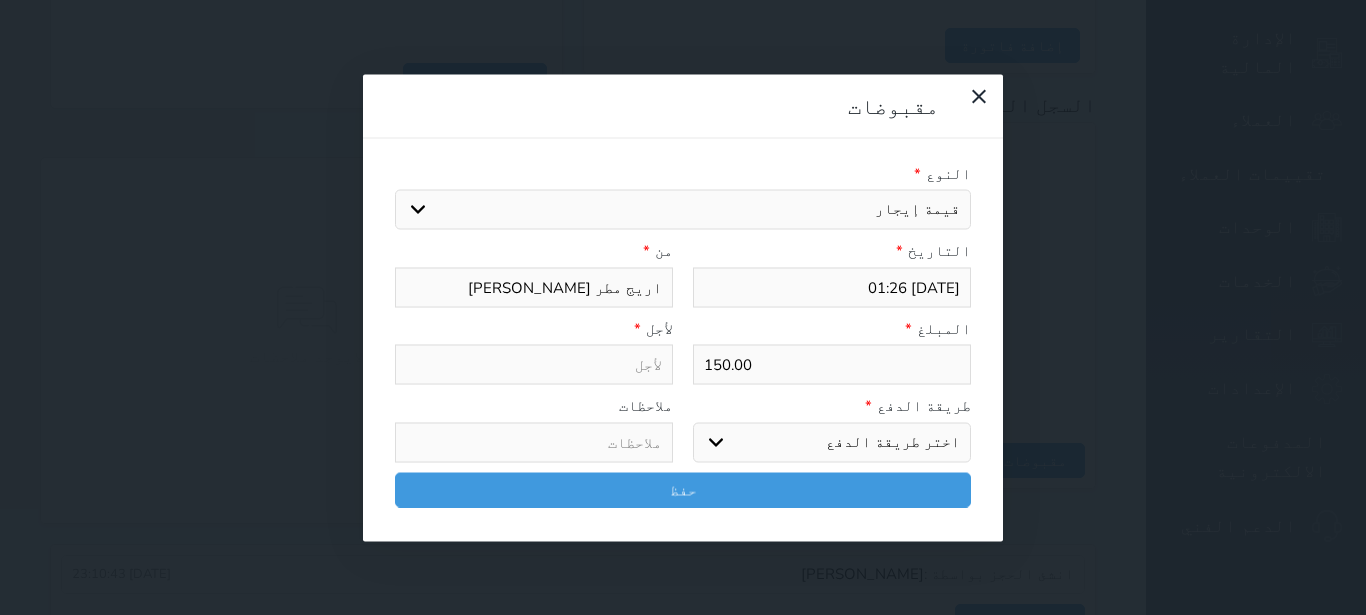 type on "قيمة إيجار - الوحدة - 223" 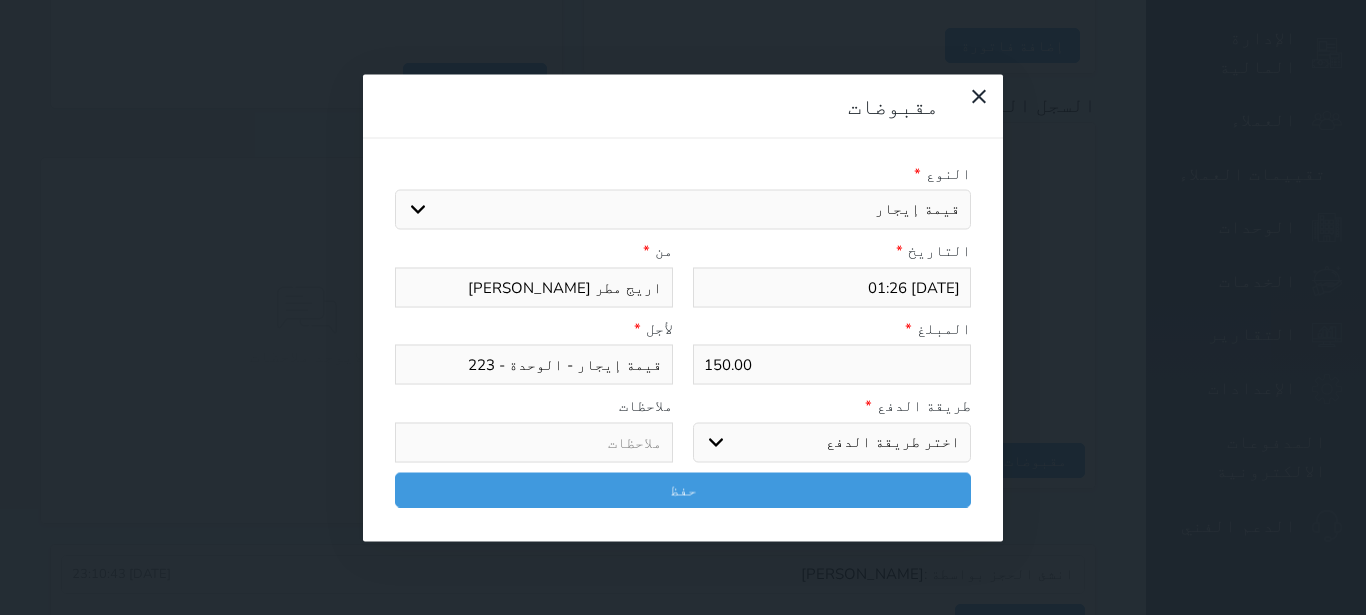click on "طريقة الدفع *" at bounding box center (832, 406) 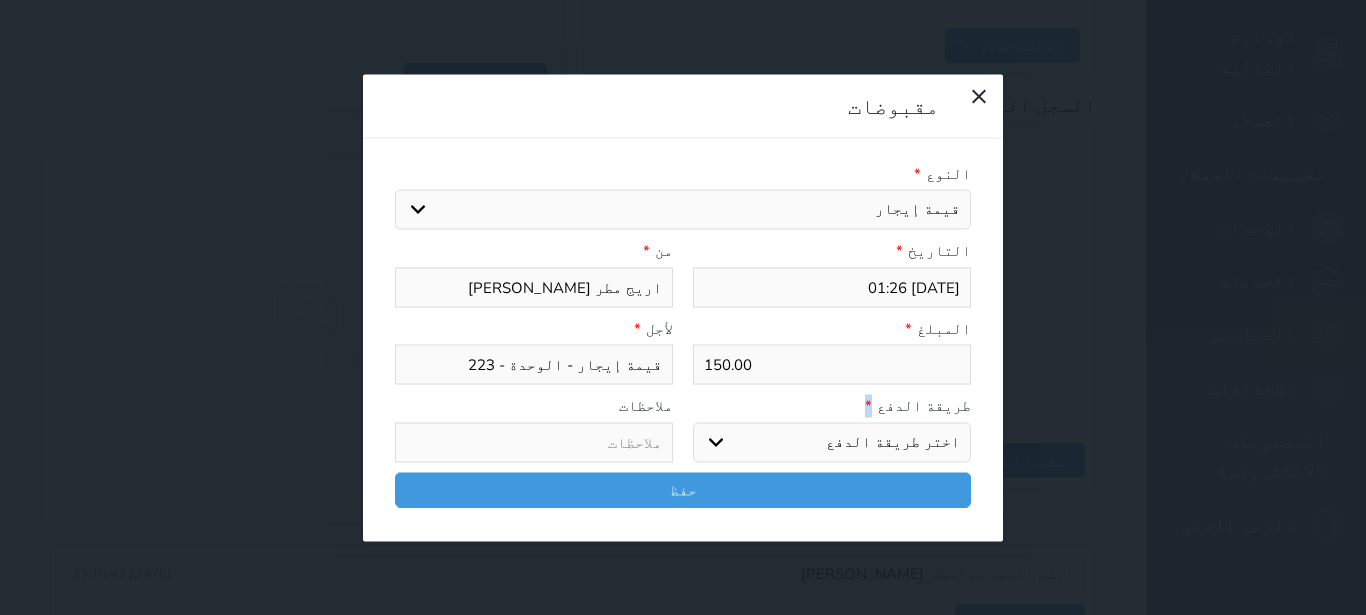 click on "اختر طريقة الدفع   دفع نقدى   تحويل بنكى   مدى   بطاقة ائتمان   آجل" at bounding box center [832, 442] 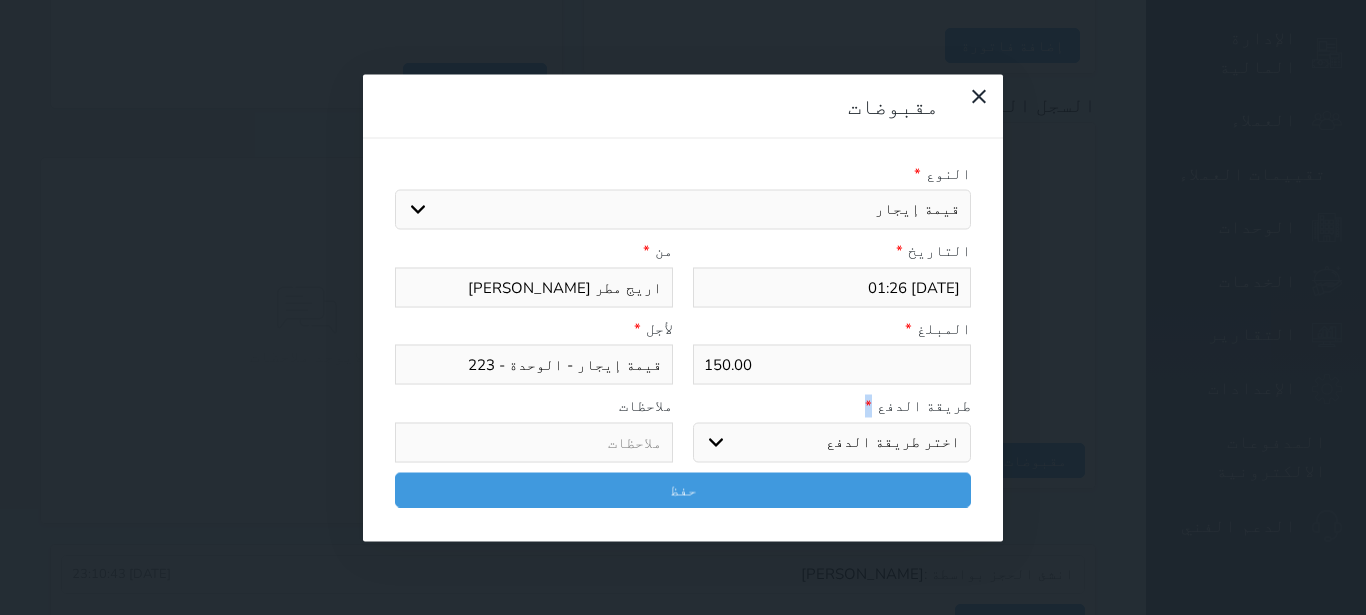 select on "bank-transfer" 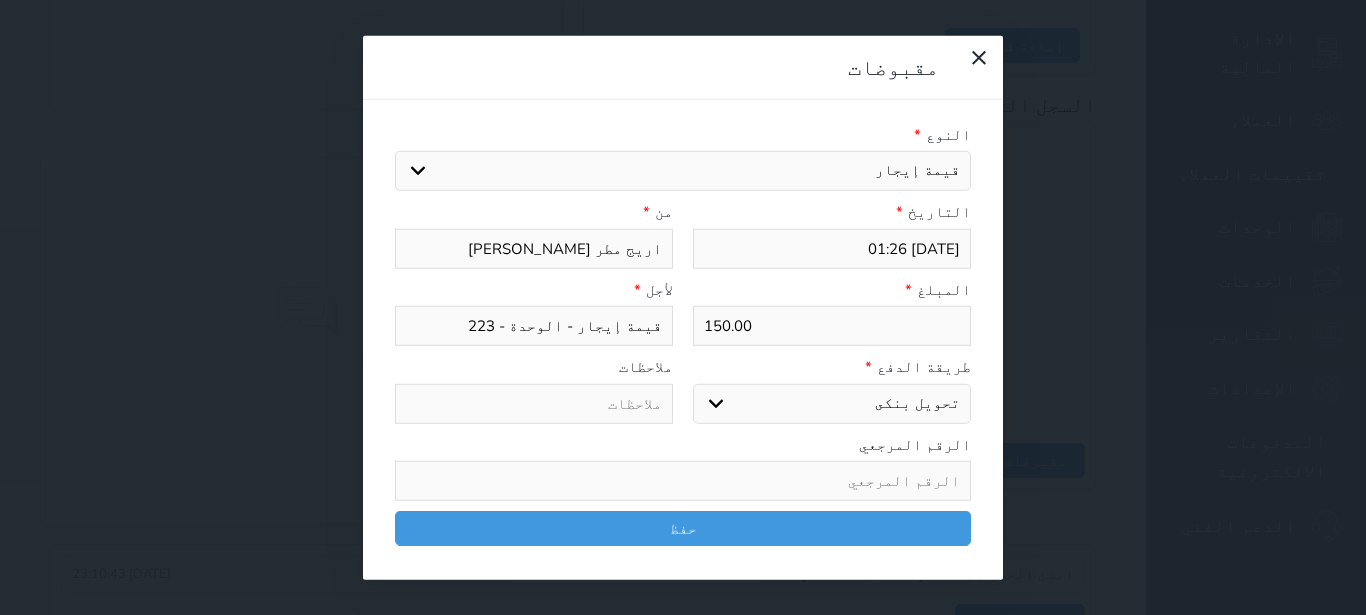 click at bounding box center (683, 481) 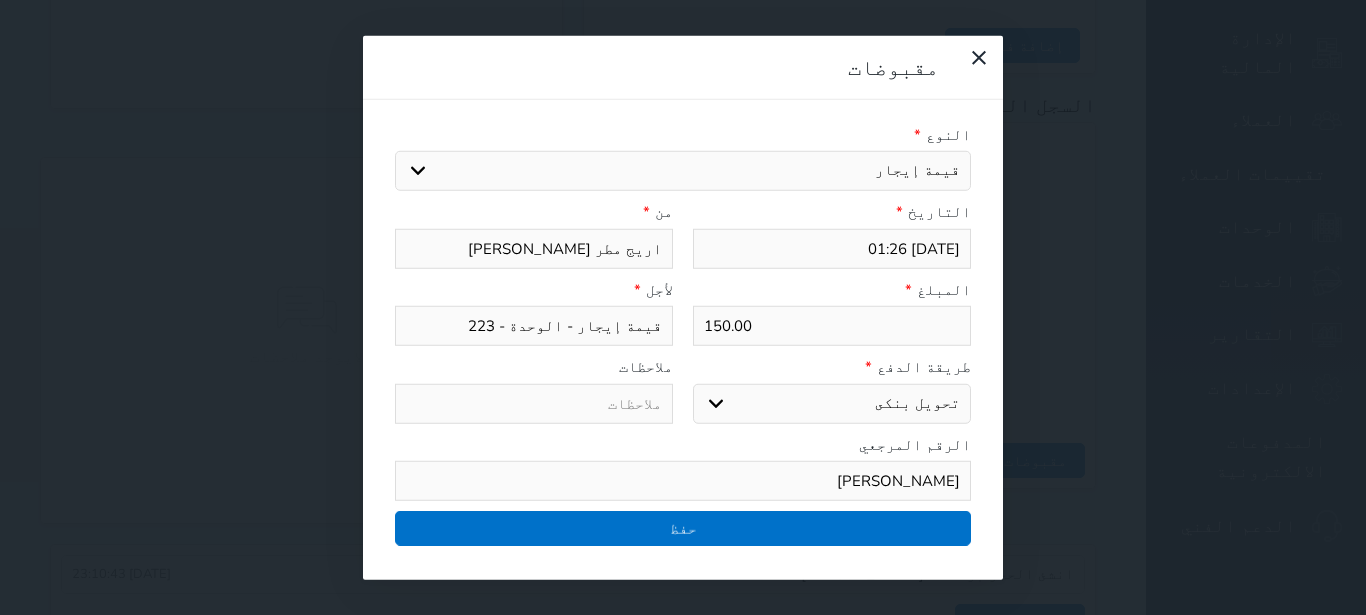 type on "سامي" 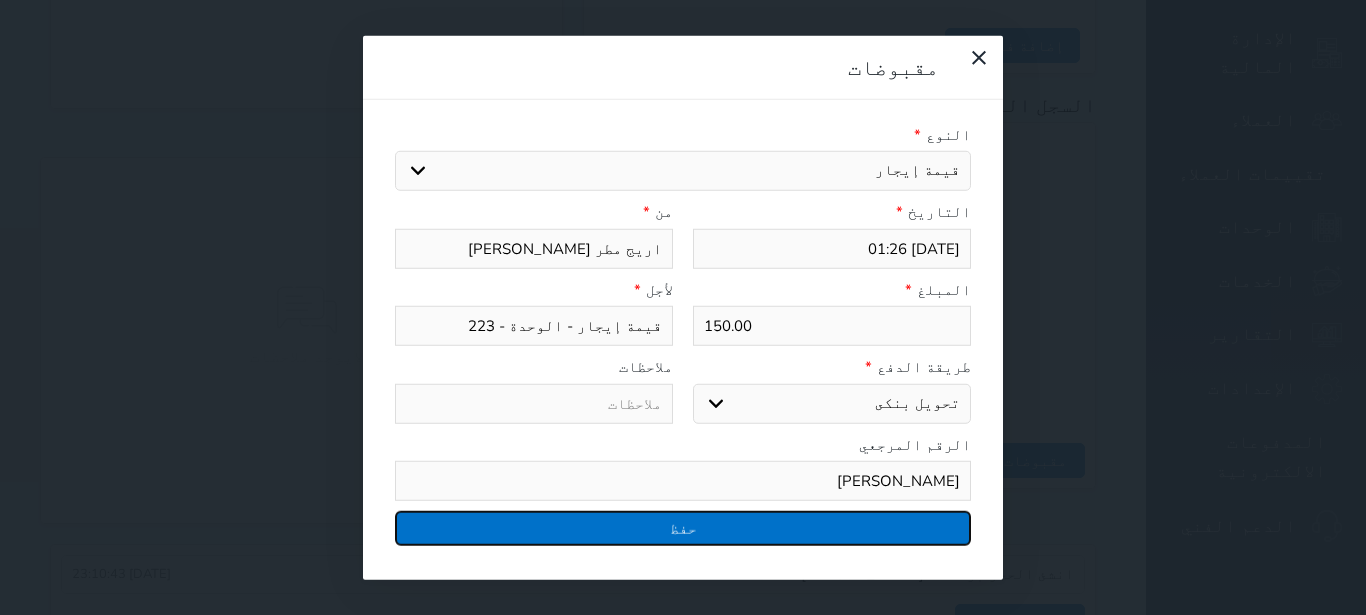 click on "حفظ" at bounding box center (683, 528) 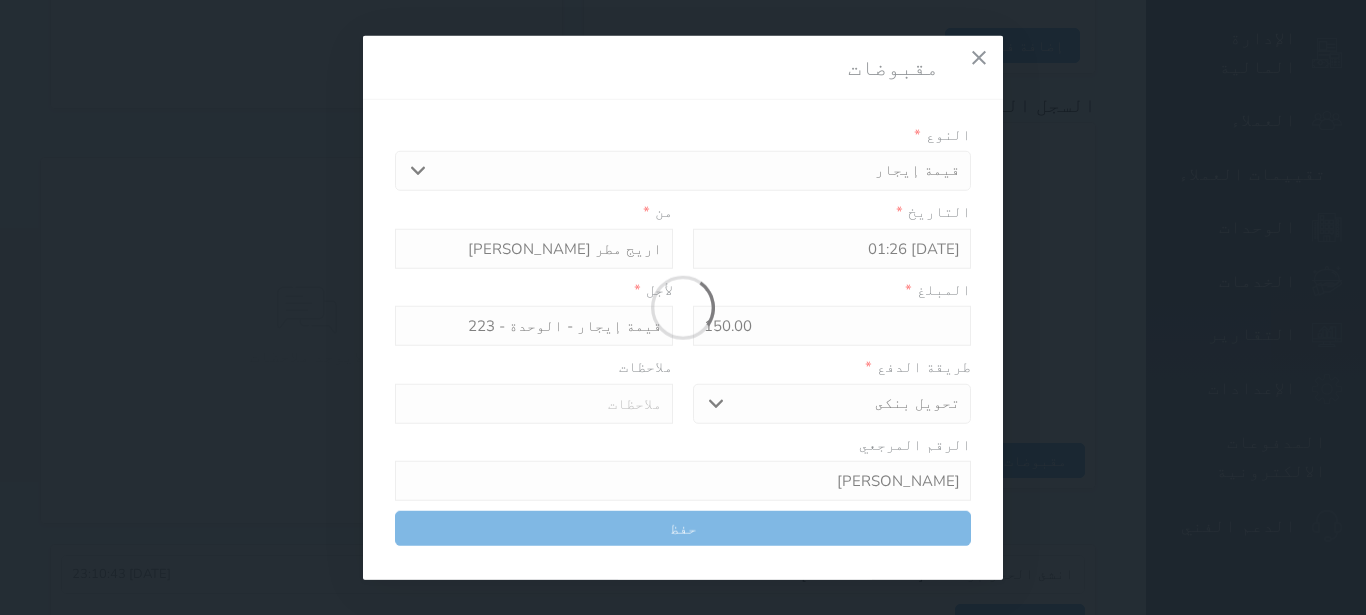 select 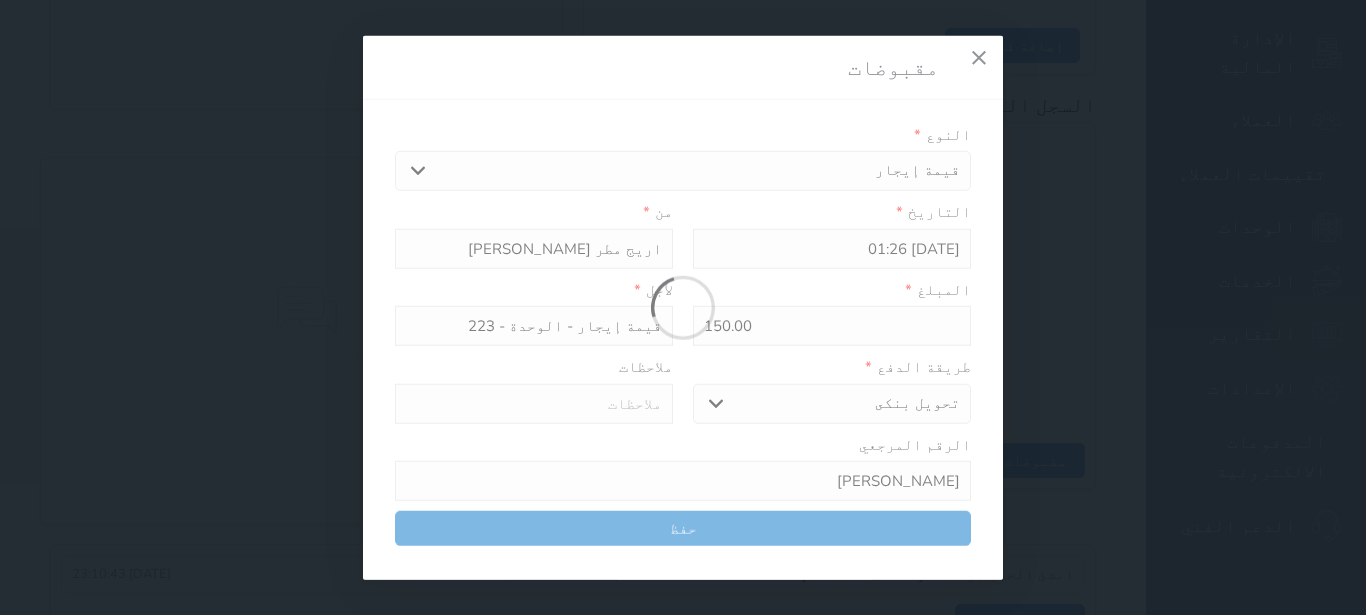 type 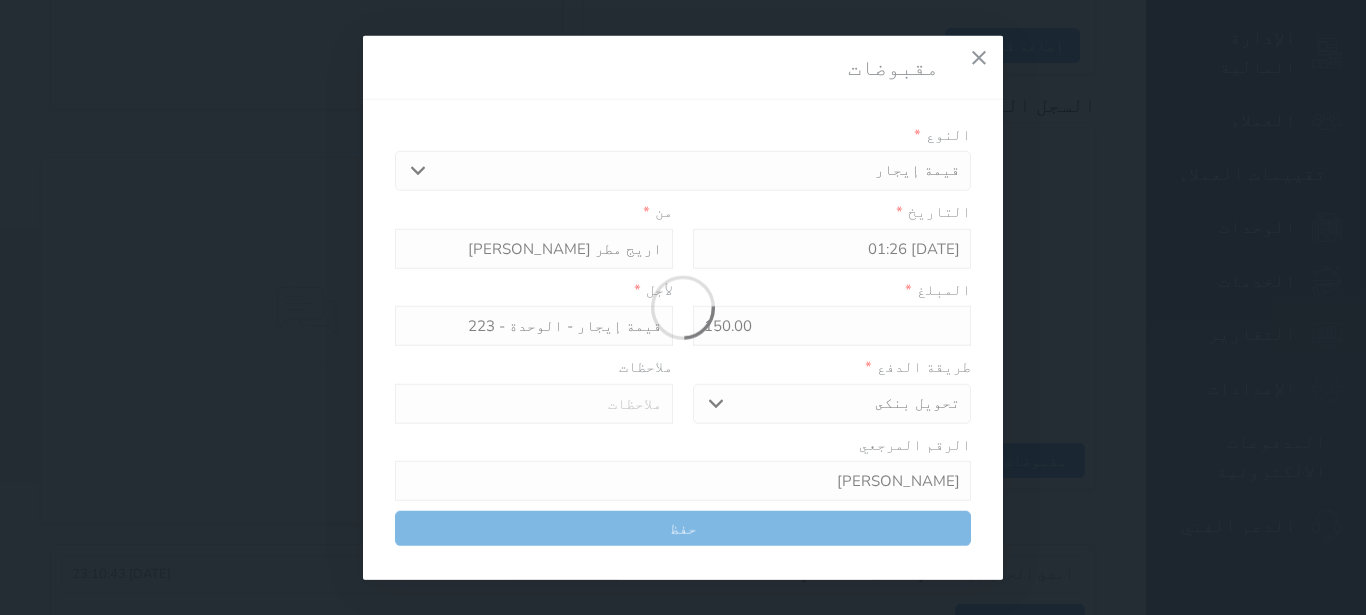 type on "0" 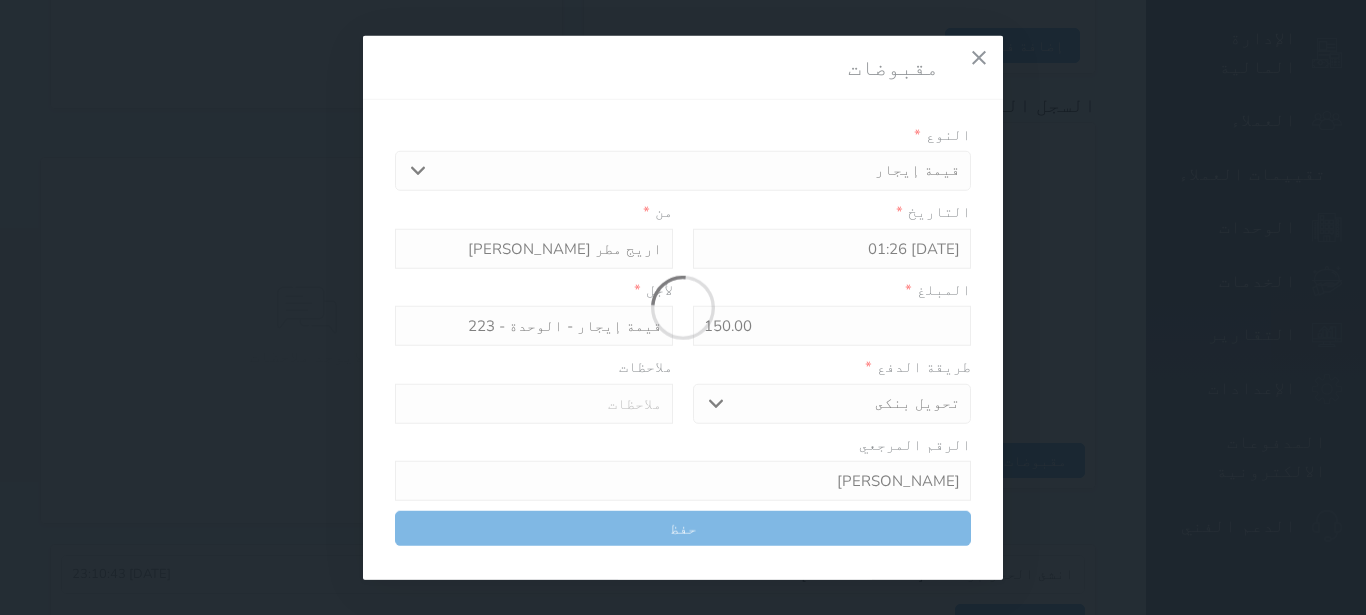 select 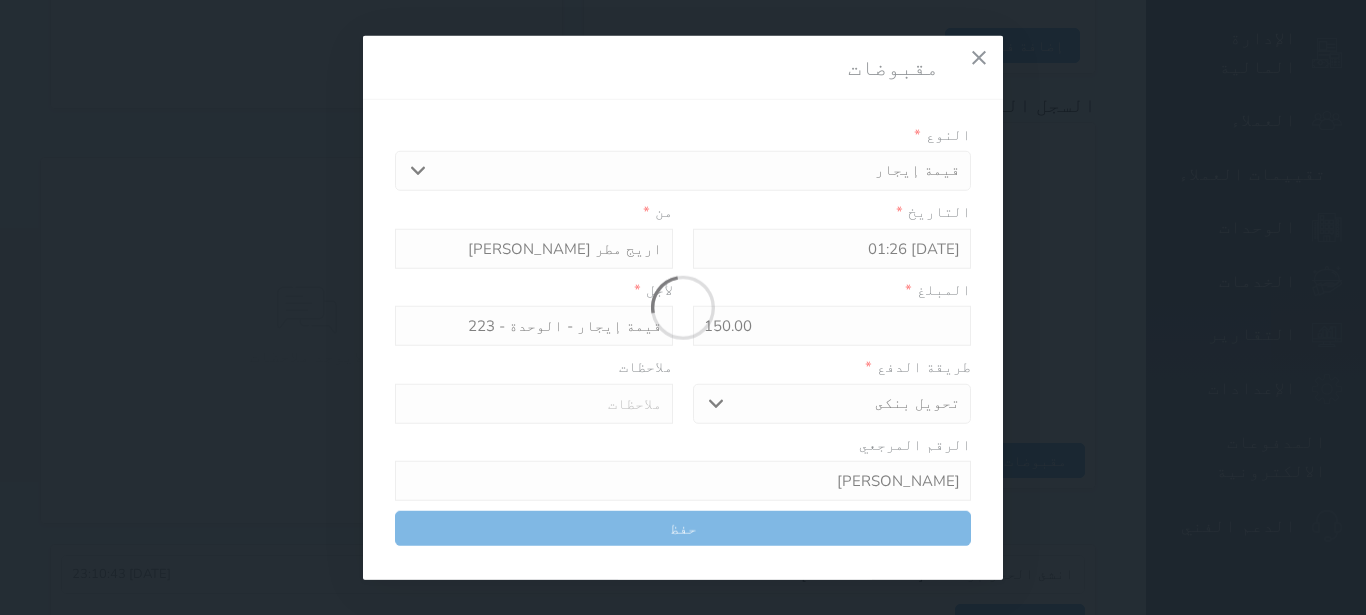 type on "0" 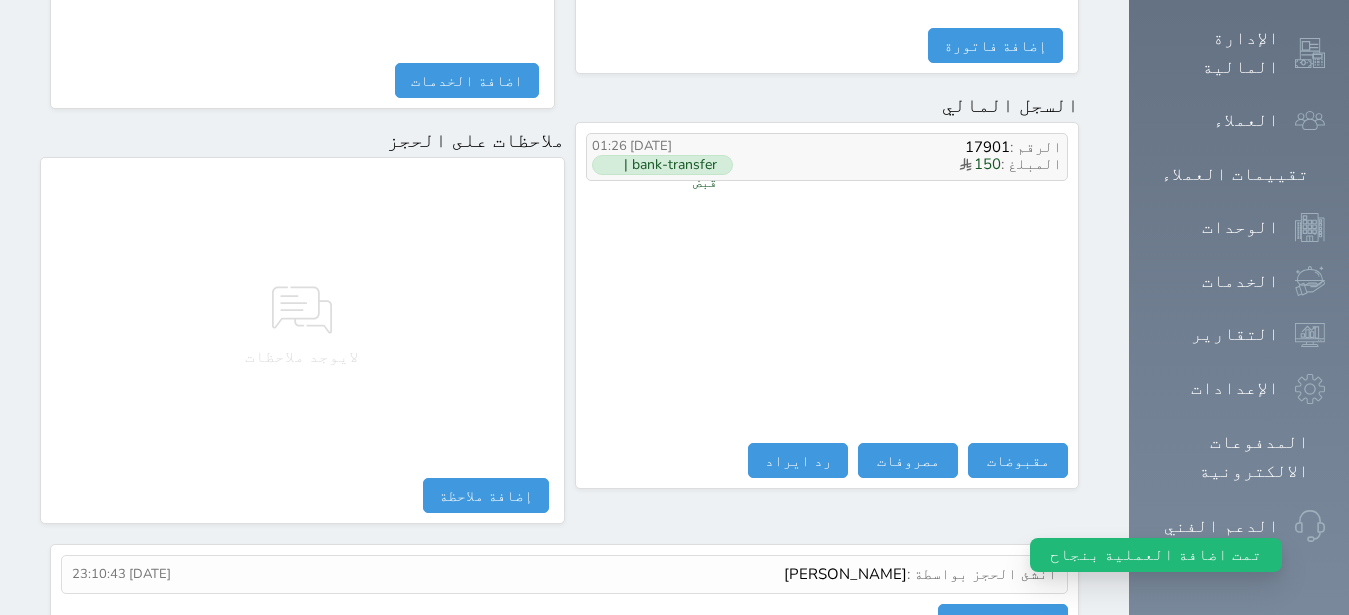 click on "المبلغ :  150" at bounding box center (897, 165) 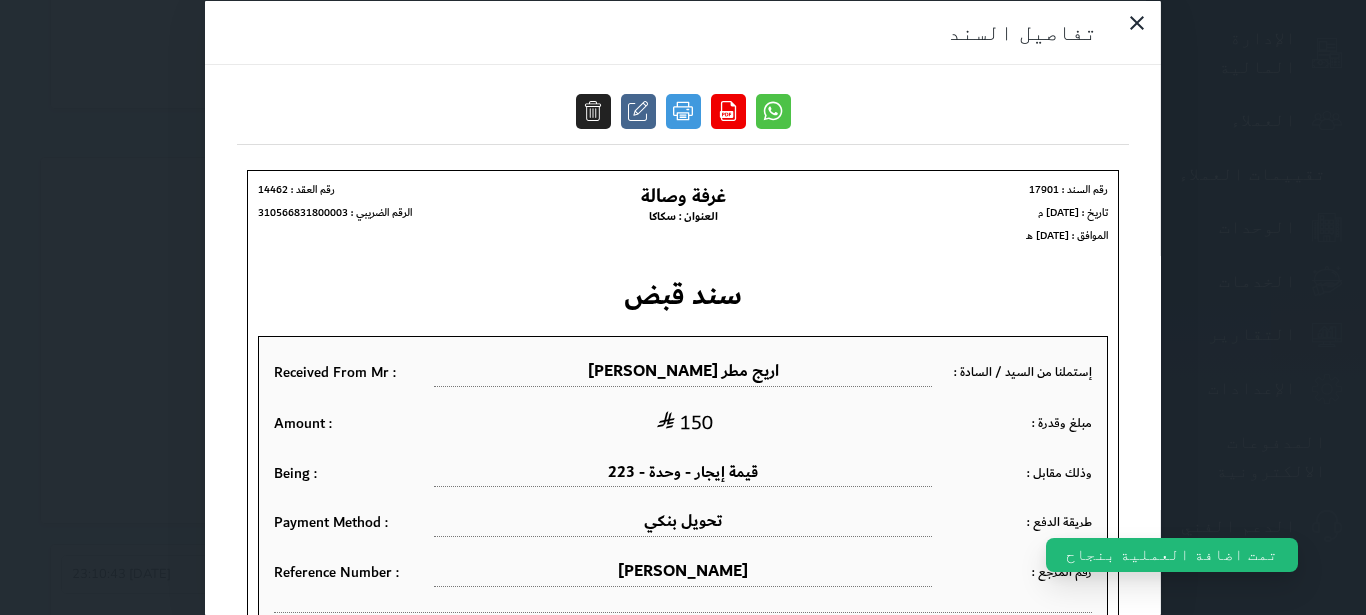 scroll, scrollTop: 0, scrollLeft: 0, axis: both 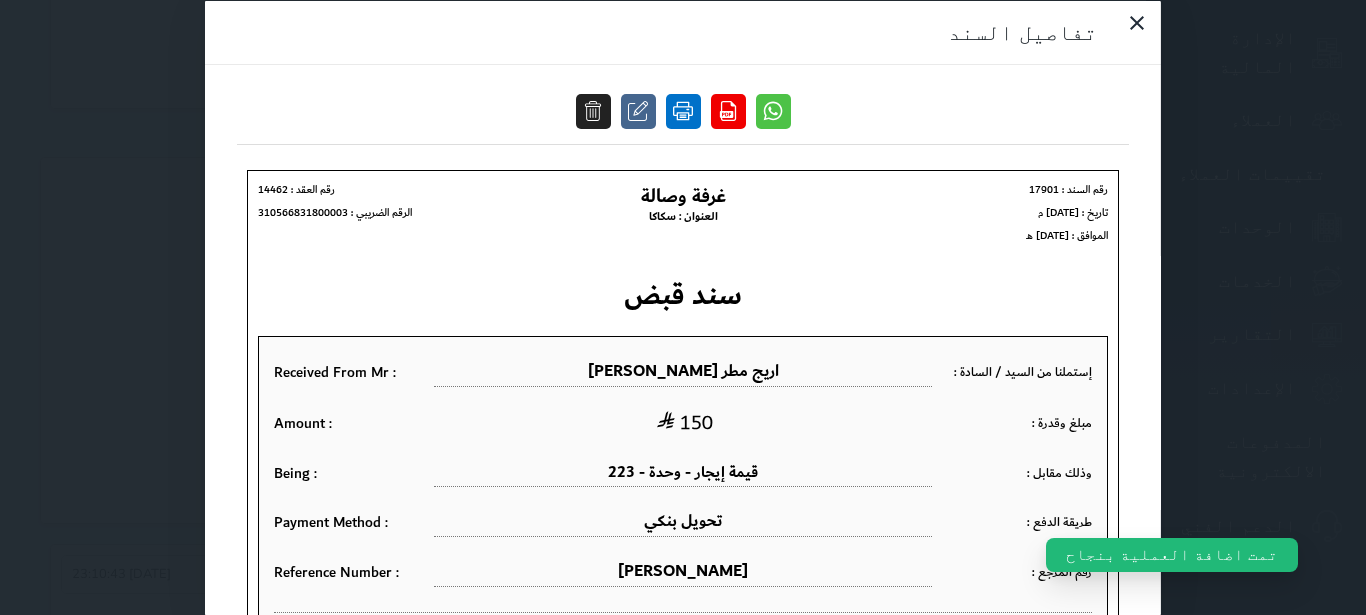 click at bounding box center [683, 110] 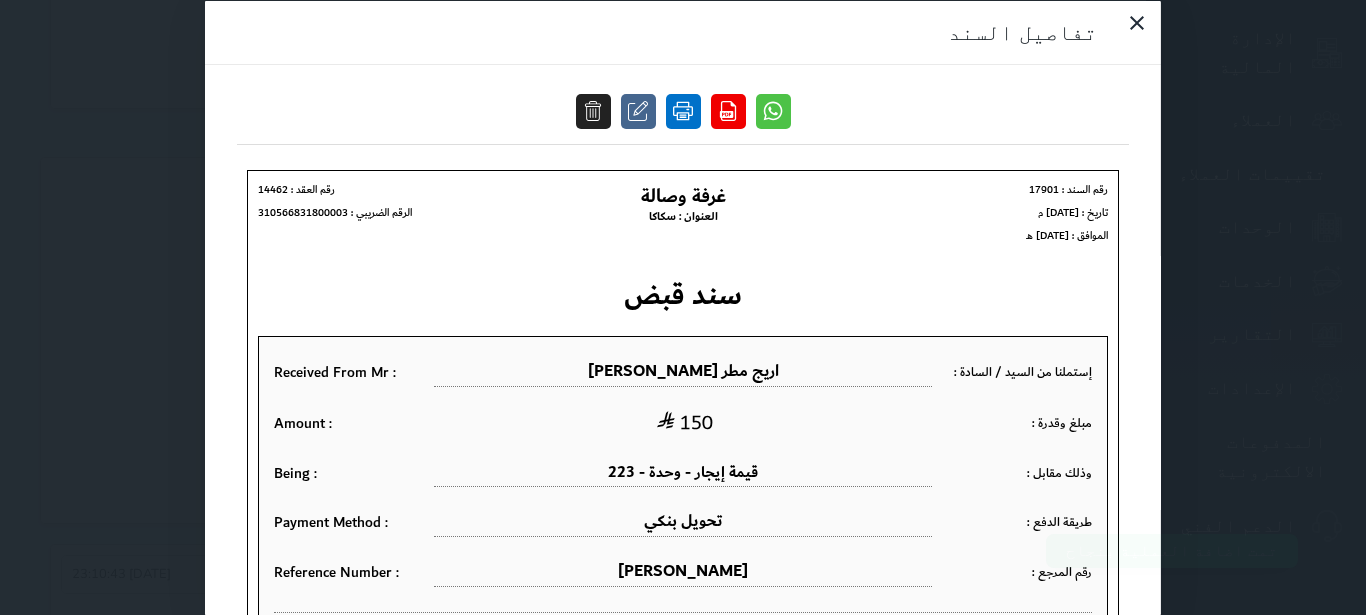 scroll, scrollTop: 0, scrollLeft: 0, axis: both 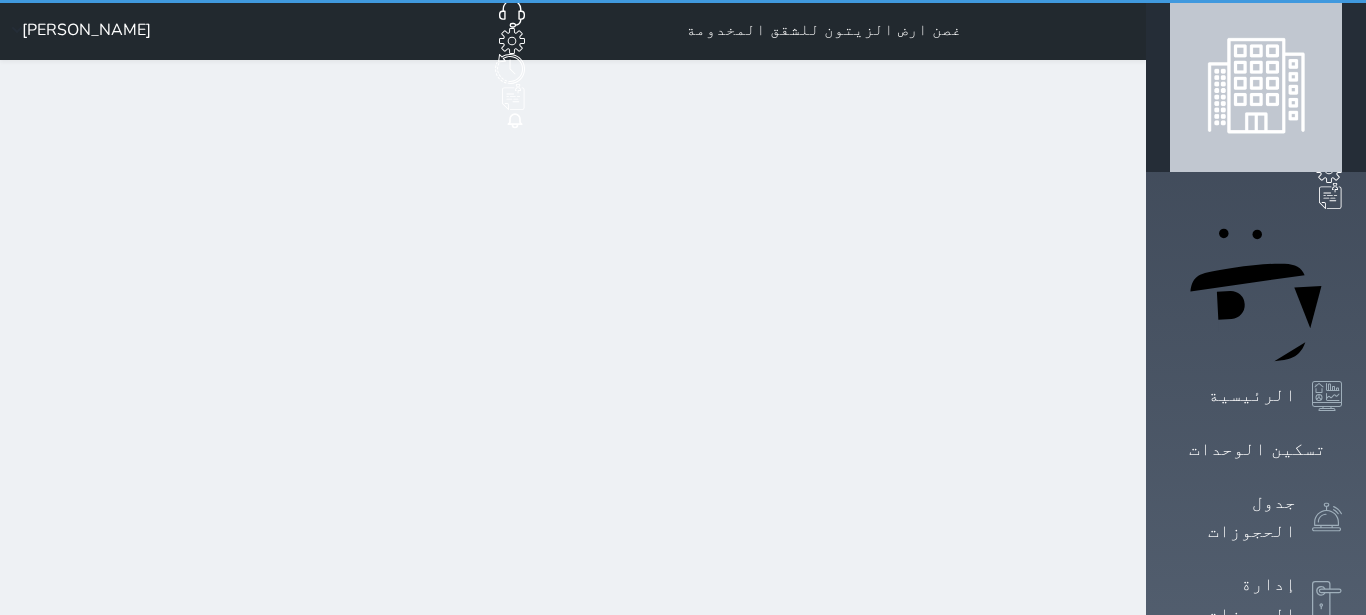 select on "1" 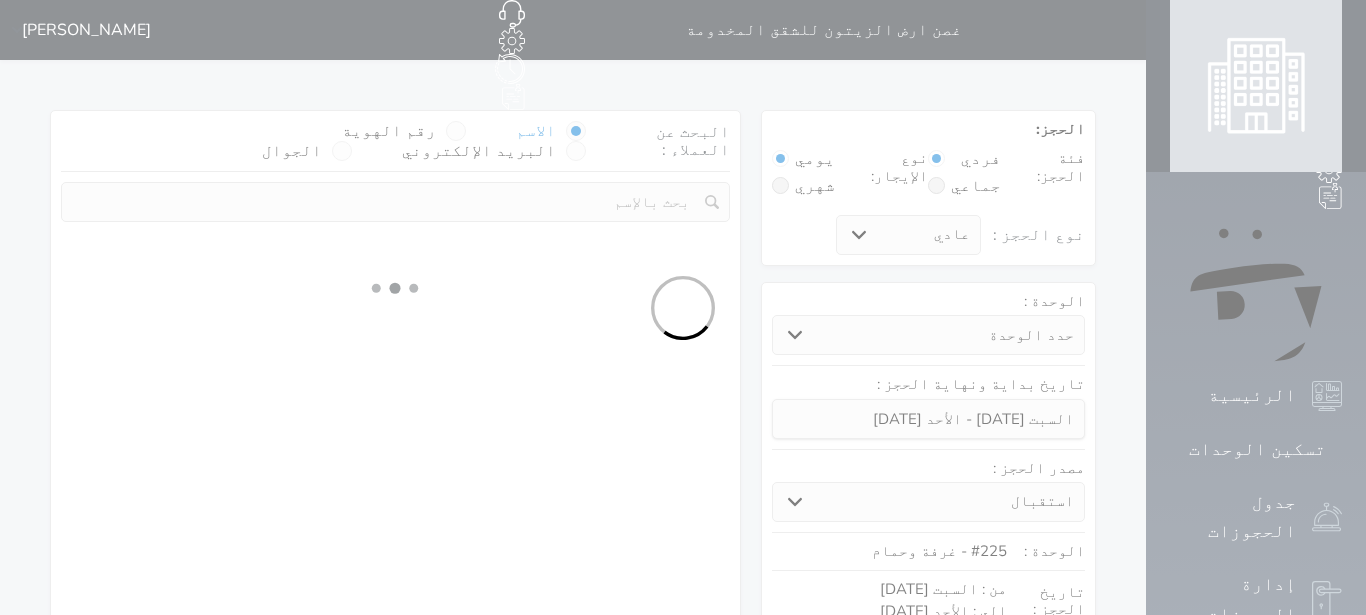 select 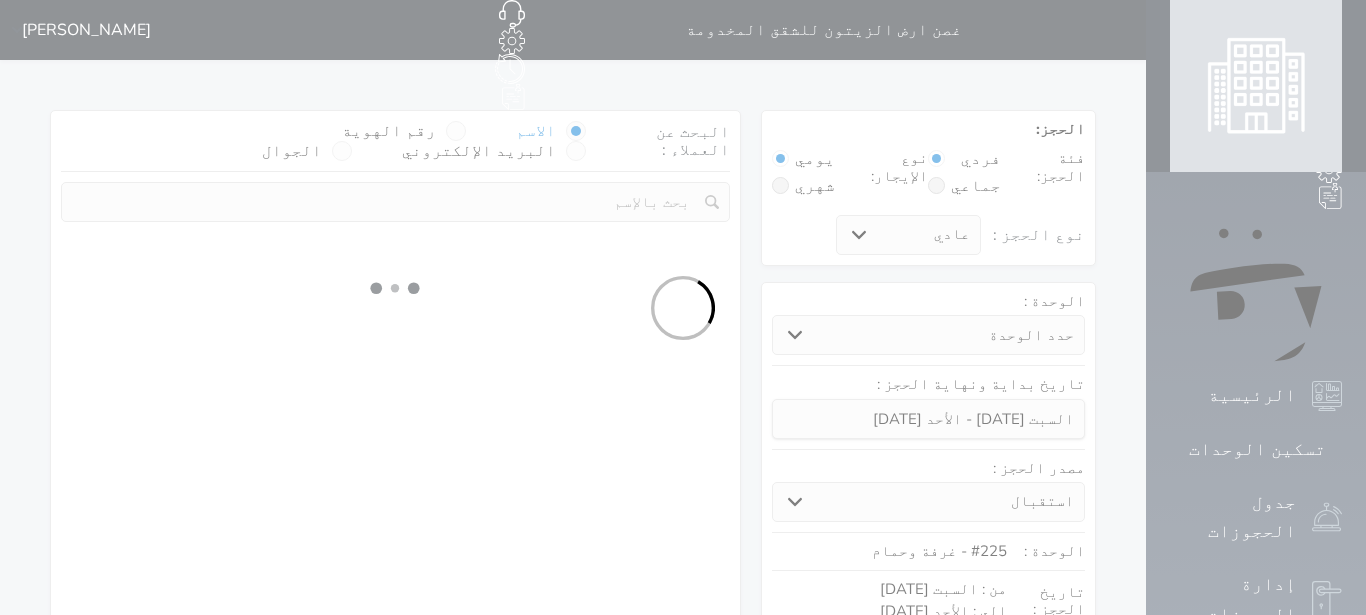 select on "113" 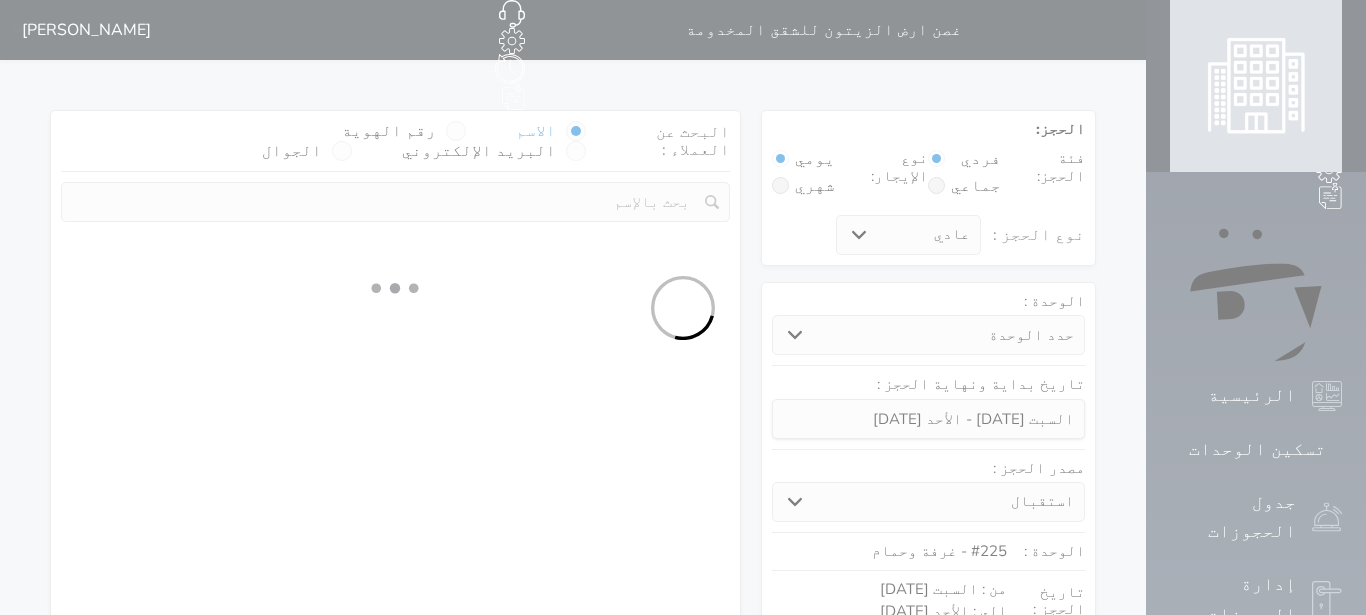 select on "1" 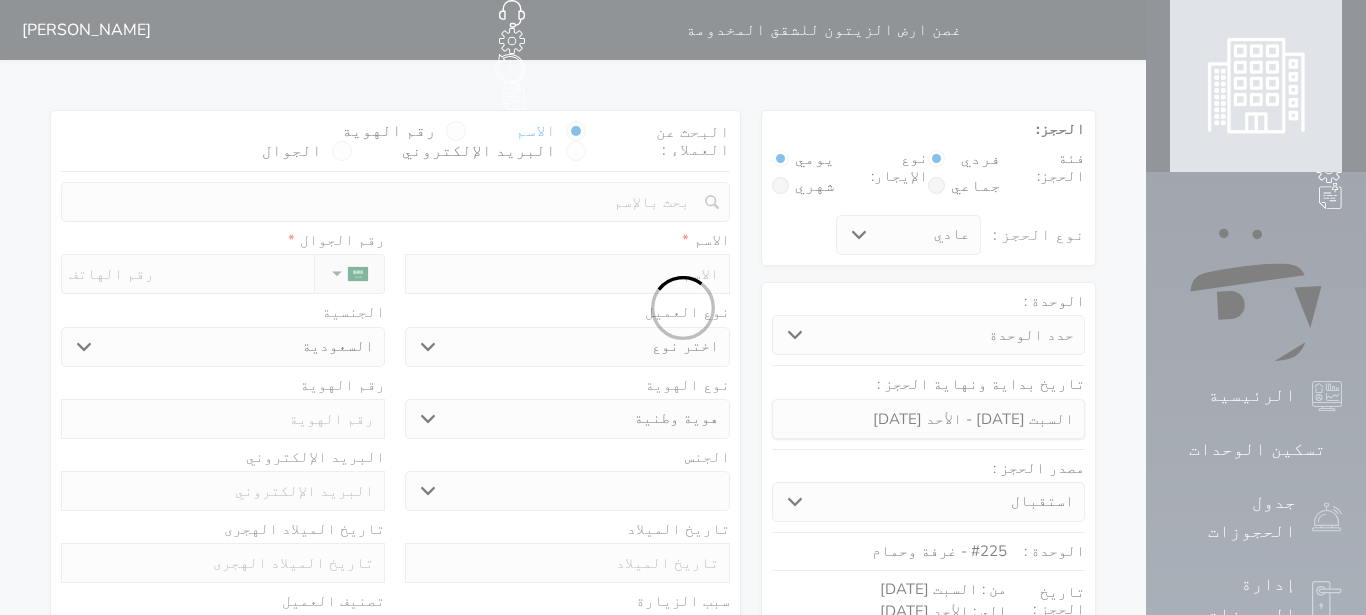 select 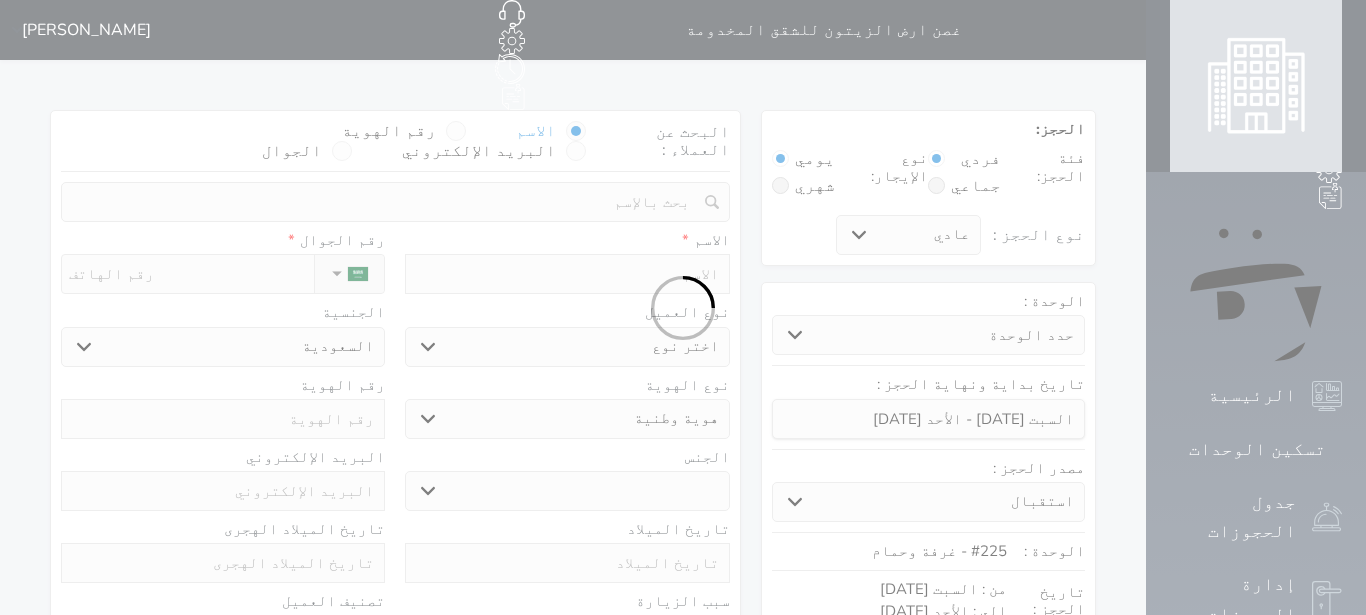 select on "1" 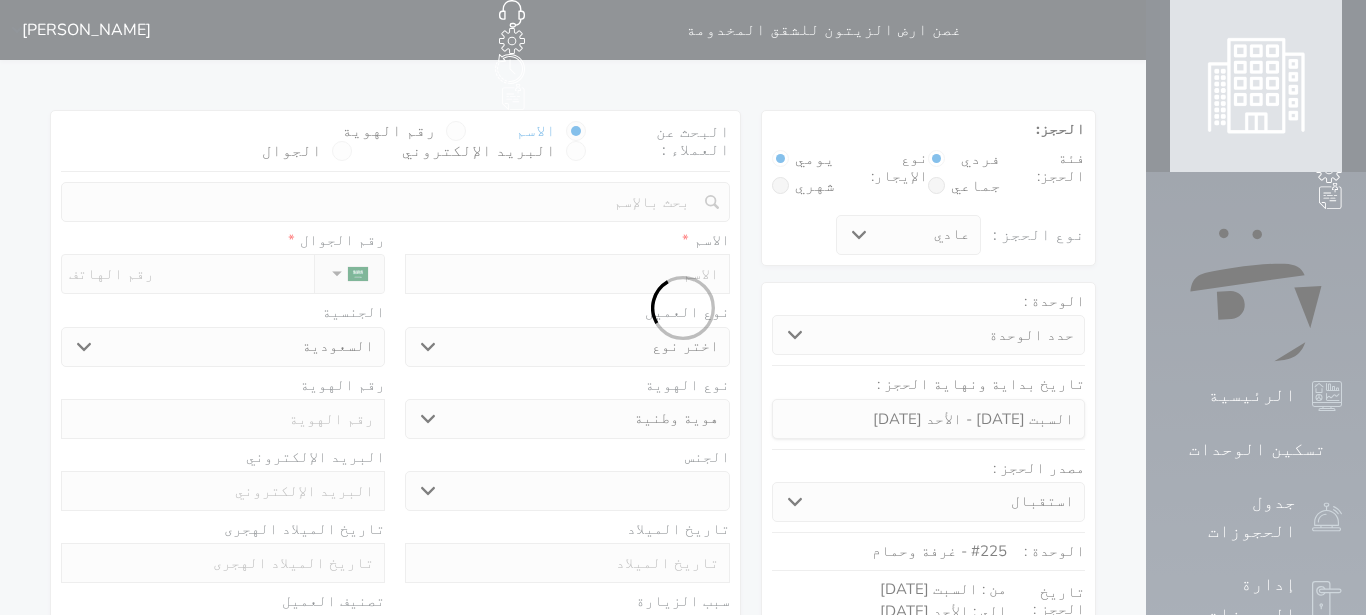 select on "7" 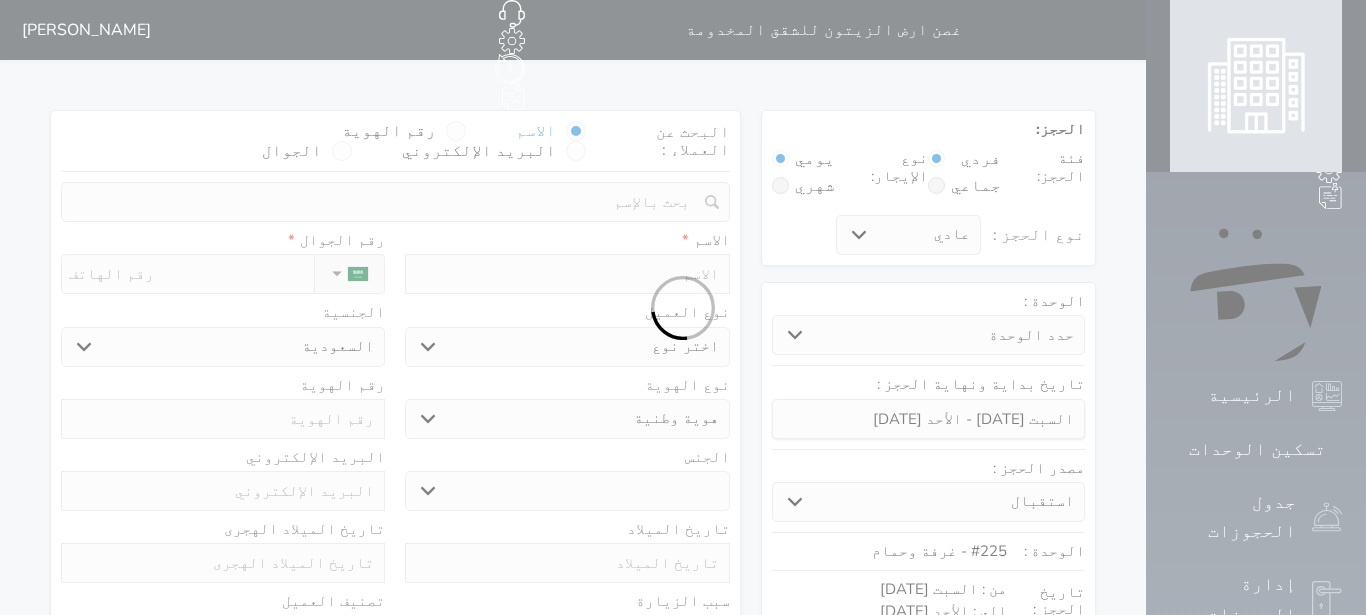 select 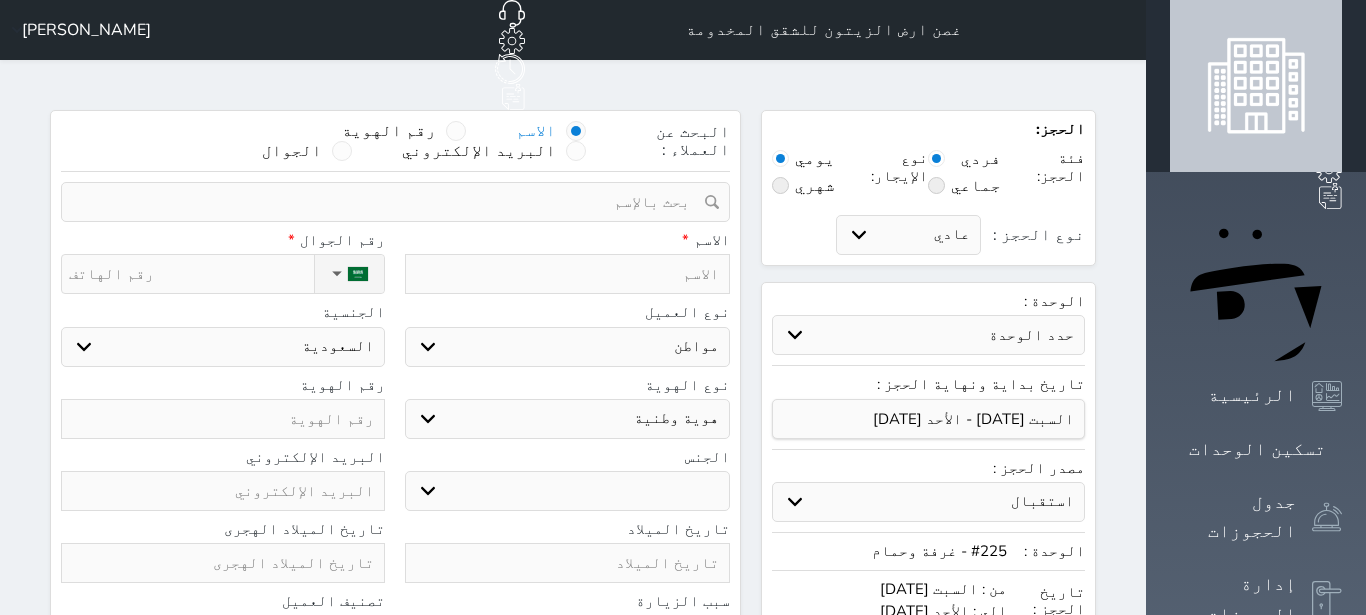 select 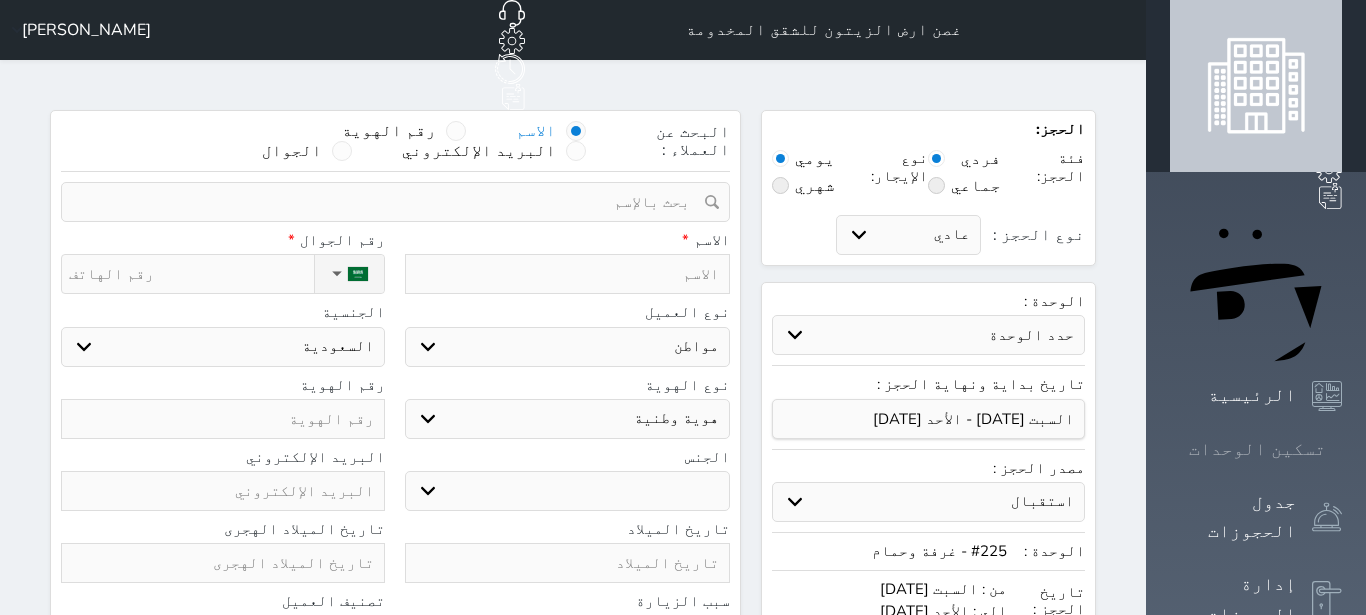 click 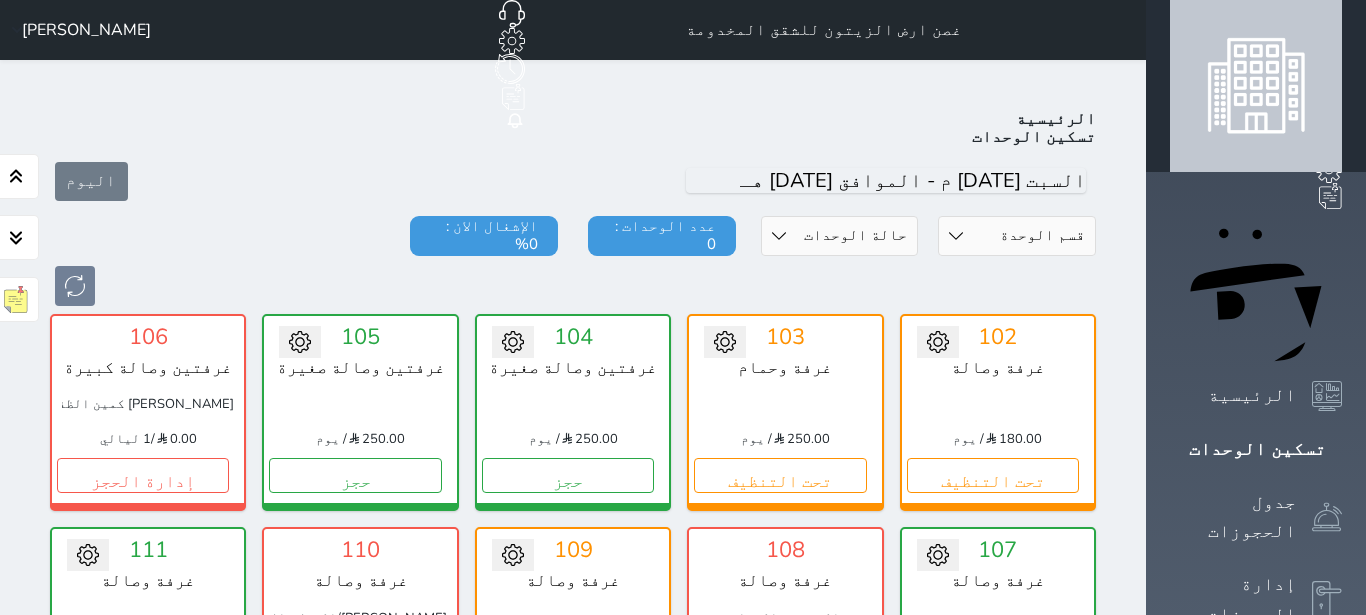 scroll, scrollTop: 78, scrollLeft: 0, axis: vertical 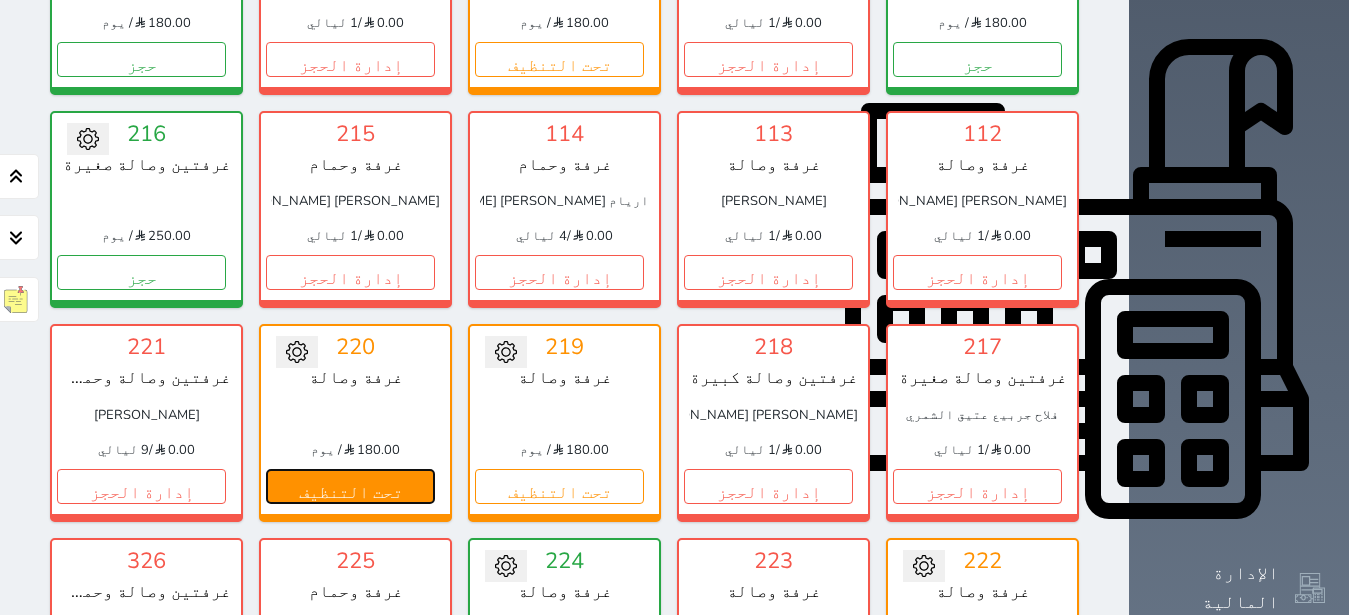 click on "تحت التنظيف" at bounding box center (350, 486) 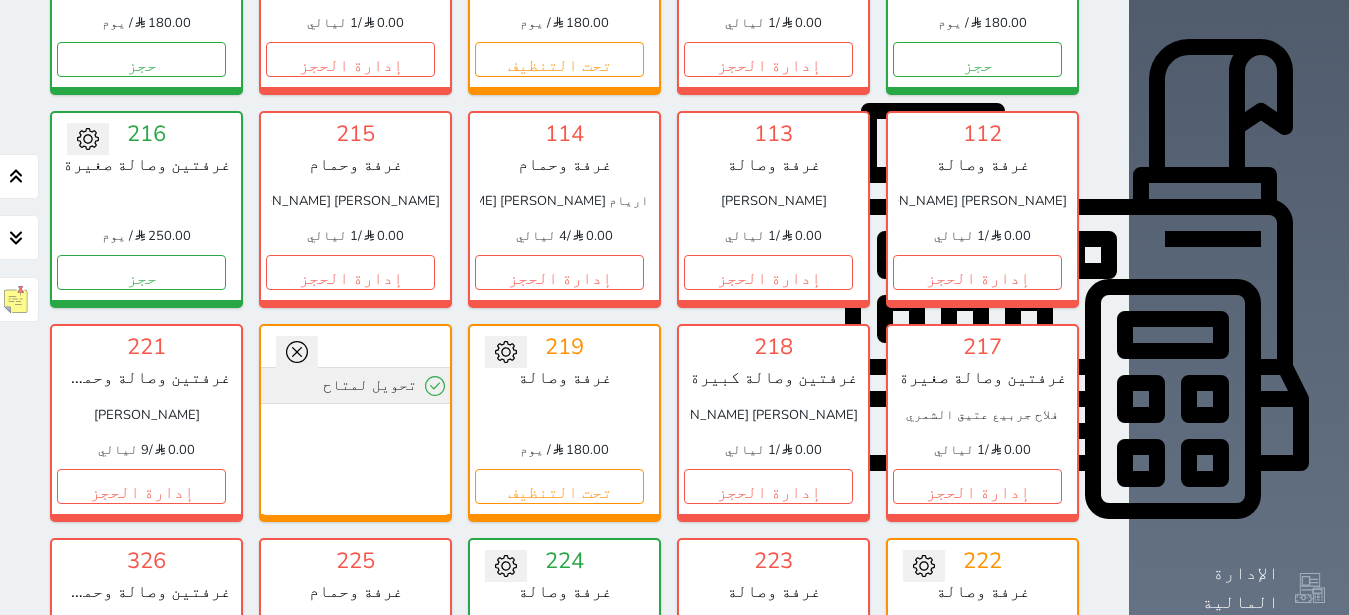 click on "تحويل لمتاح" at bounding box center (355, 385) 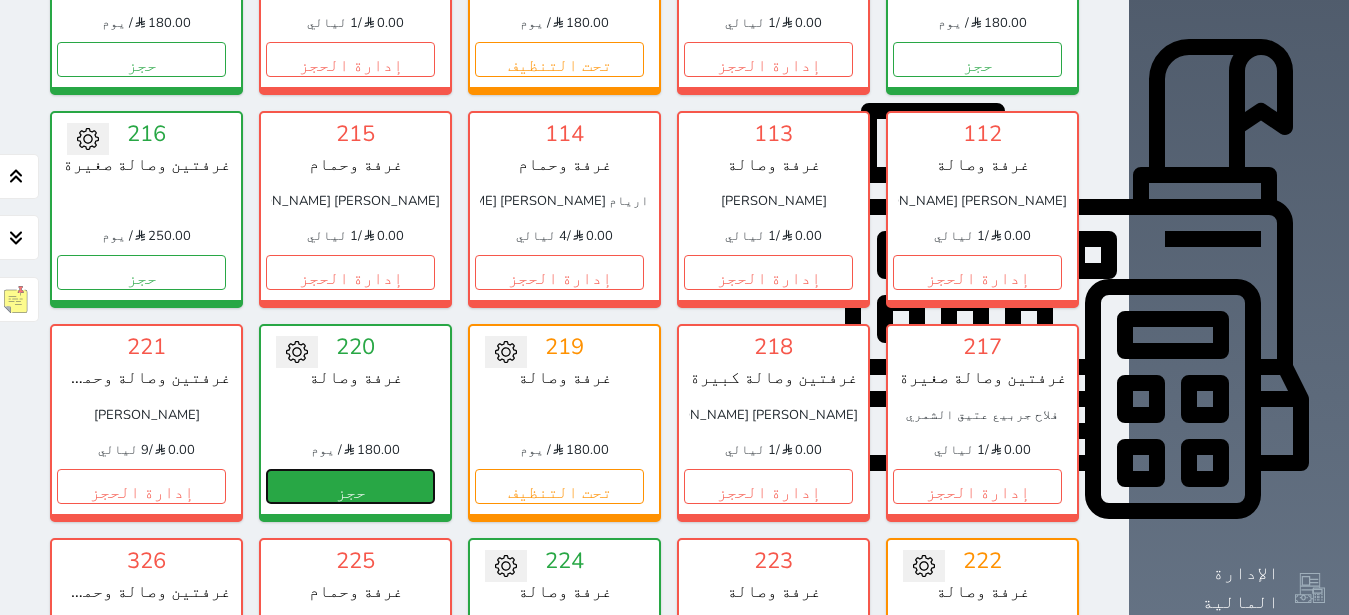 click on "حجز" at bounding box center (350, 486) 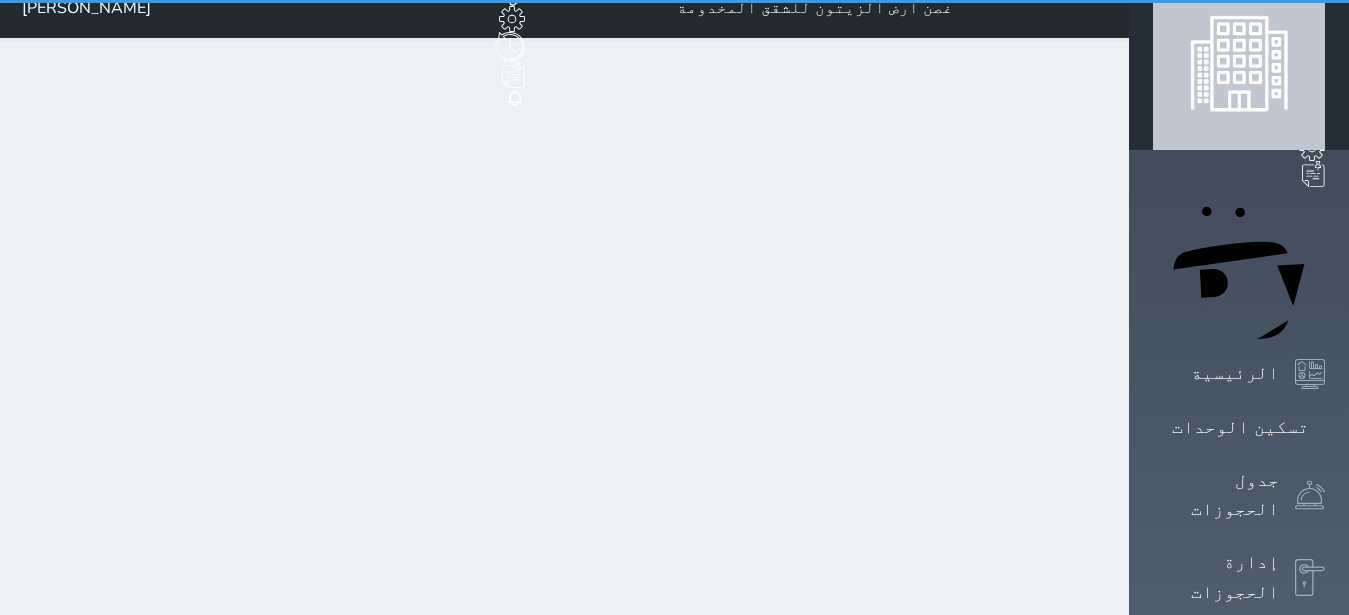scroll, scrollTop: 0, scrollLeft: 0, axis: both 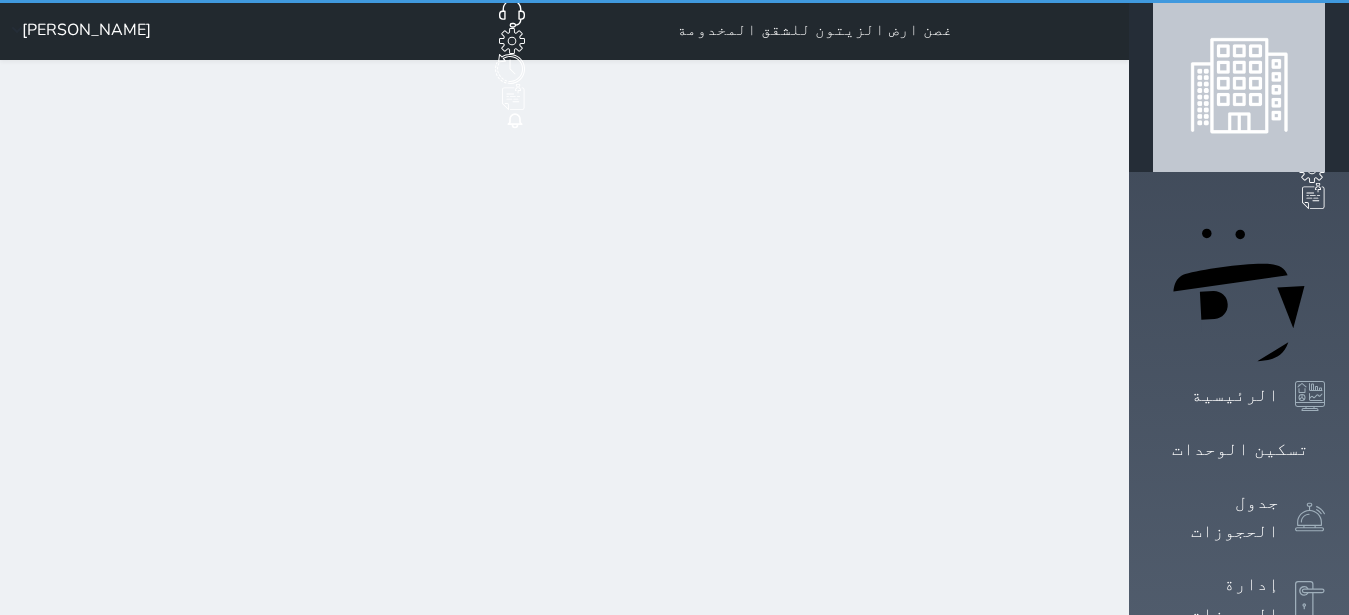select on "1" 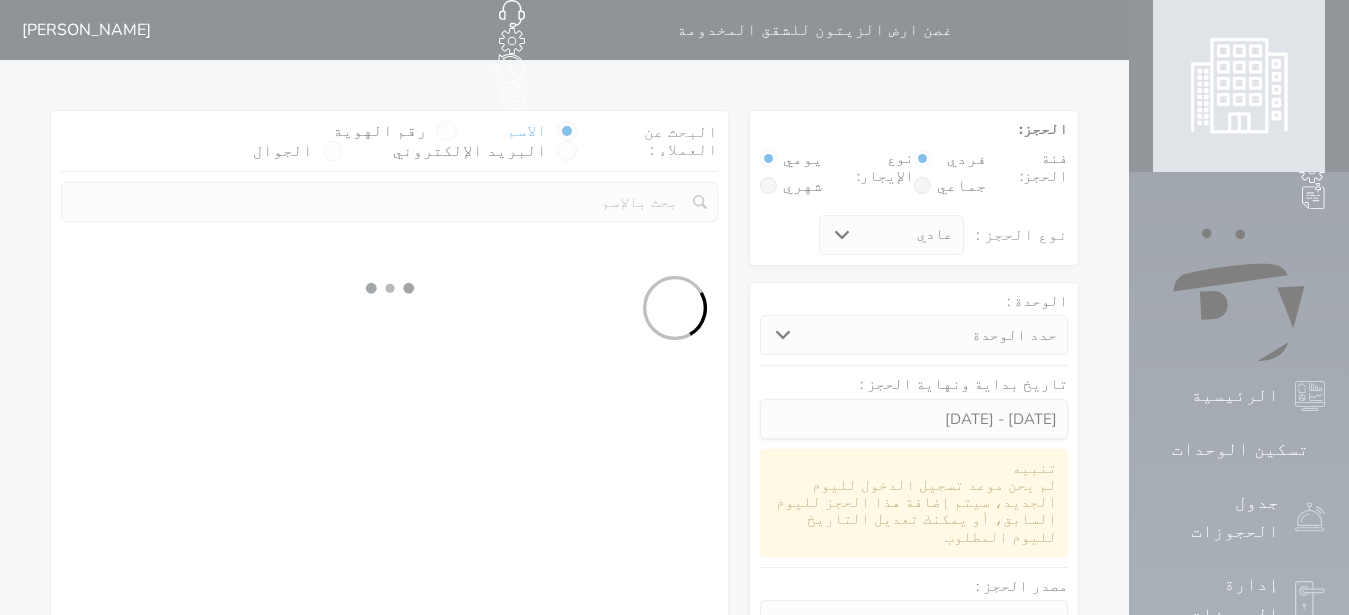 select 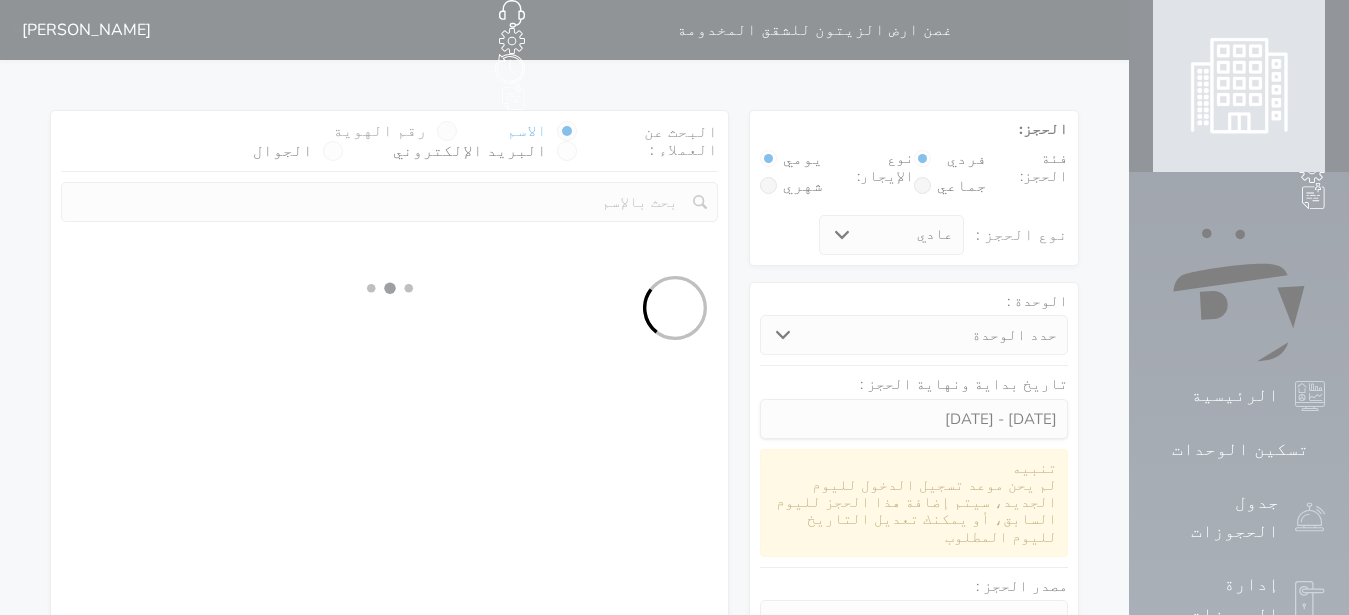 select on "1" 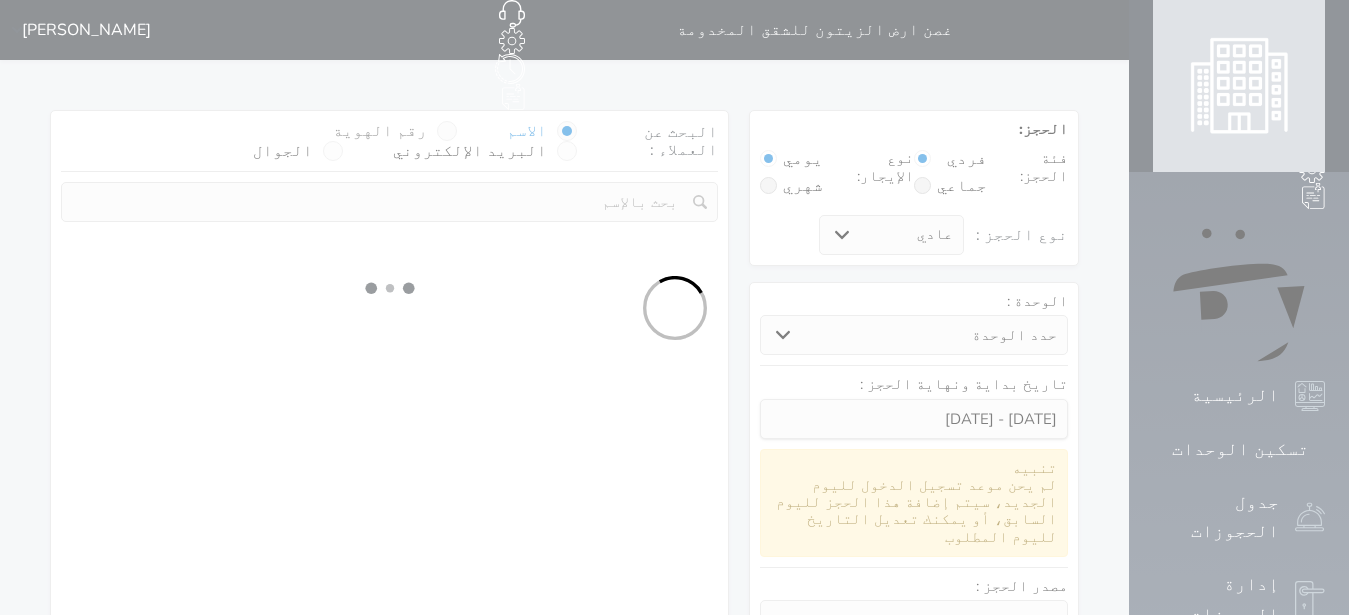 select on "113" 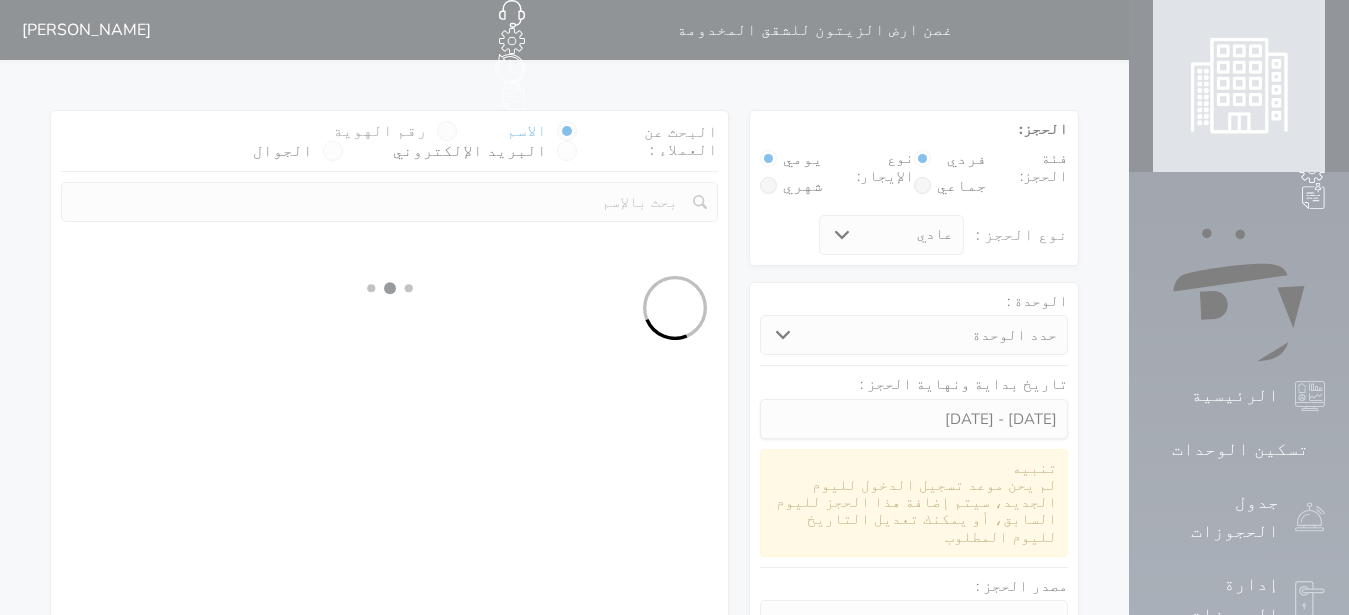 select on "1" 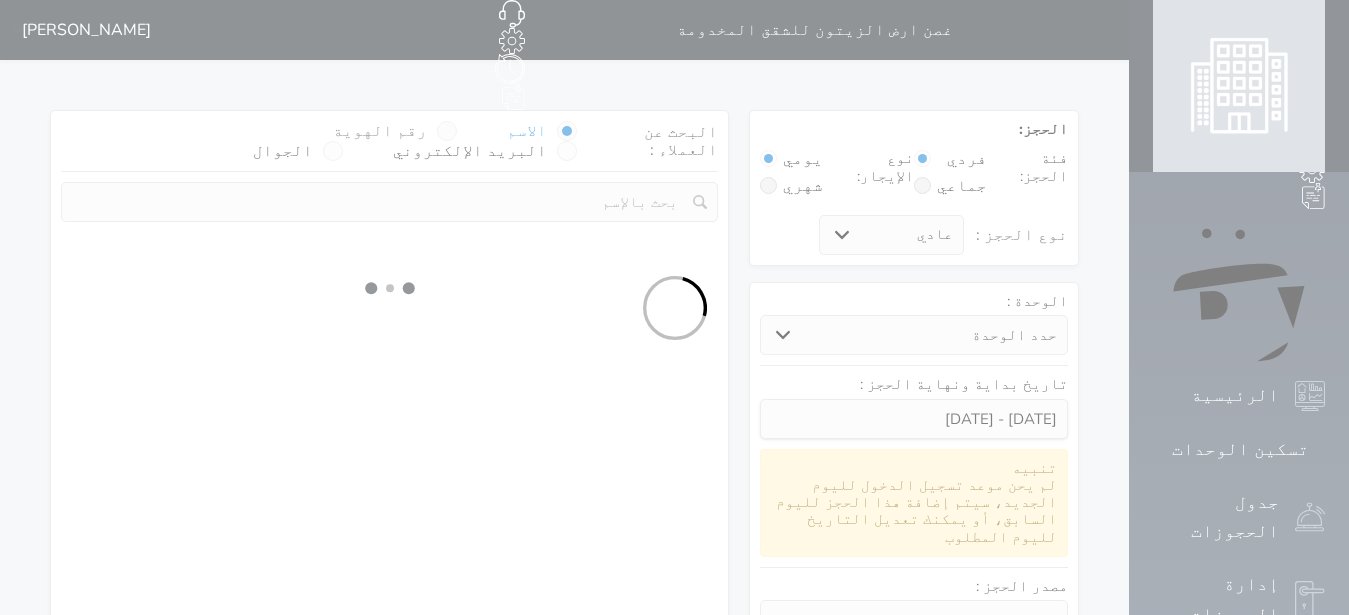 select 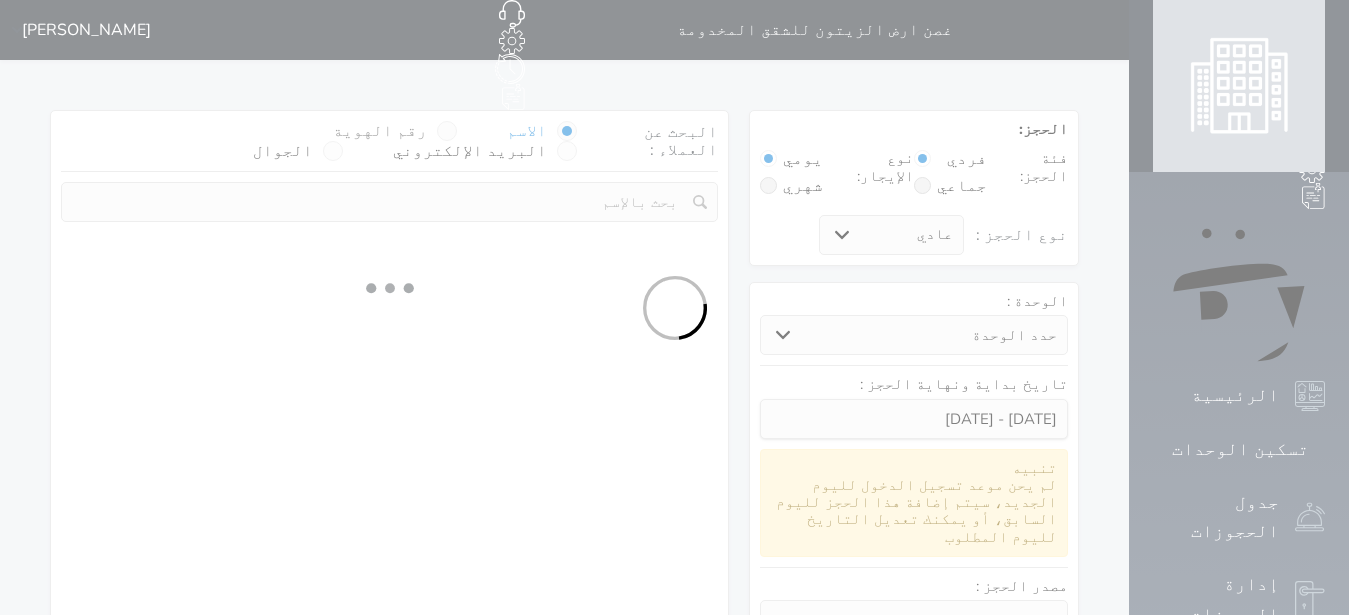 select on "7" 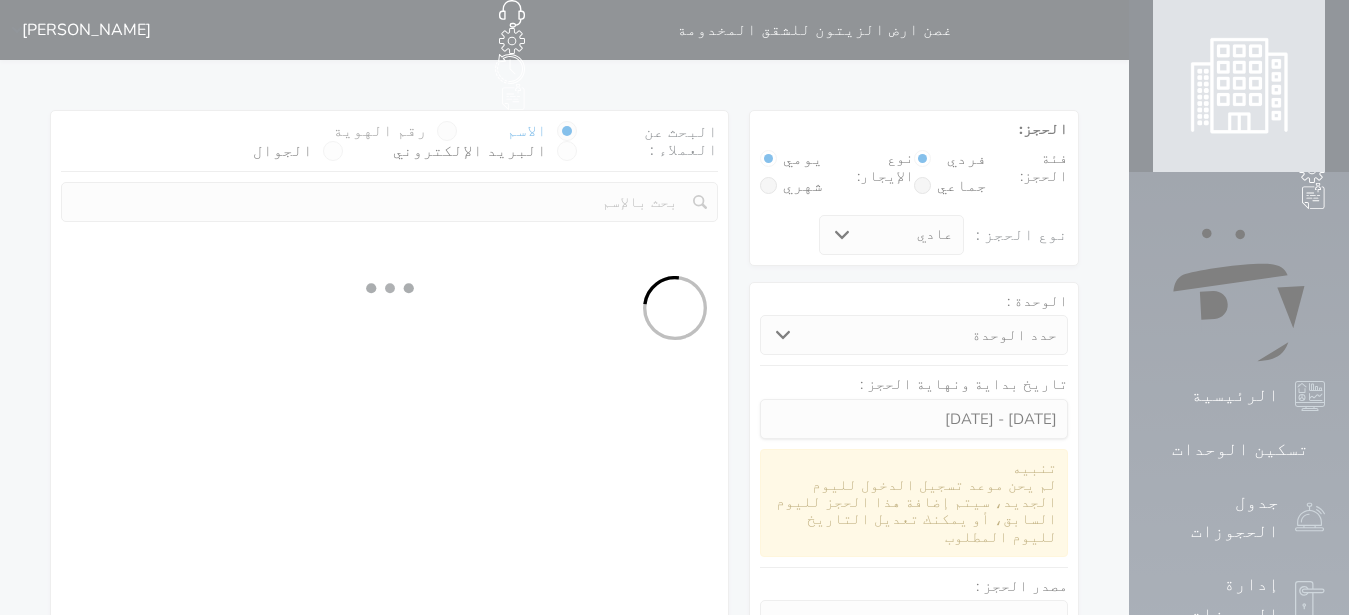 select 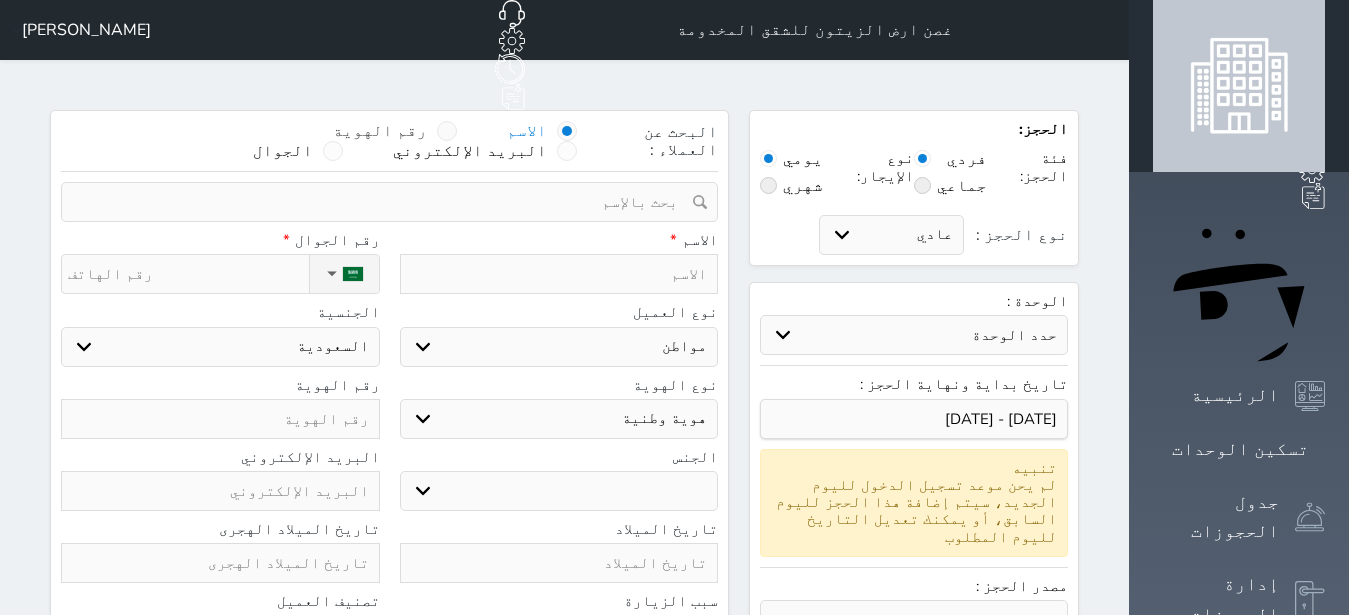 select 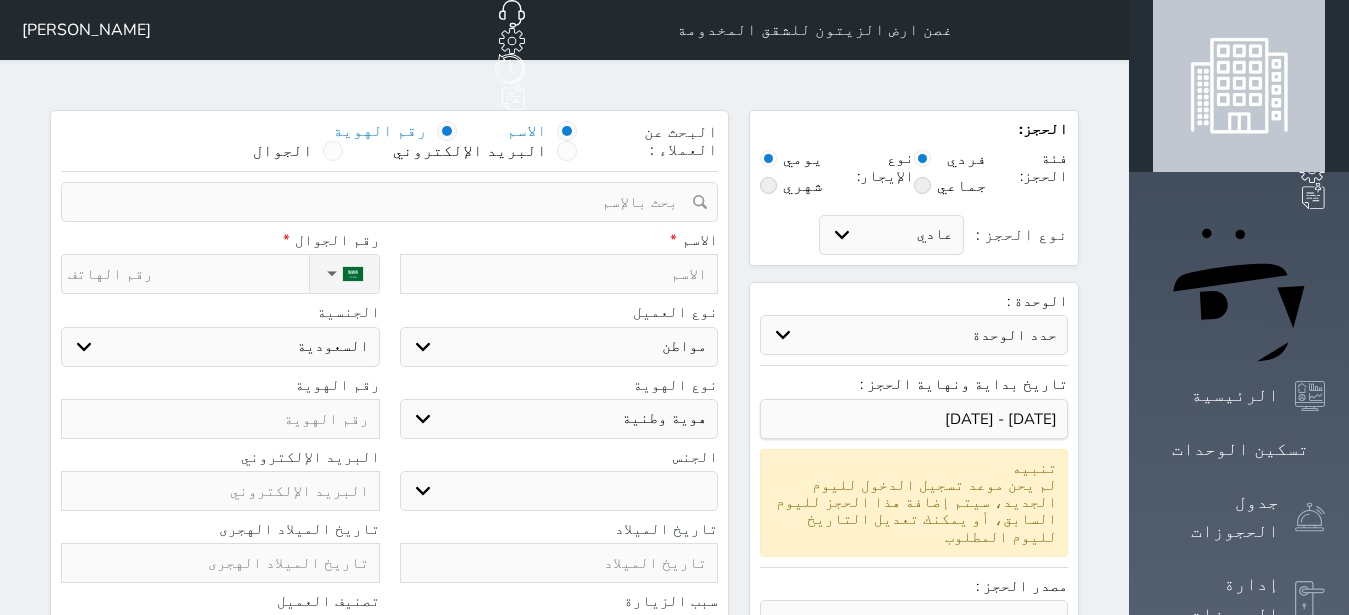 select 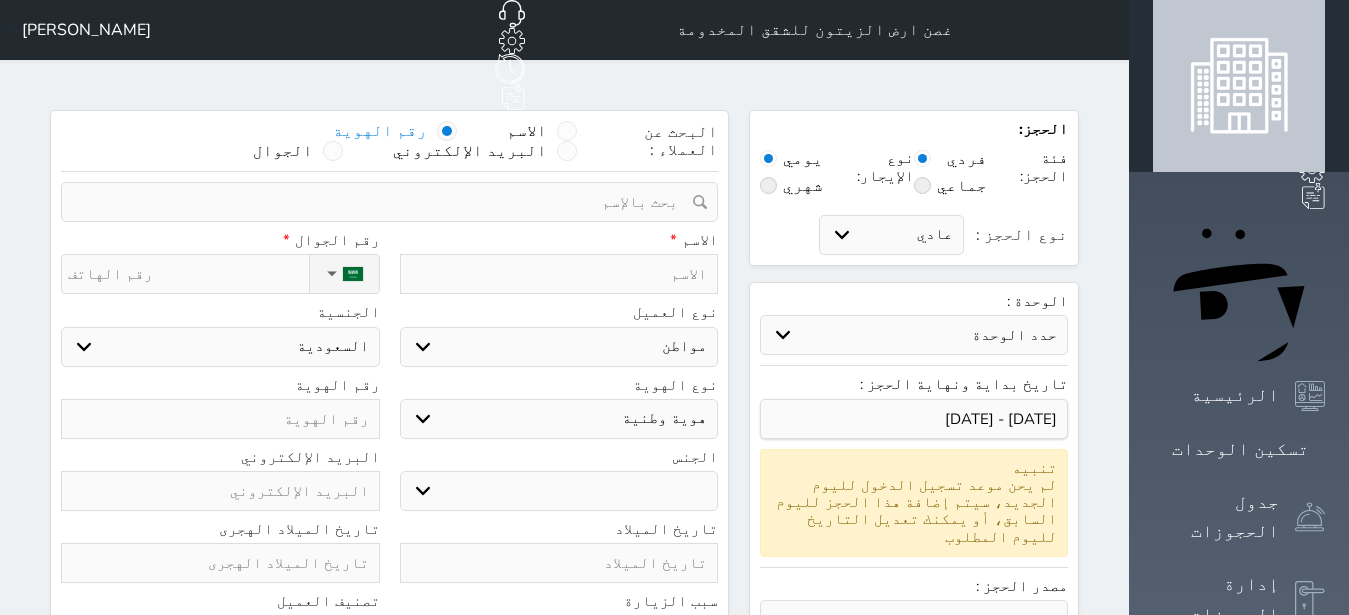 select 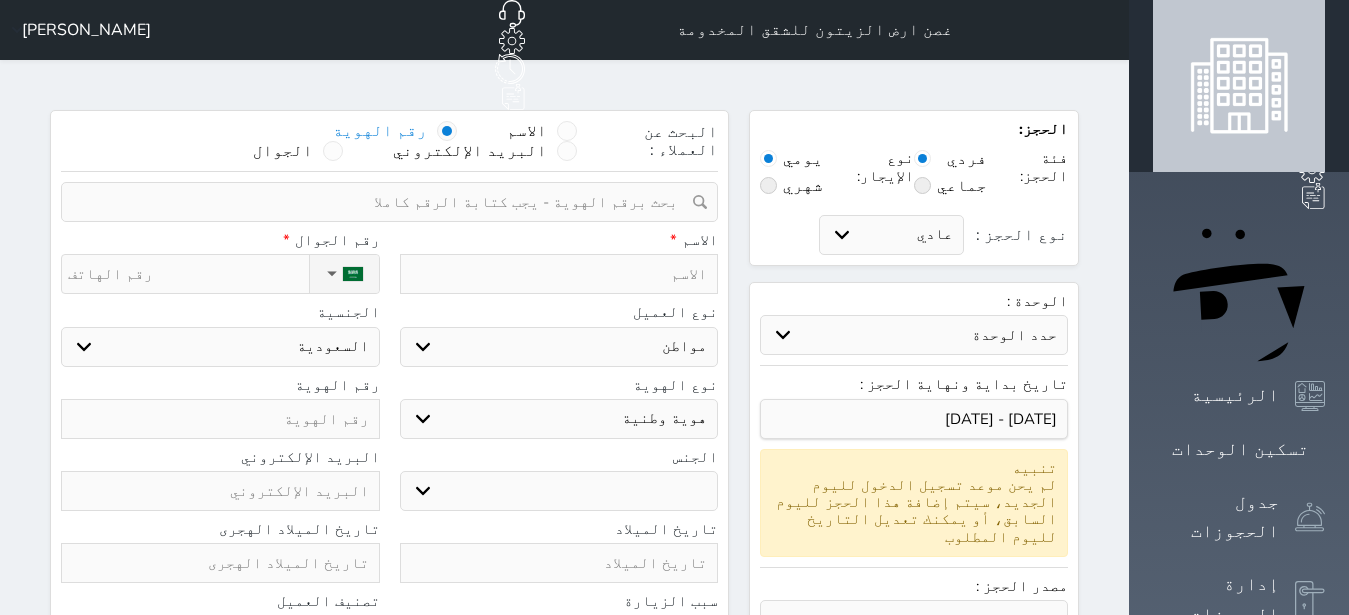click at bounding box center (382, 202) 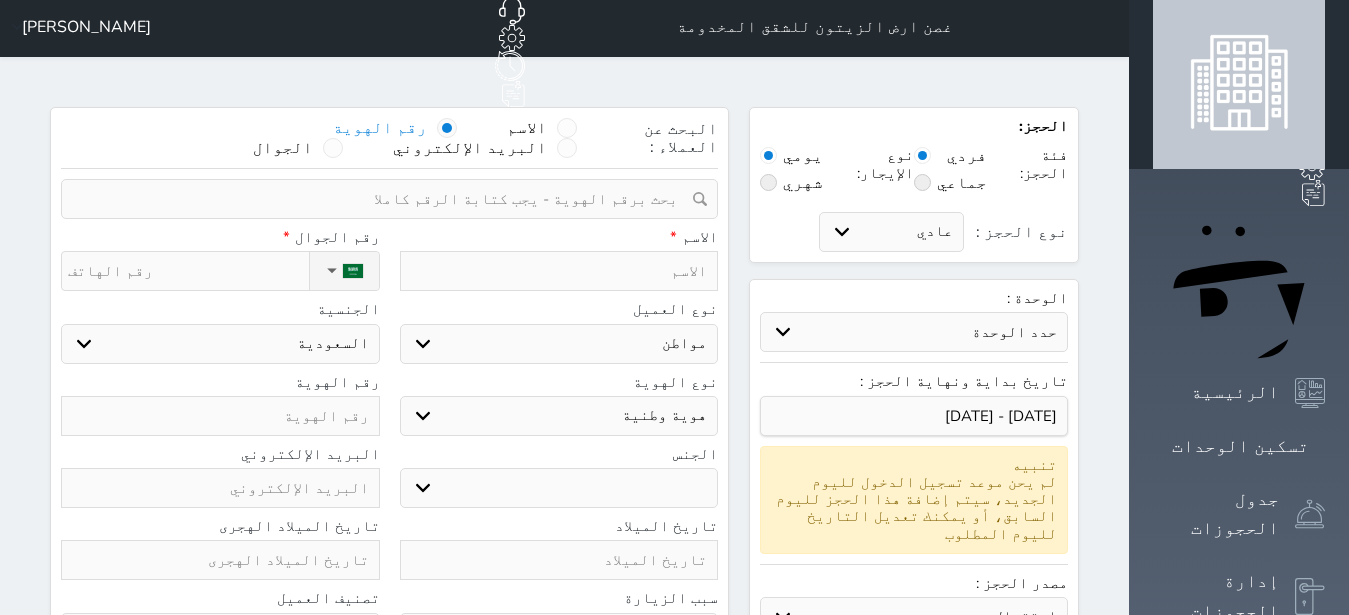 scroll, scrollTop: 0, scrollLeft: 0, axis: both 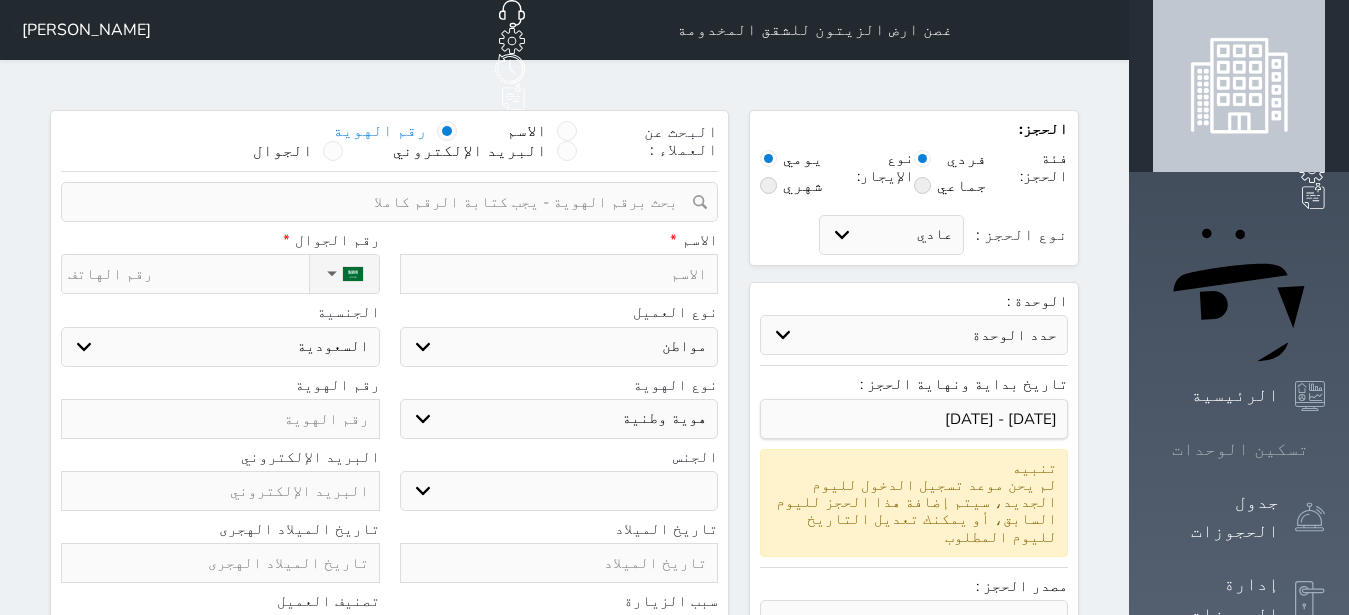 click on "تسكين الوحدات" at bounding box center [1240, 449] 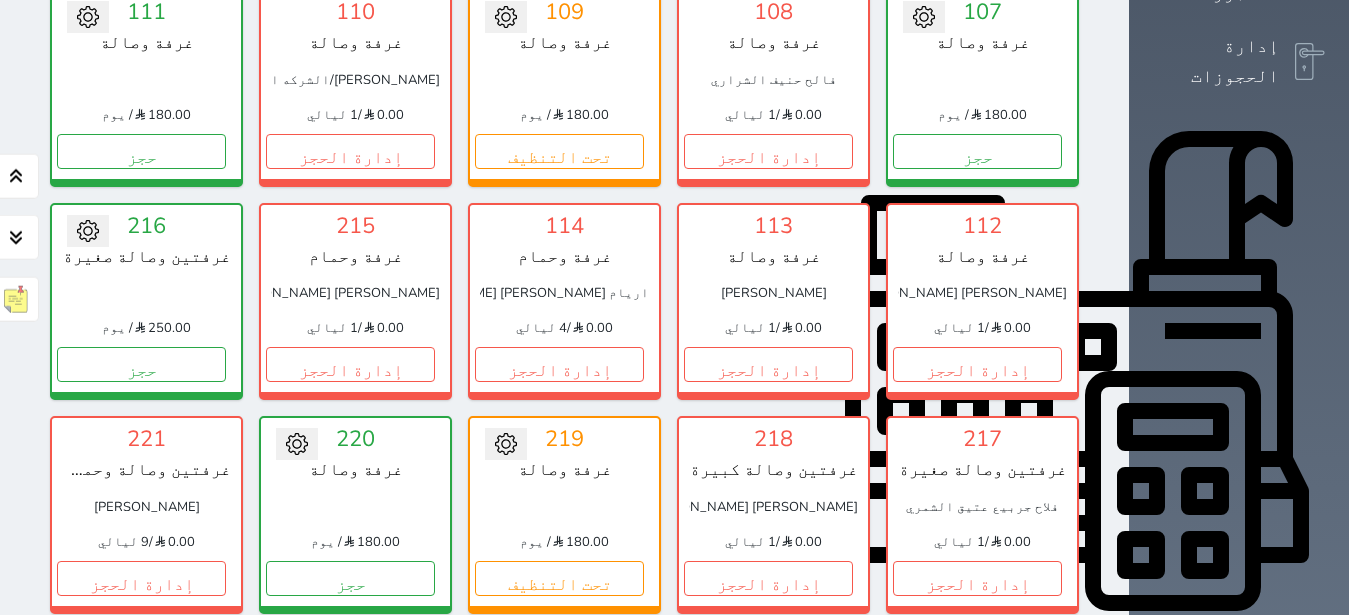 scroll, scrollTop: 582, scrollLeft: 0, axis: vertical 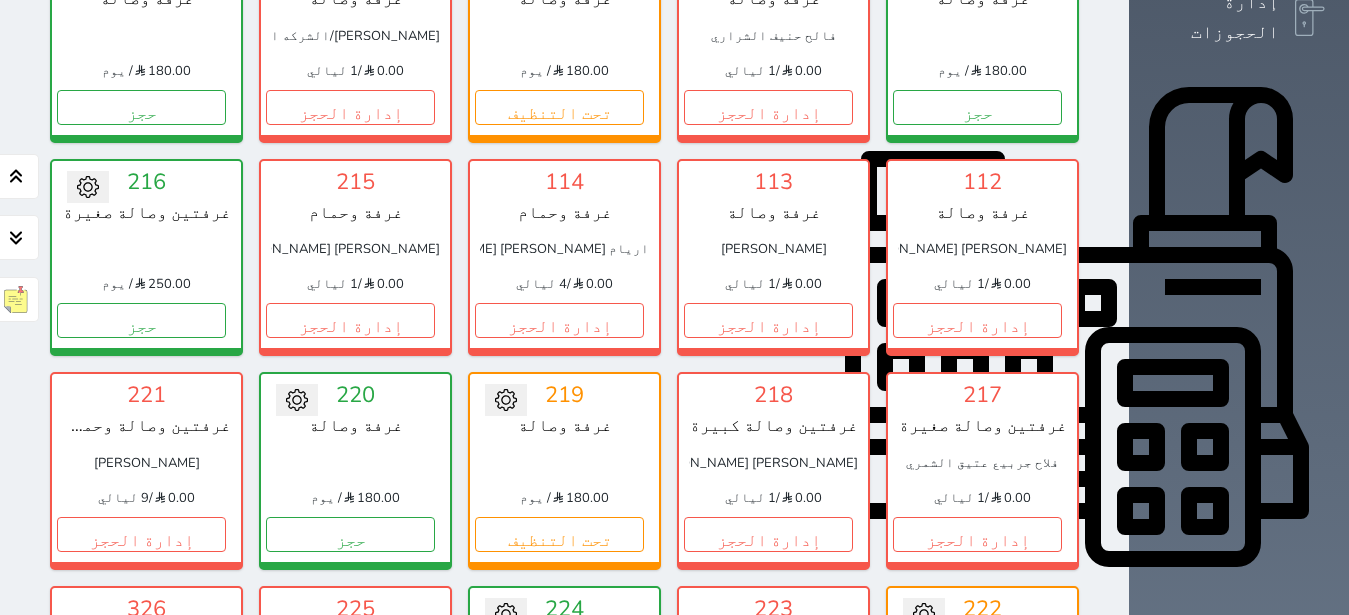 click on "إدارة الحجز" at bounding box center (350, 747) 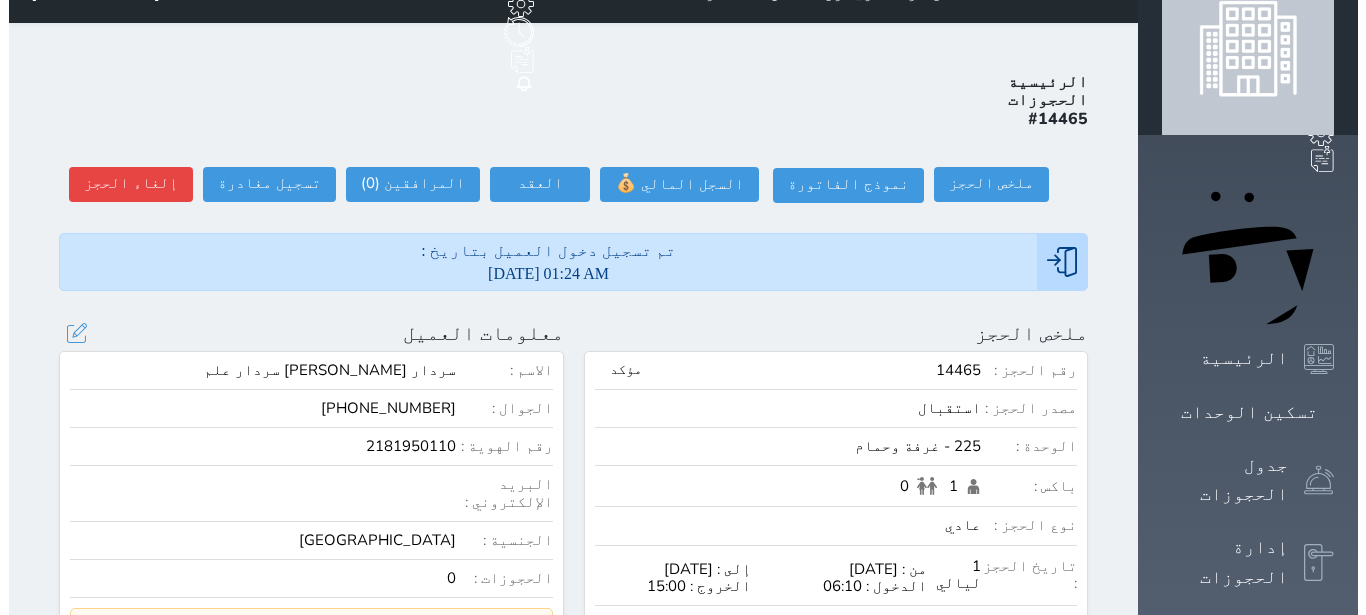 scroll, scrollTop: 0, scrollLeft: 0, axis: both 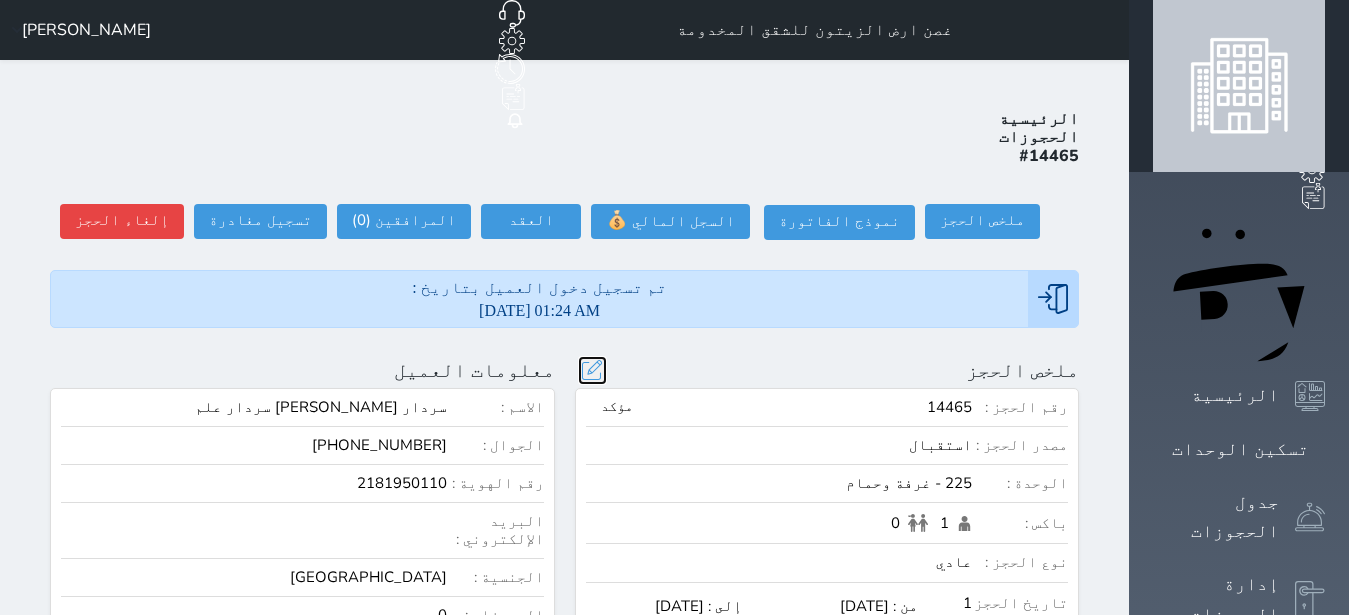 click at bounding box center (592, 370) 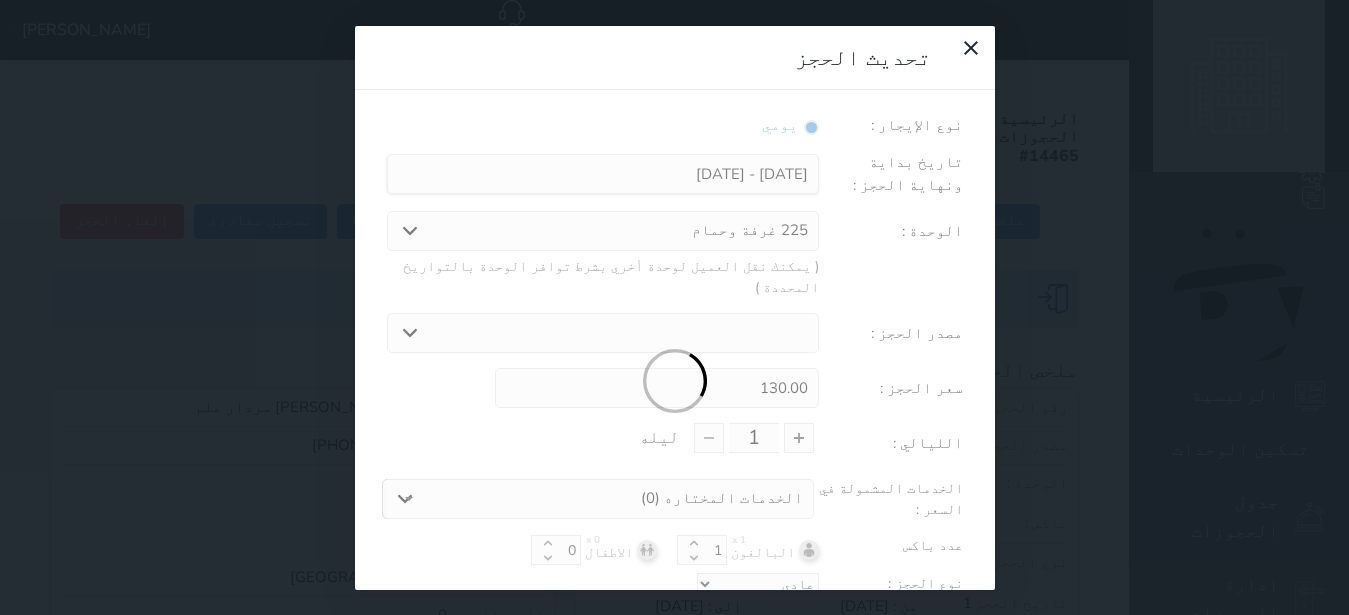 scroll, scrollTop: 45, scrollLeft: 0, axis: vertical 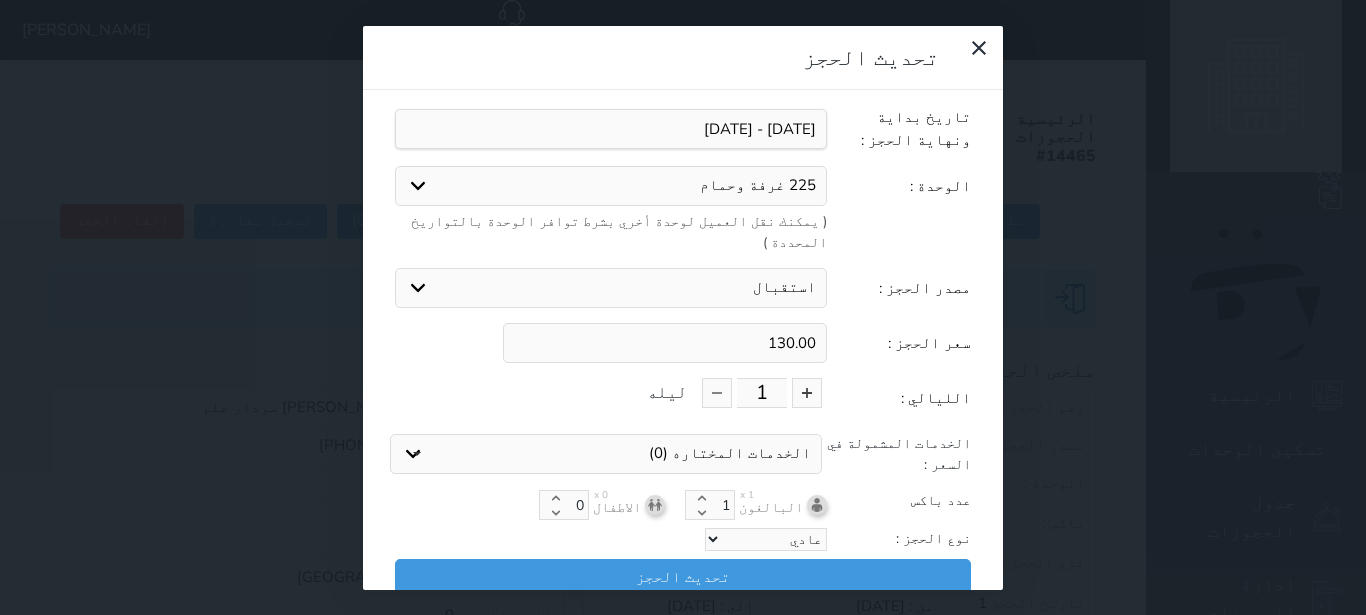 click on "225 غرفة وحمام   104 غرفتين وصالة صغيرة 105 غرفتين وصالة صغيرة 107 غرفة وصالة 111 غرفة وصالة 216 غرفتين وصالة صغيرة 220 غرفة وصالة 224 غرفة وصالة 329 غرفة وصالة" at bounding box center [611, 186] 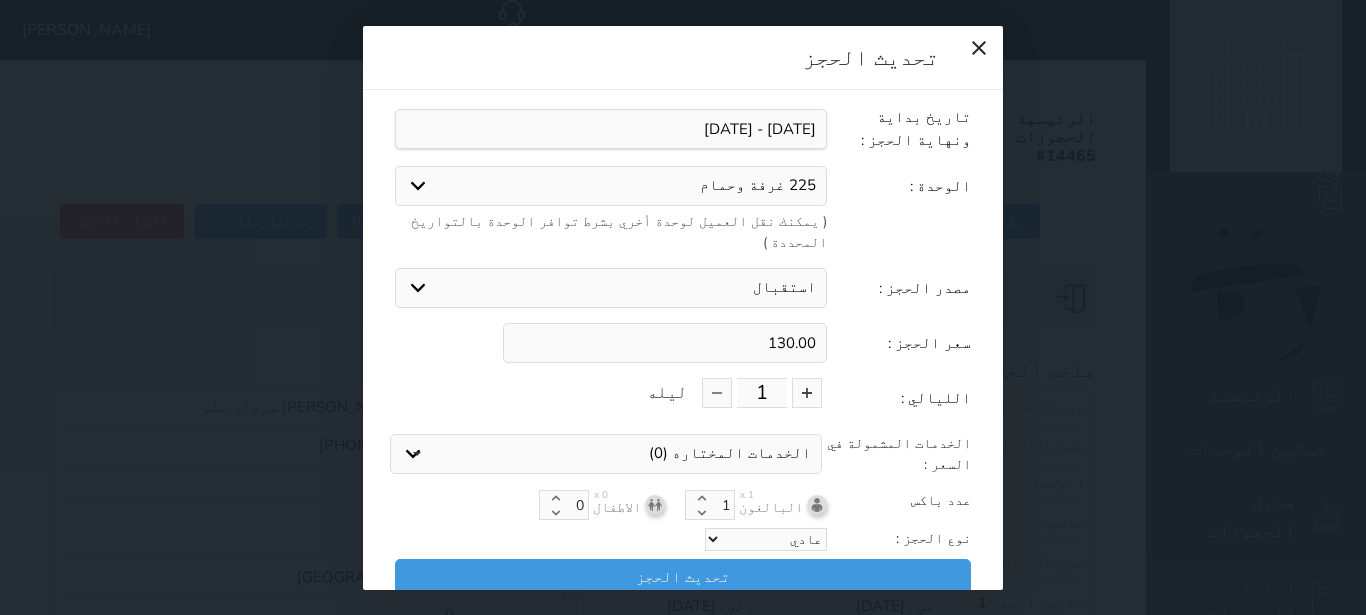 click on "225 غرفة وحمام   104 غرفتين وصالة صغيرة 105 غرفتين وصالة صغيرة 107 غرفة وصالة 111 غرفة وصالة 216 غرفتين وصالة صغيرة 220 غرفة وصالة 224 غرفة وصالة 329 غرفة وصالة" at bounding box center (611, 186) 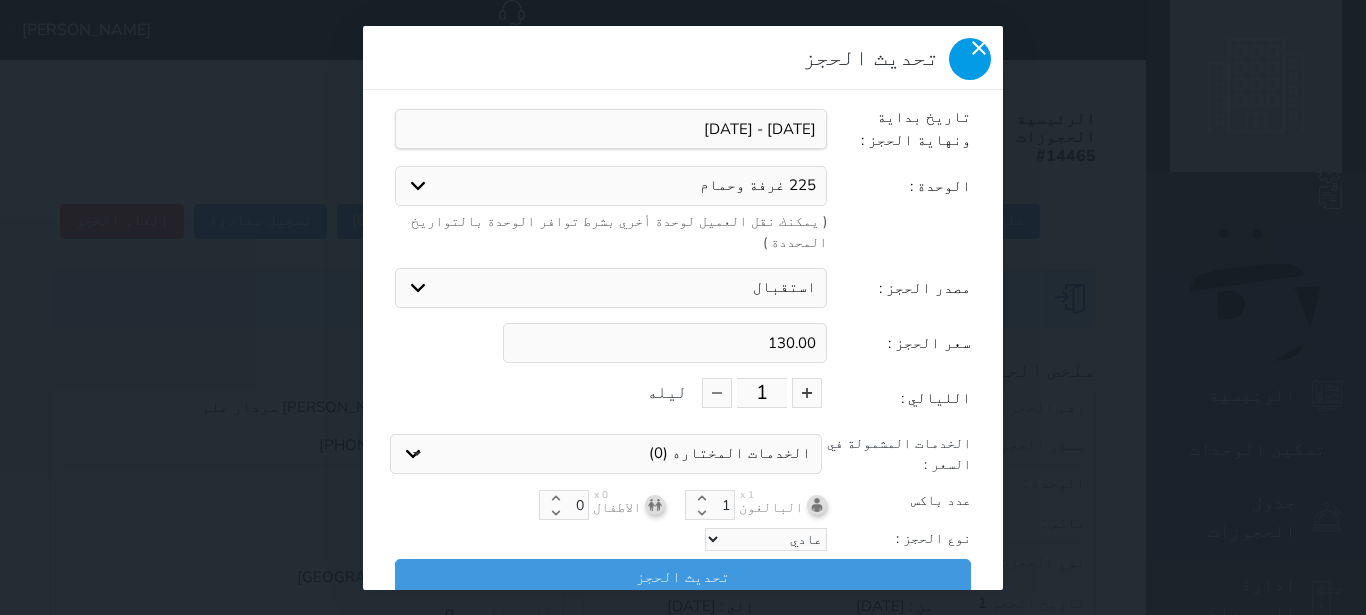 click 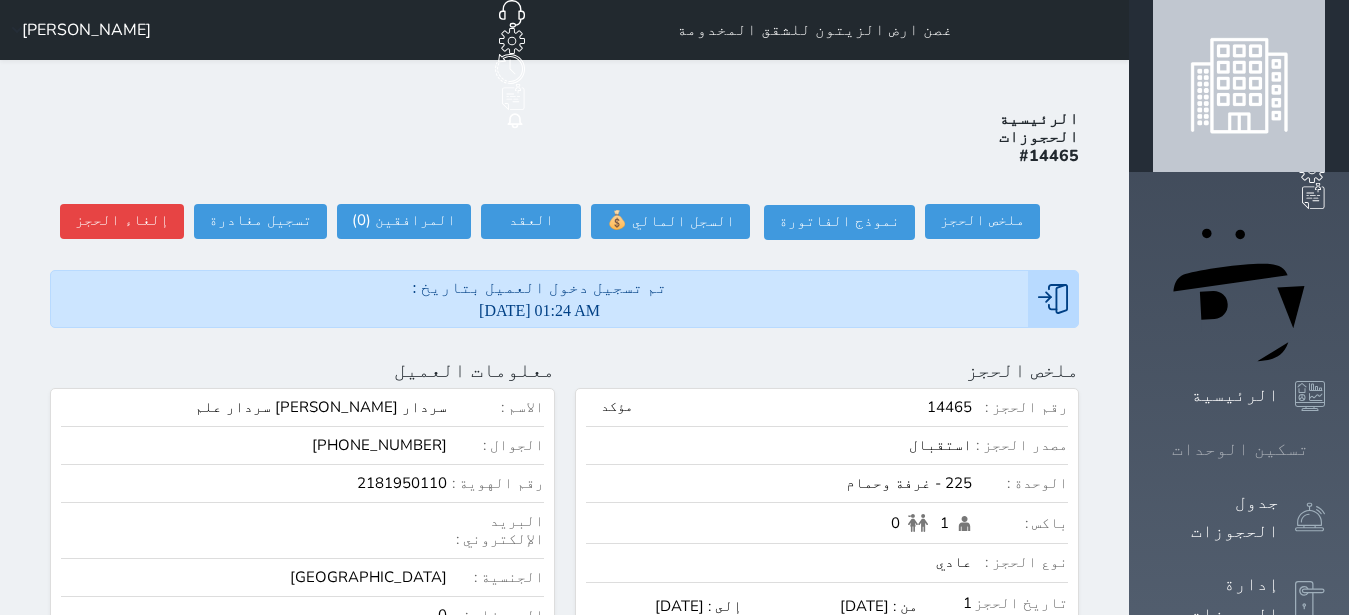 click on "تسكين الوحدات" at bounding box center [1239, 449] 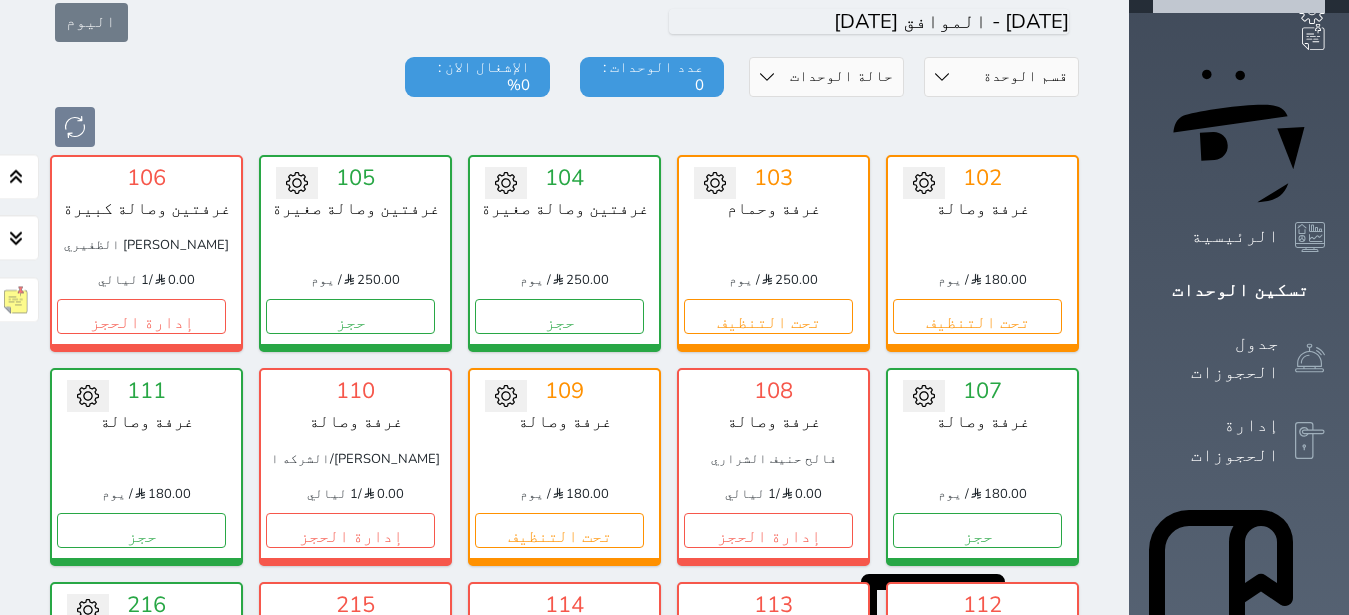 scroll, scrollTop: 204, scrollLeft: 0, axis: vertical 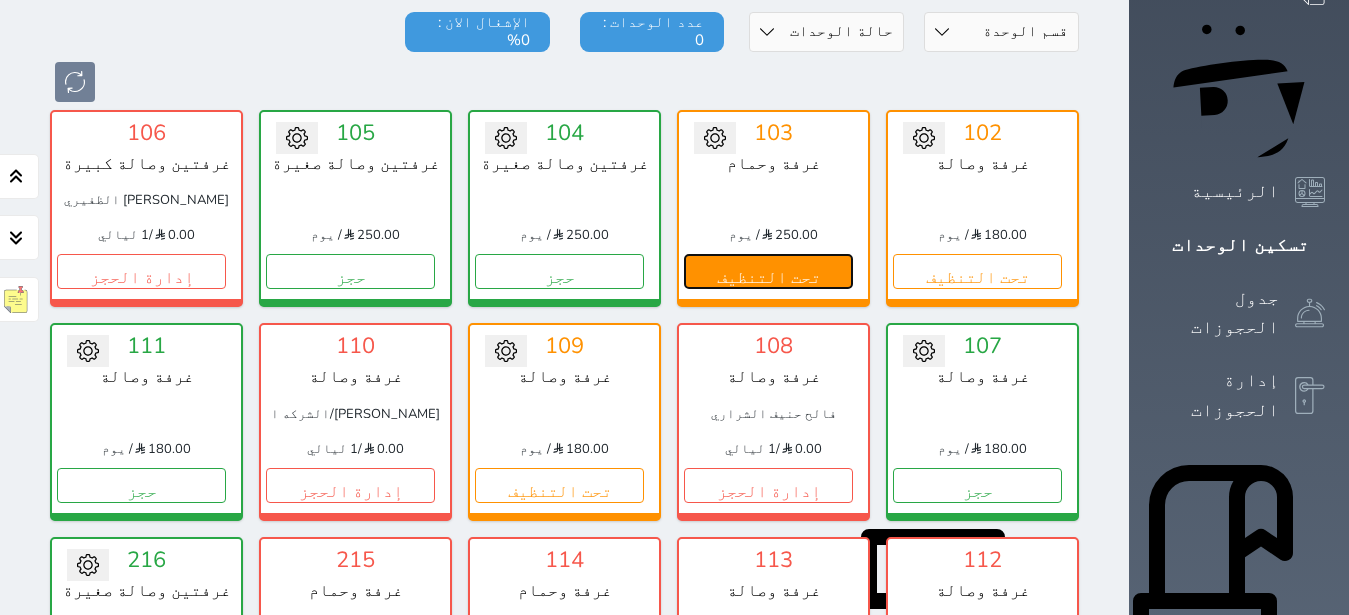 click on "تحت التنظيف" at bounding box center [768, 271] 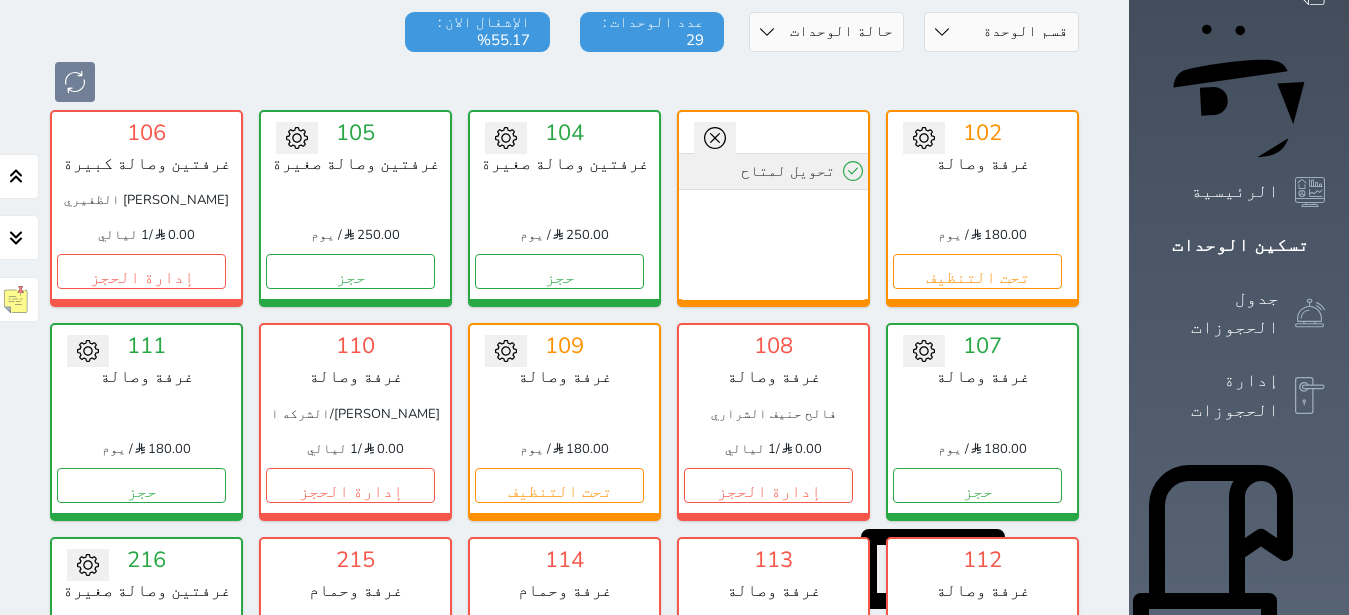 click on "تحويل لمتاح" at bounding box center [773, 171] 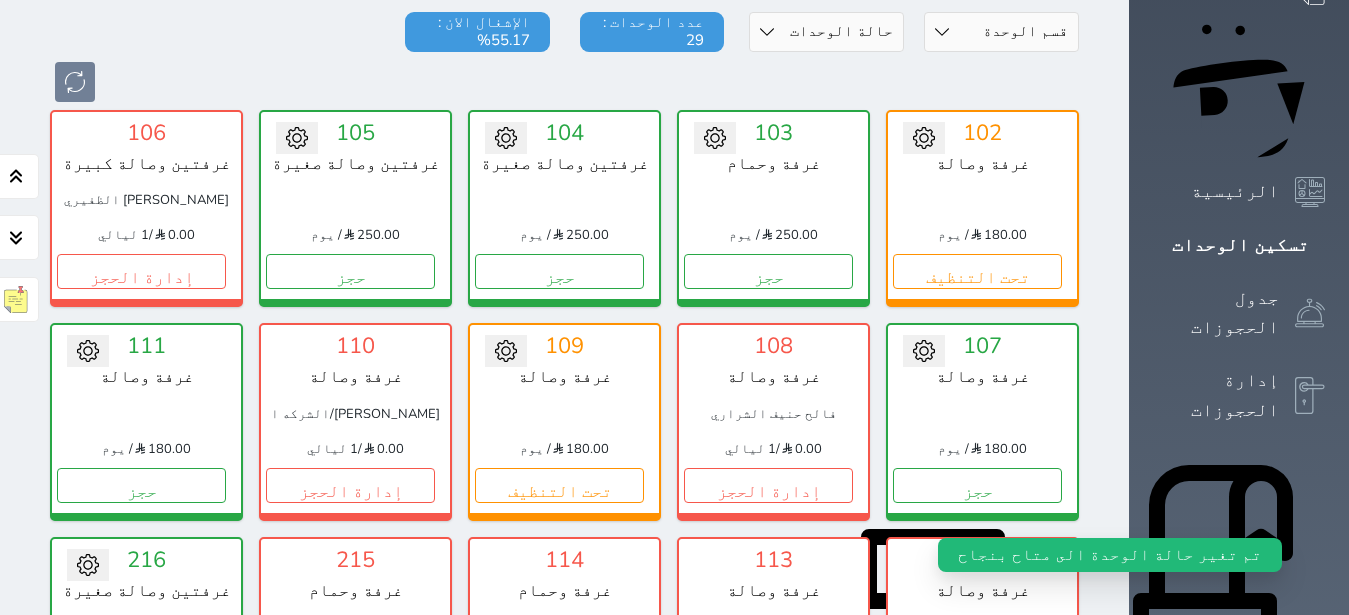 click on "تحويل لمتاح
102   غرفة وصالة
180.00
/ يوم             تحت التنظيف" at bounding box center (982, 208) 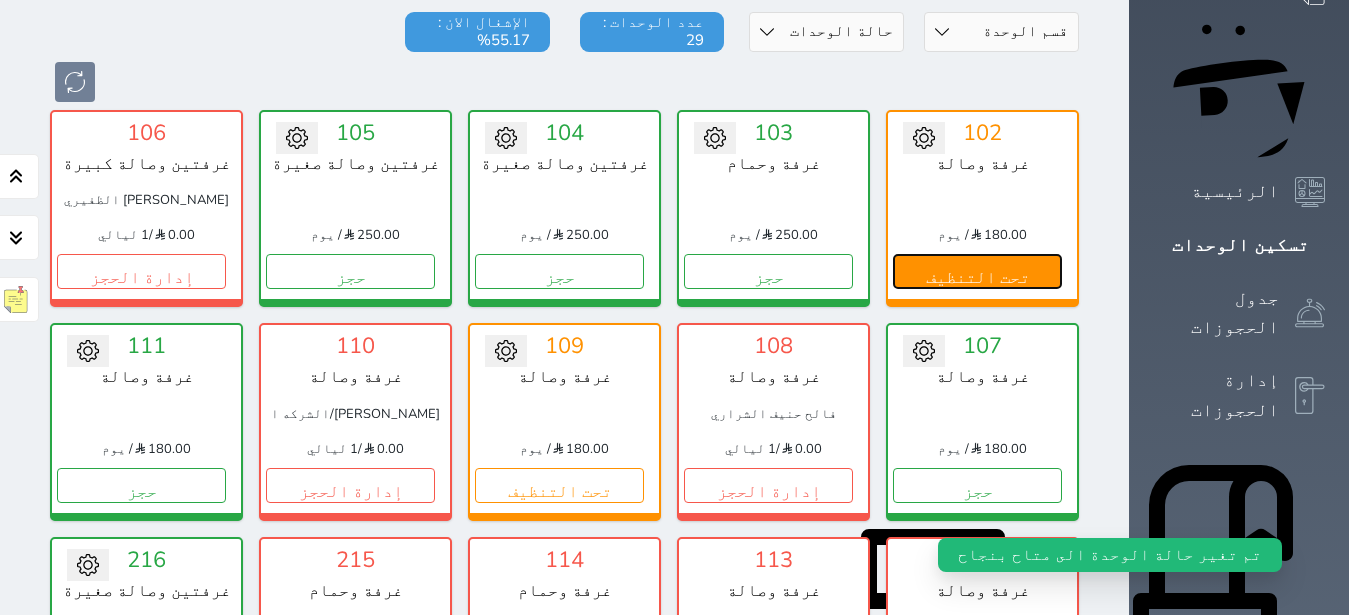 click on "تحت التنظيف" at bounding box center (977, 271) 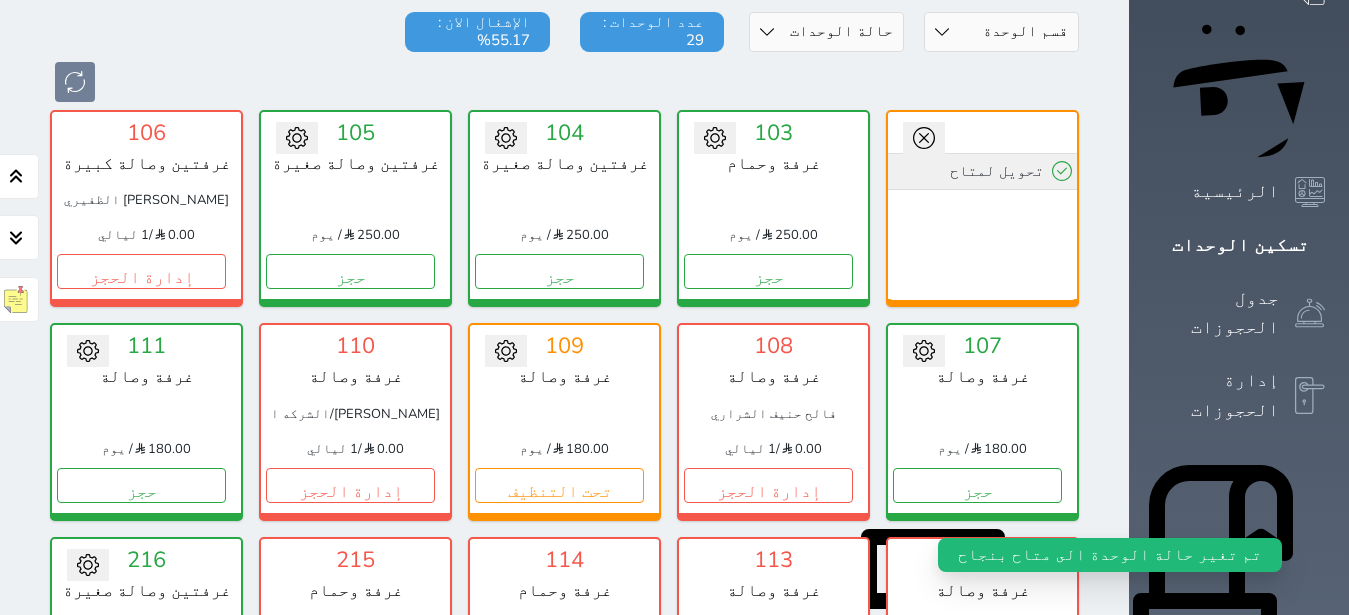 click on "تحويل لمتاح" at bounding box center [982, 171] 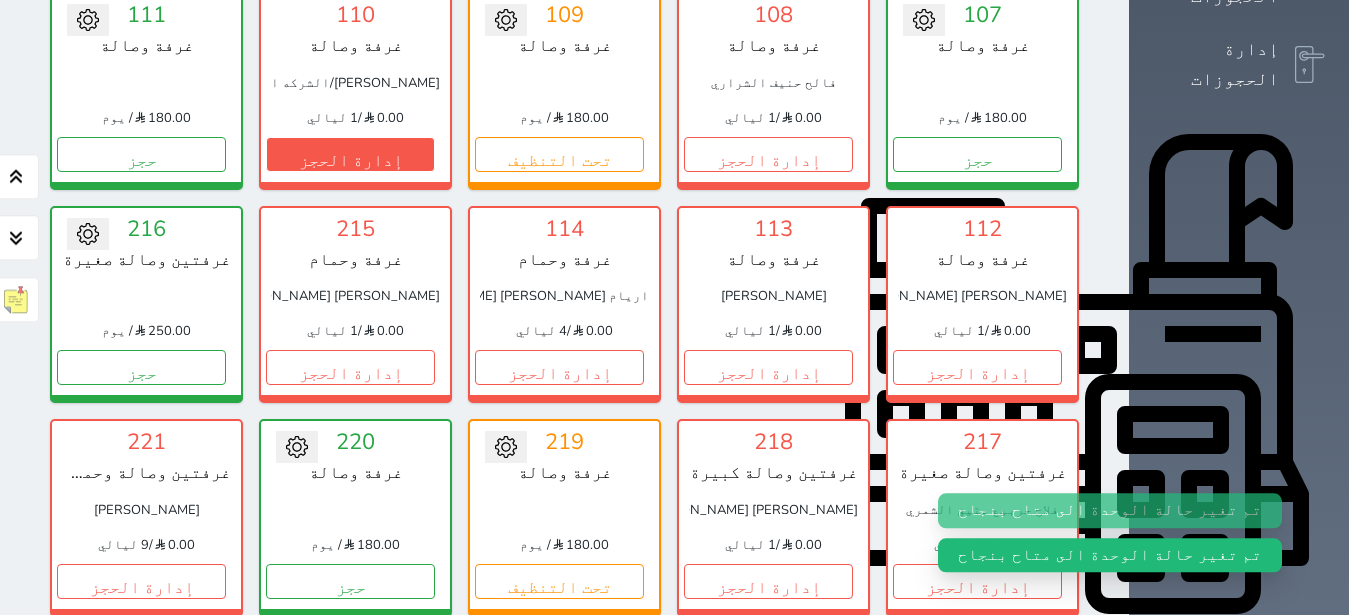 scroll, scrollTop: 582, scrollLeft: 0, axis: vertical 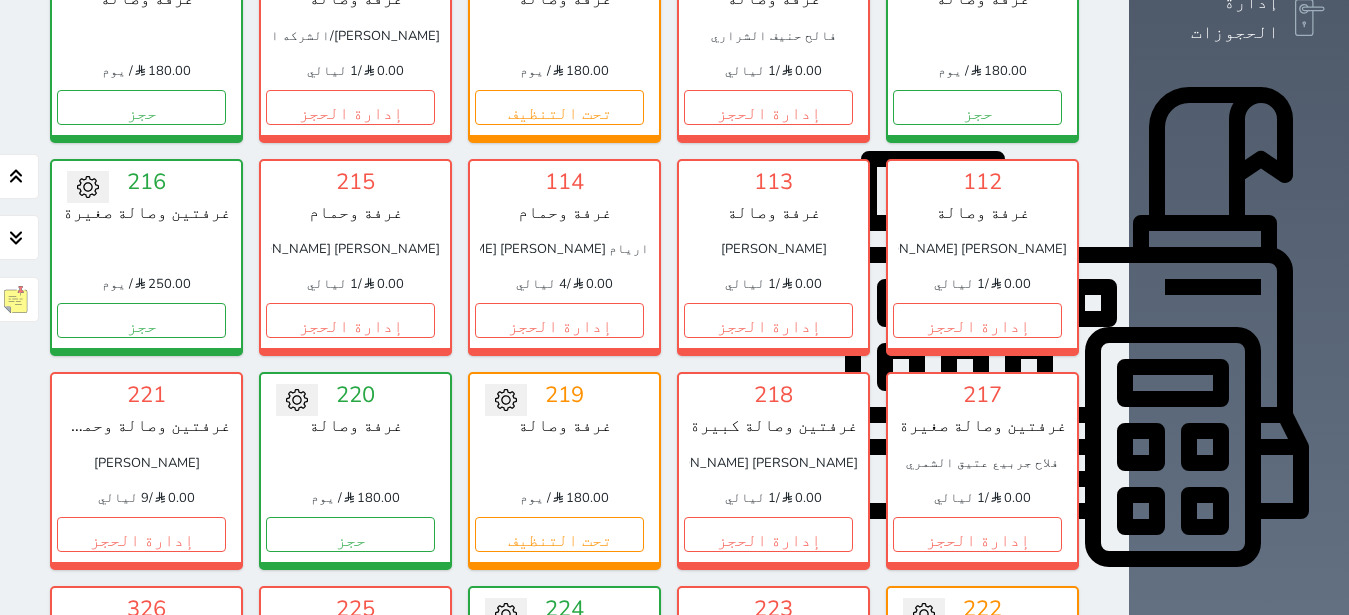 click on "إدارة الحجز" at bounding box center [350, 747] 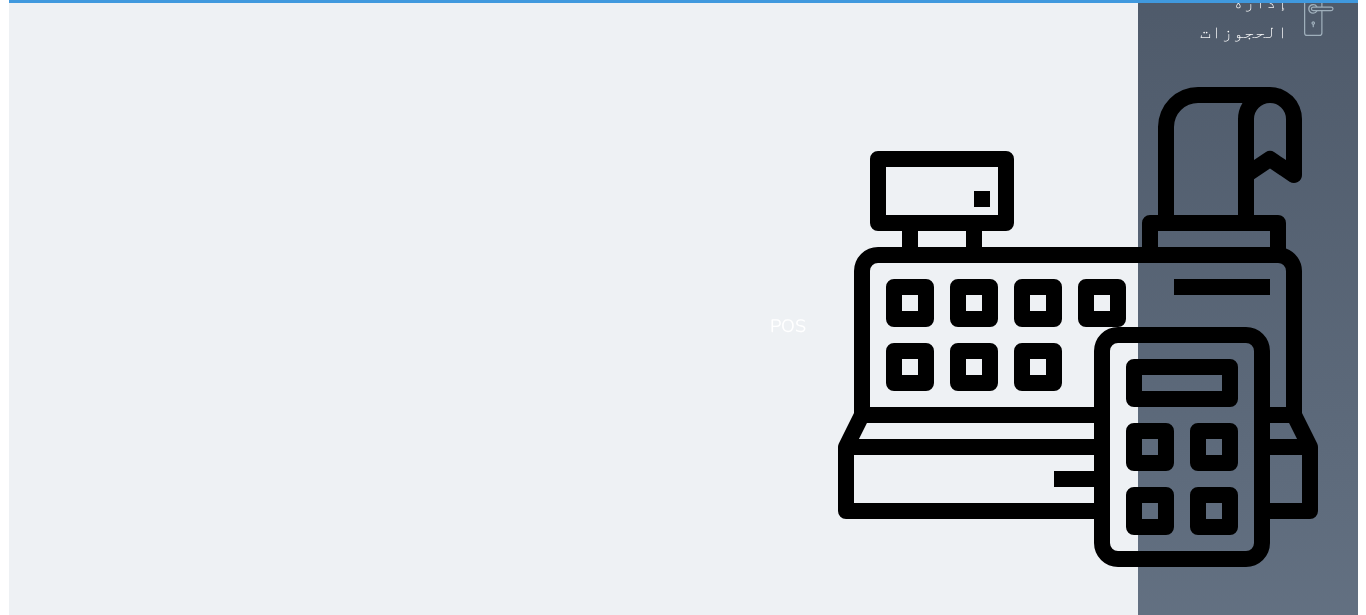 scroll, scrollTop: 0, scrollLeft: 0, axis: both 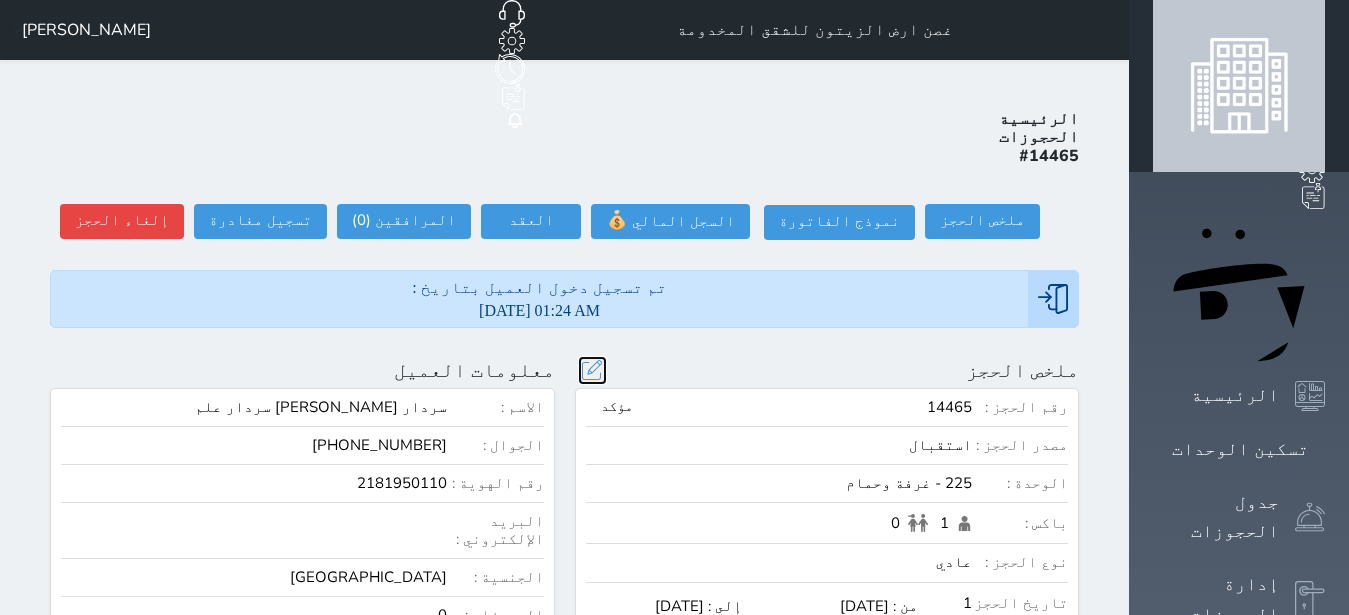 click at bounding box center (592, 370) 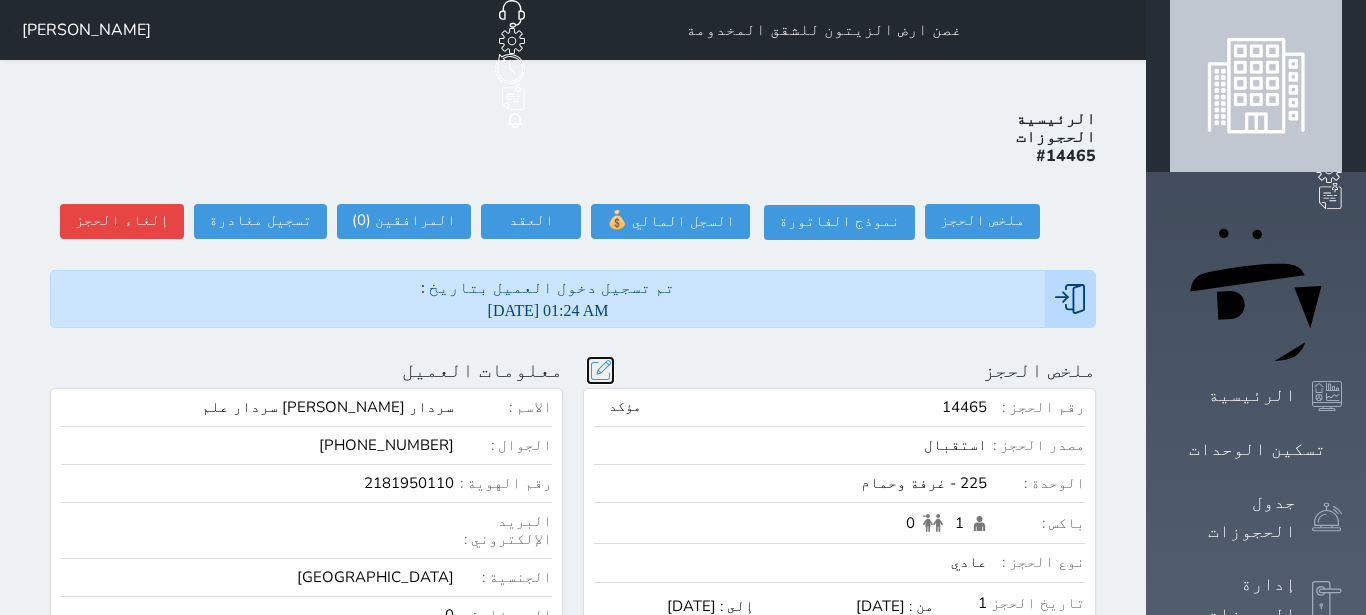 scroll, scrollTop: 45, scrollLeft: 0, axis: vertical 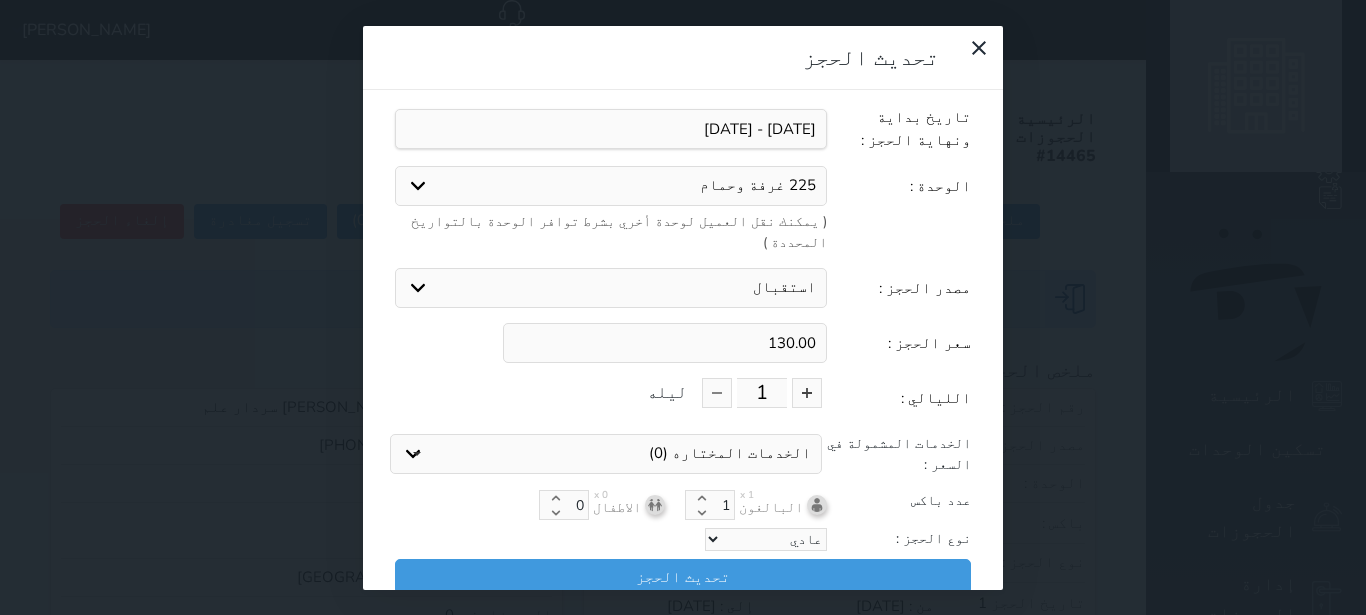 click on "استقبال الموقع الإلكتروني بوكينج المسافر اكسبيديا مواقع التواصل الإجتماعي اويو اخرى" at bounding box center (611, 288) 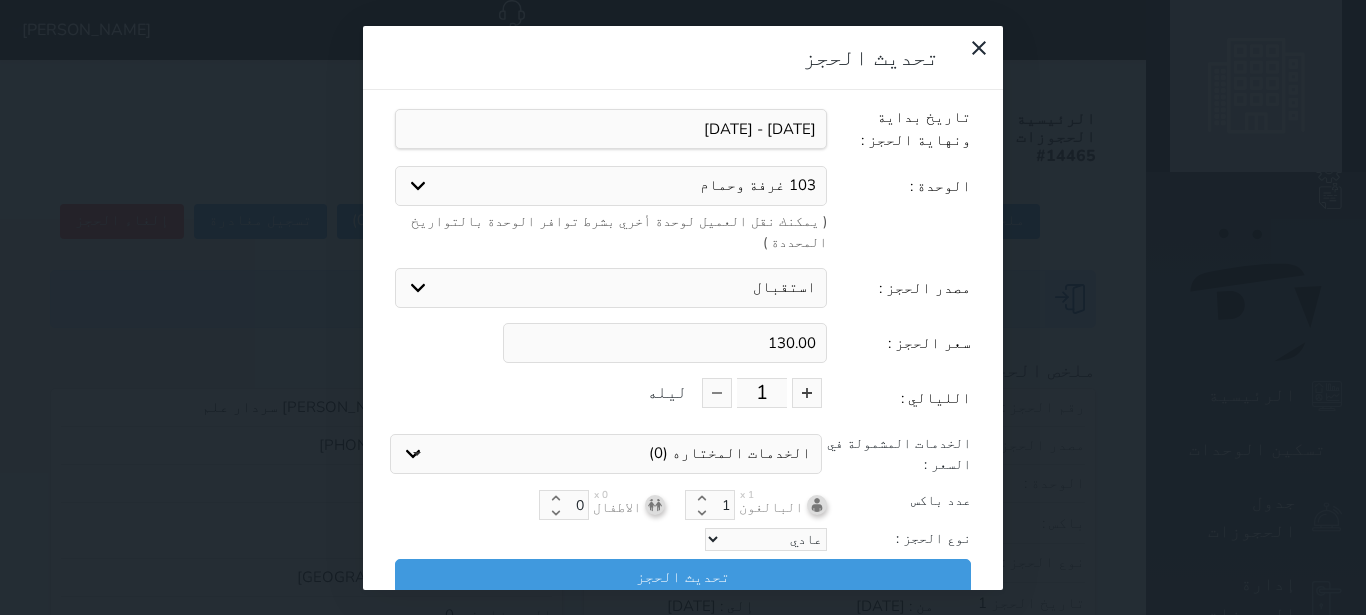 click on "103 غرفة وحمام" at bounding box center [0, 0] 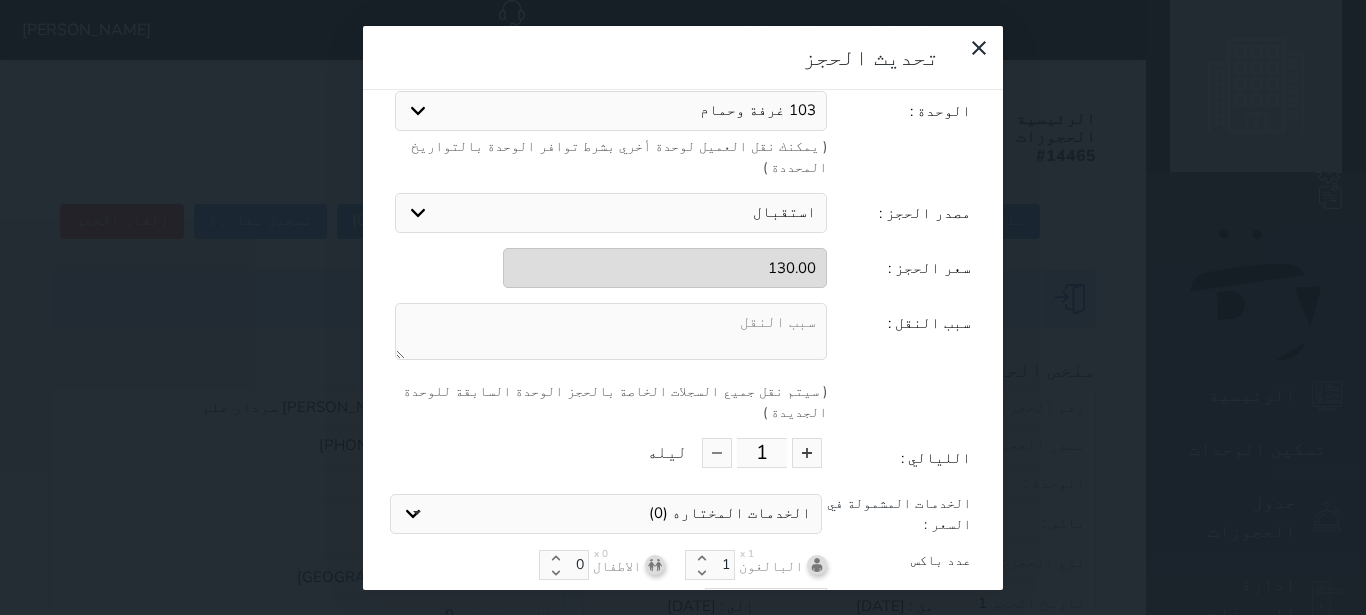 scroll, scrollTop: 212, scrollLeft: 0, axis: vertical 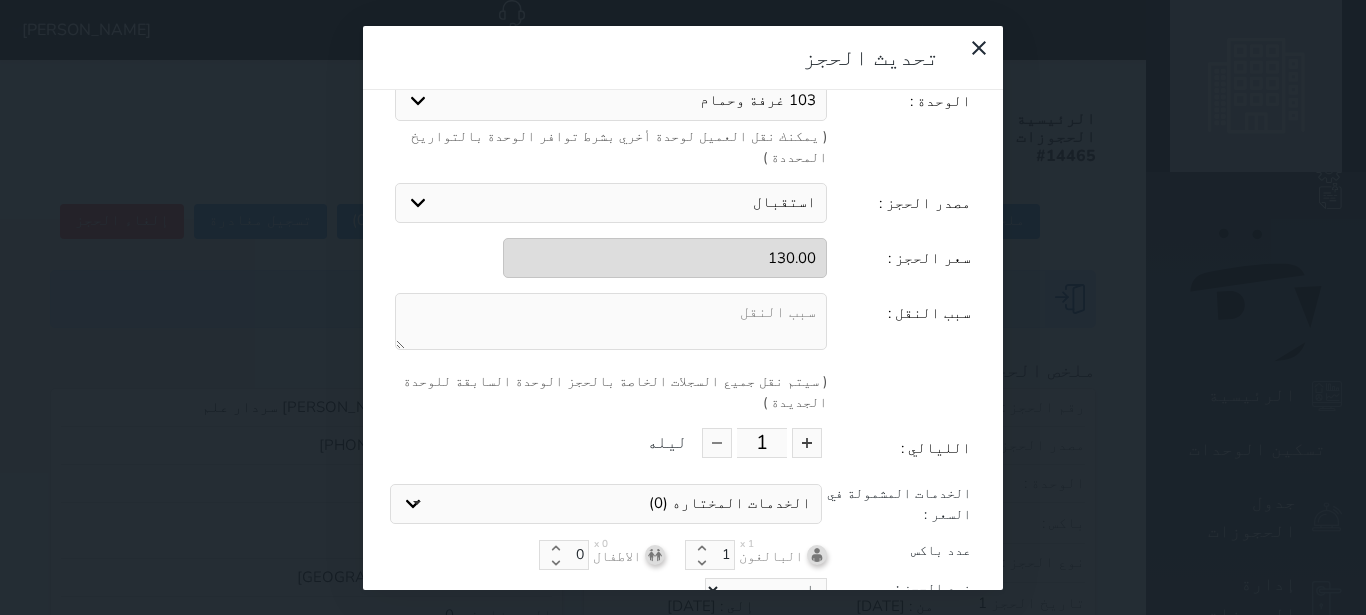 click at bounding box center (611, 321) 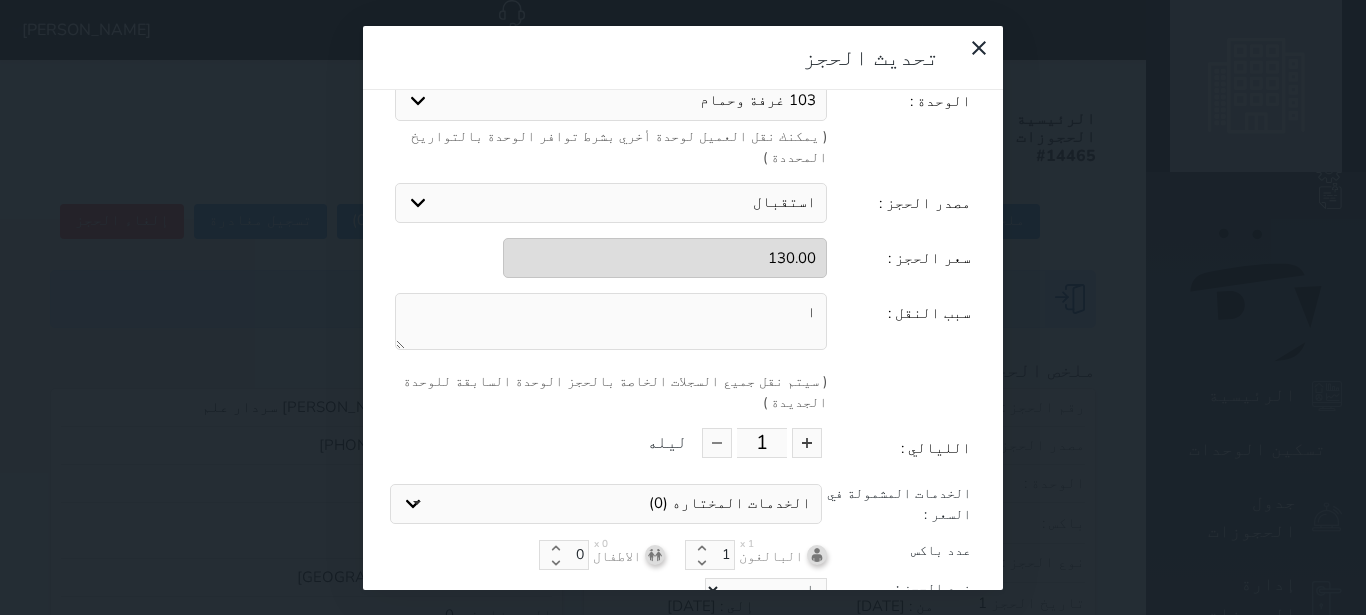 type on "ا" 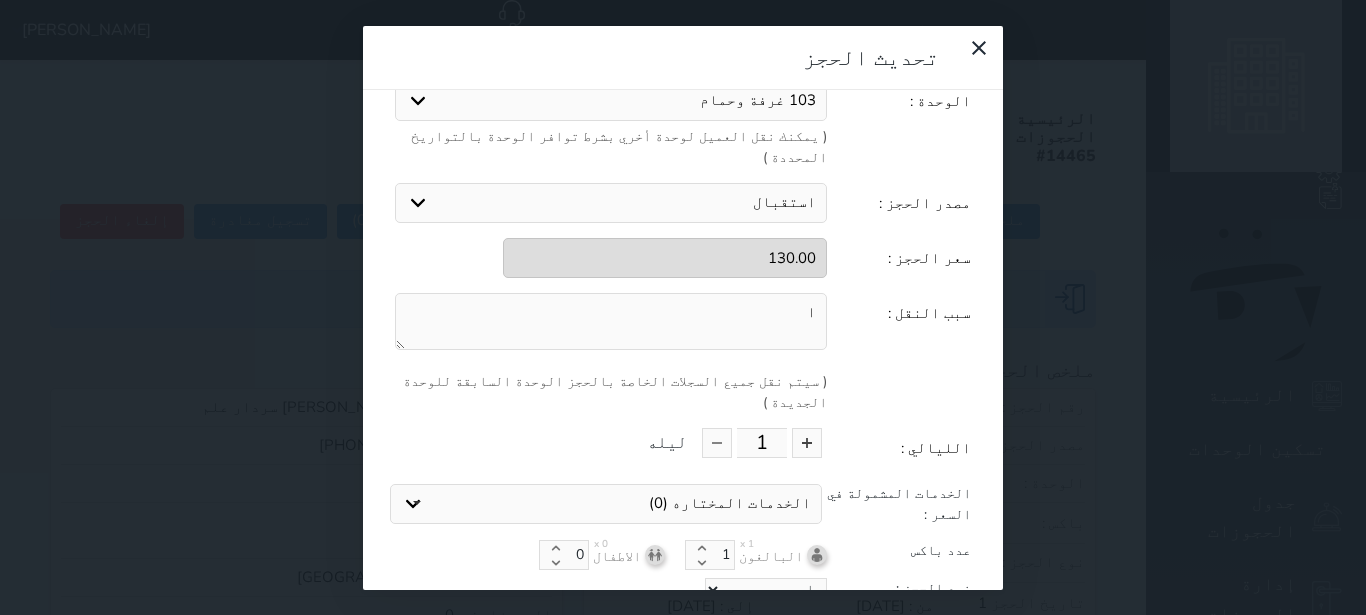 click on "تحديث الحجز" at bounding box center [683, 626] 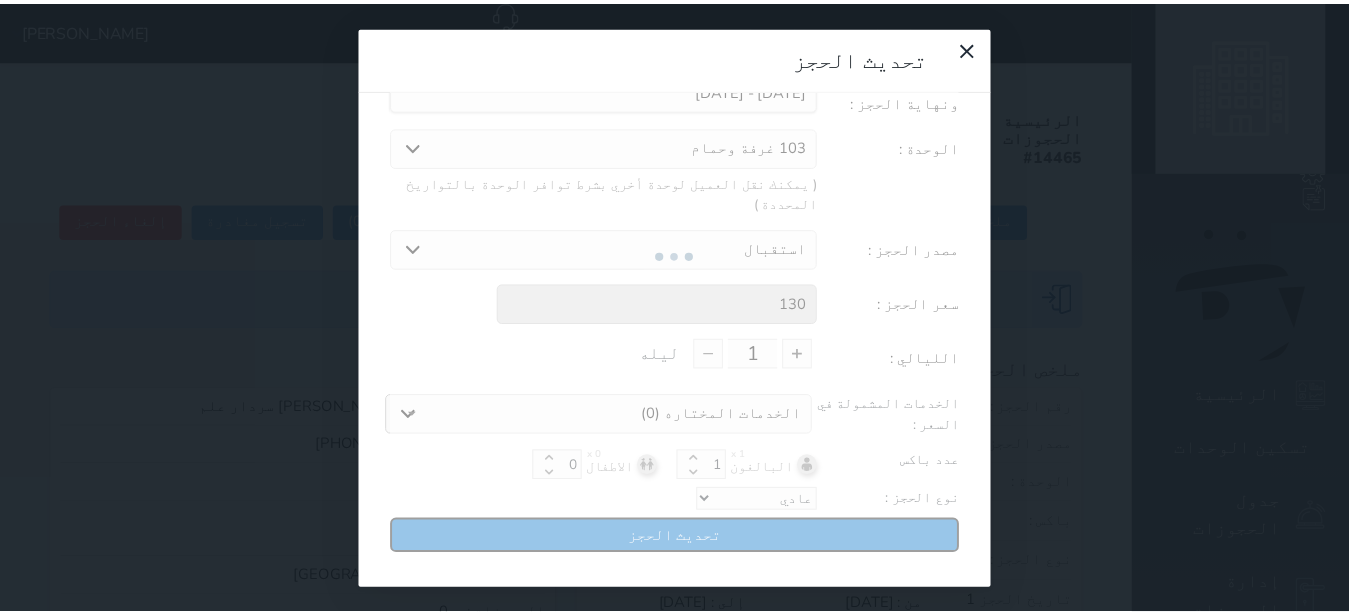 scroll, scrollTop: 104, scrollLeft: 0, axis: vertical 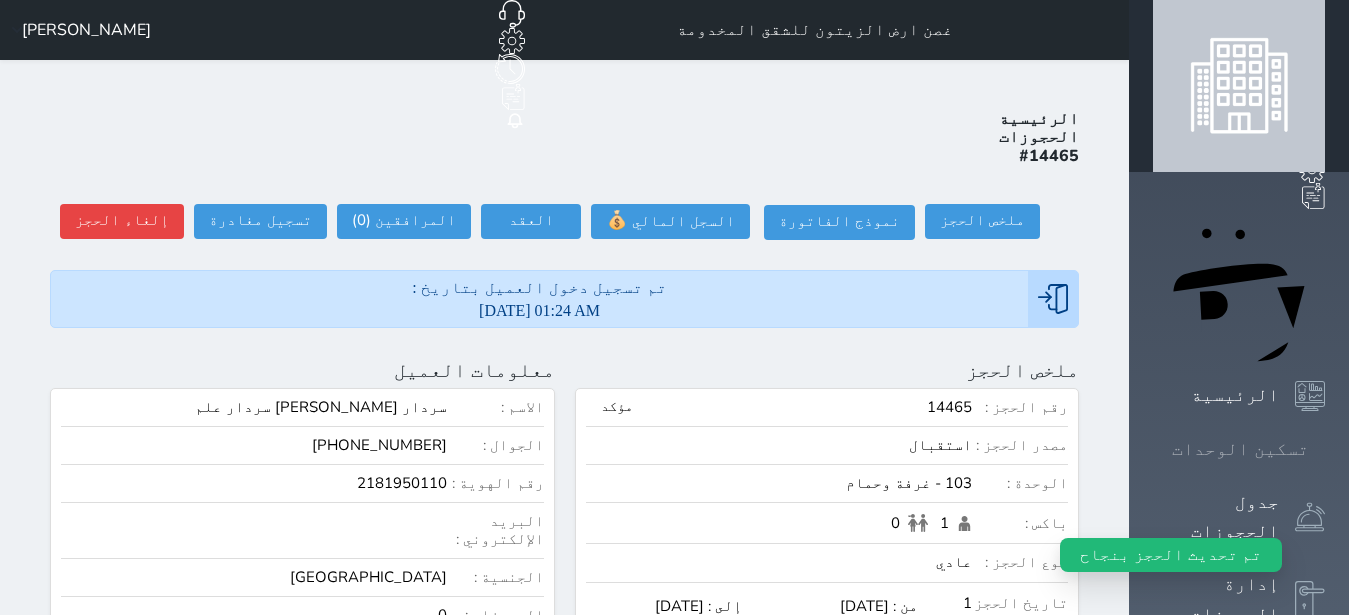 click on "تسكين الوحدات" at bounding box center [1239, 449] 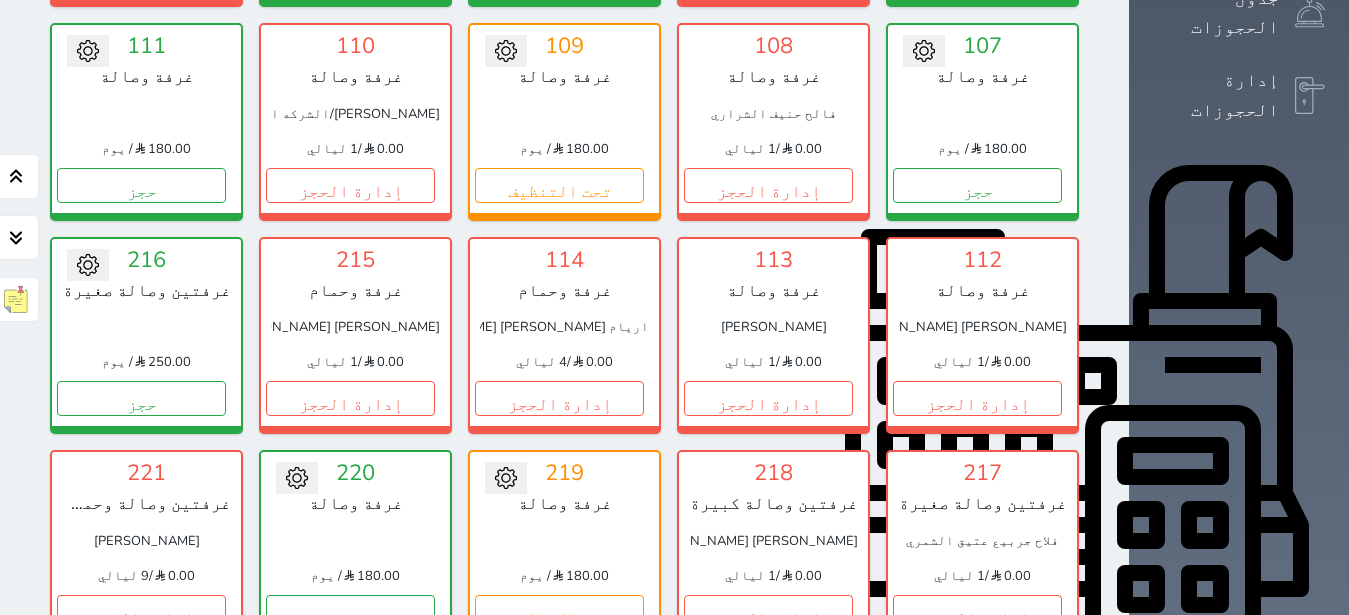 scroll, scrollTop: 630, scrollLeft: 0, axis: vertical 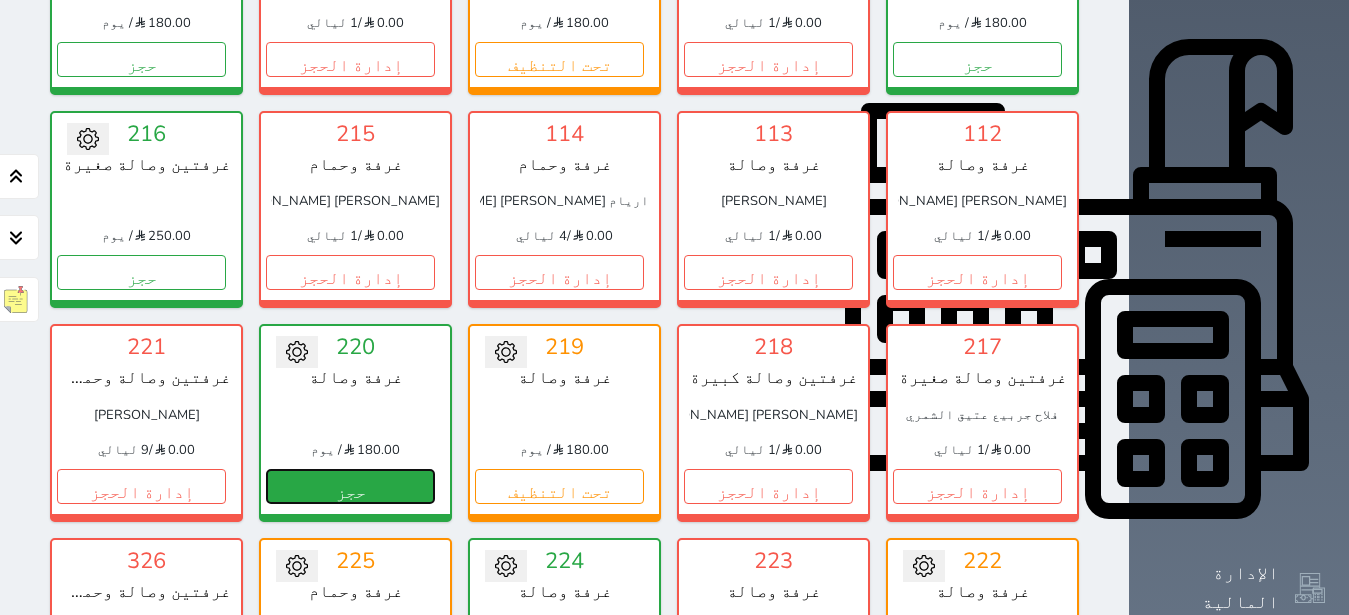 click on "حجز" at bounding box center [350, 486] 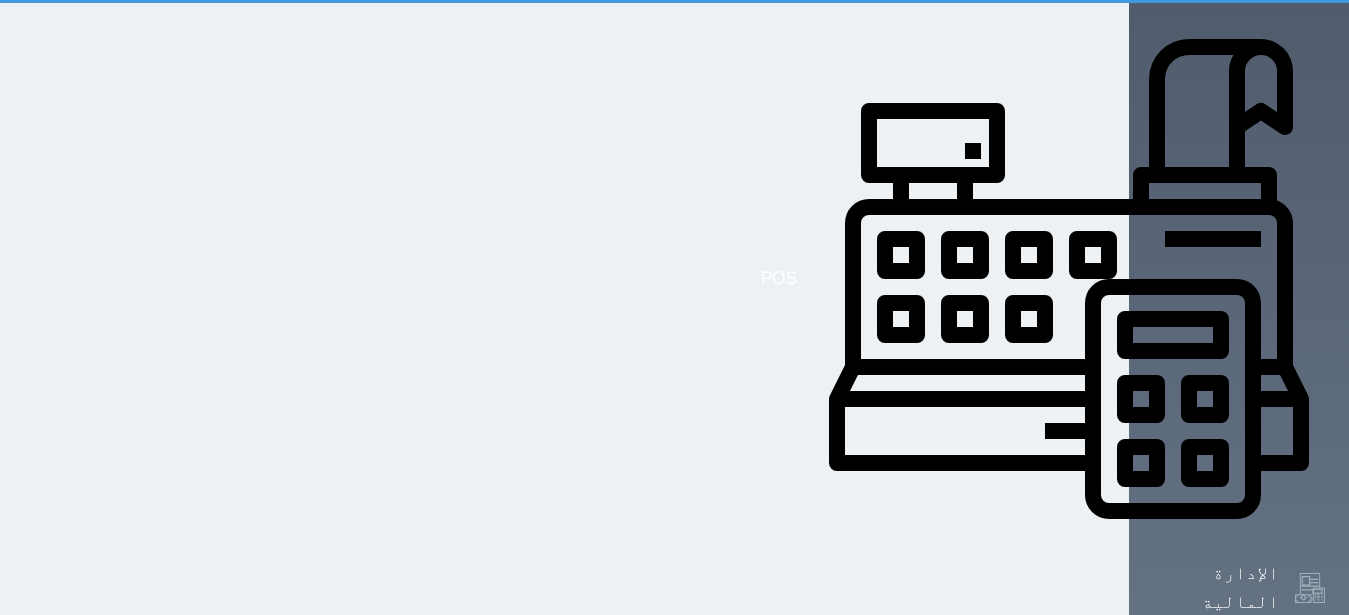 select on "1" 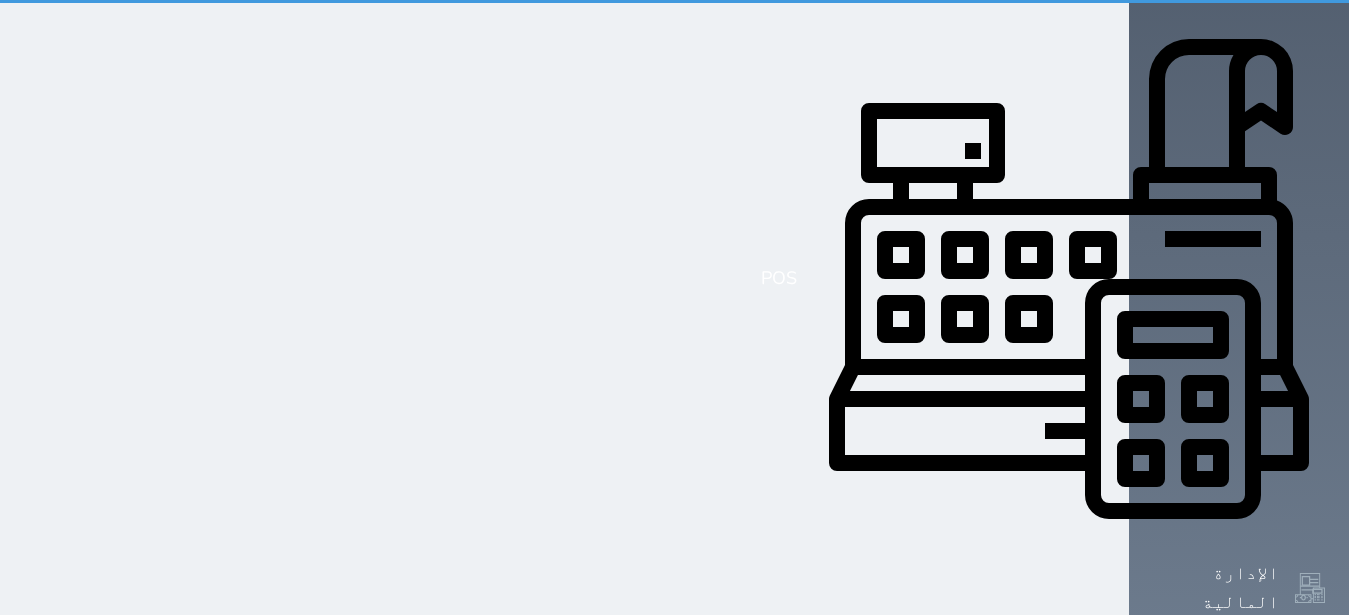 scroll, scrollTop: 0, scrollLeft: 0, axis: both 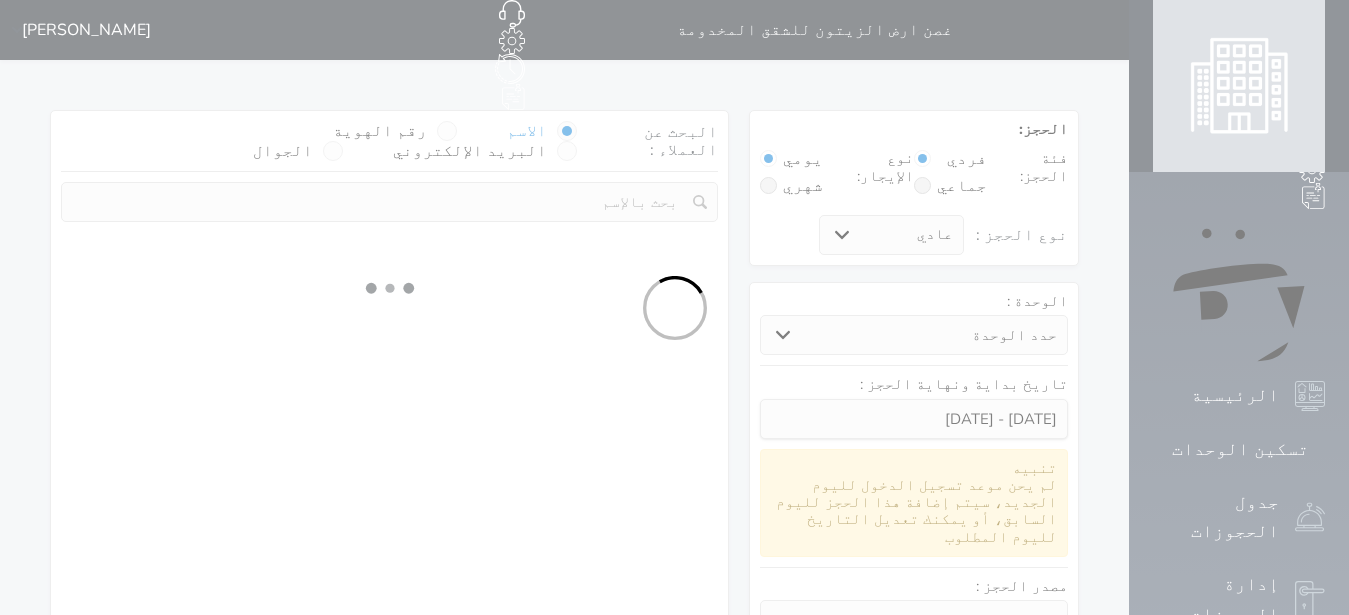 select 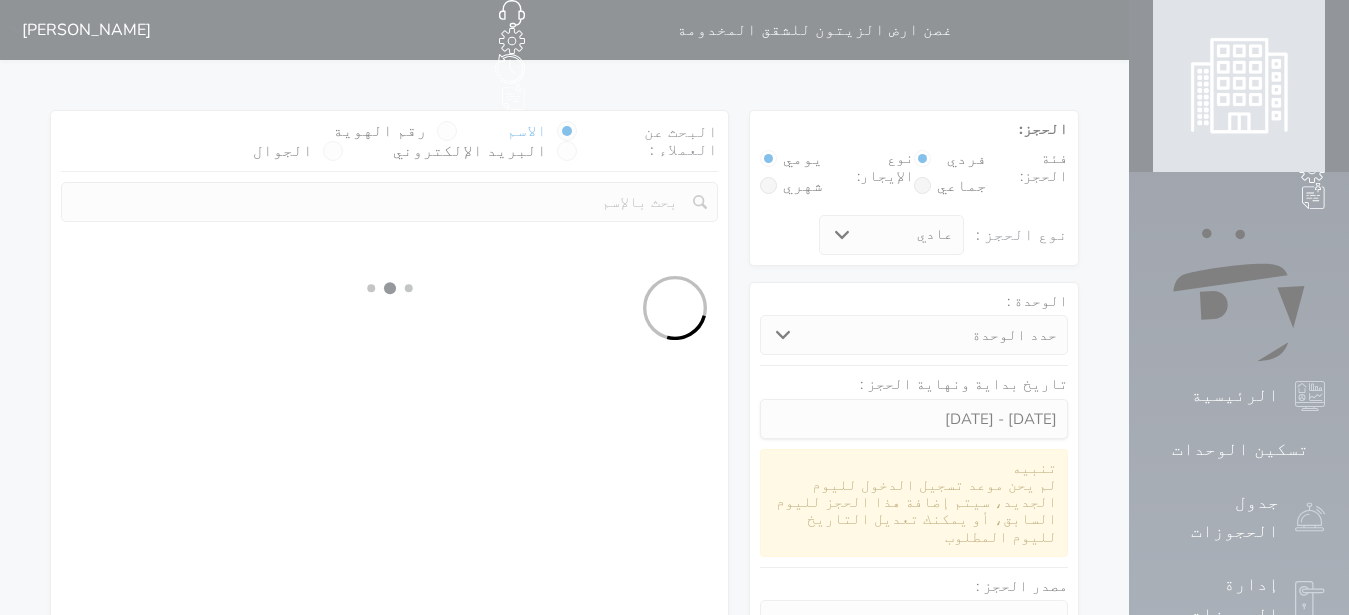 select on "1" 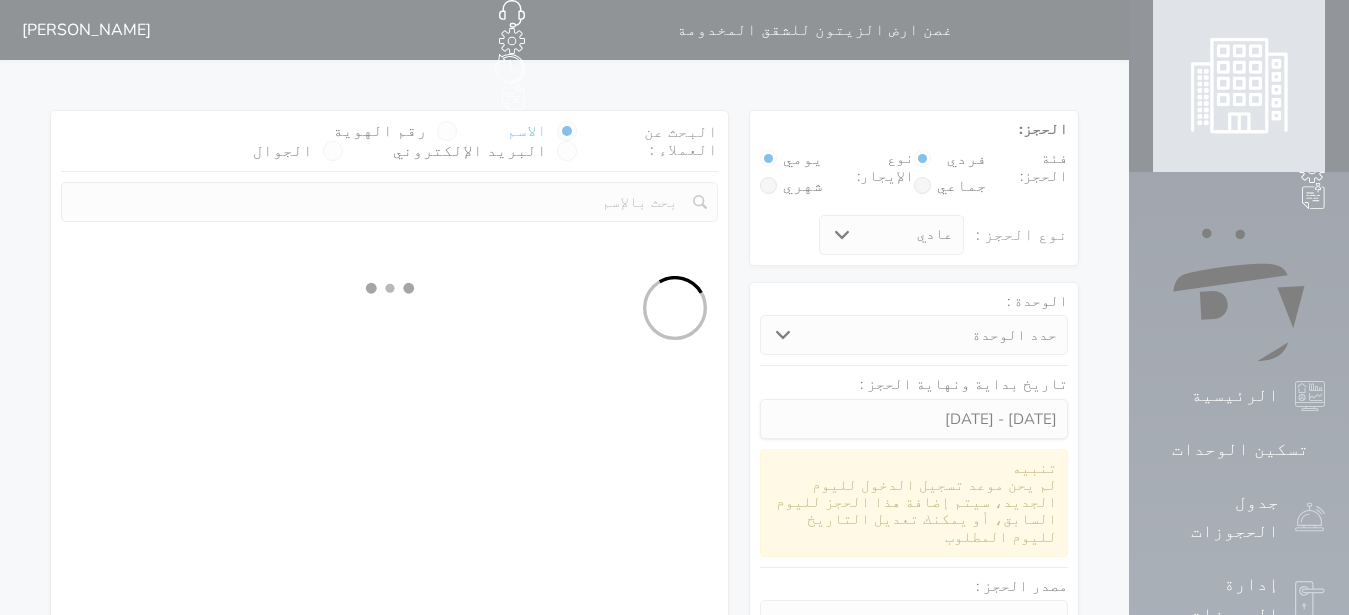 select on "113" 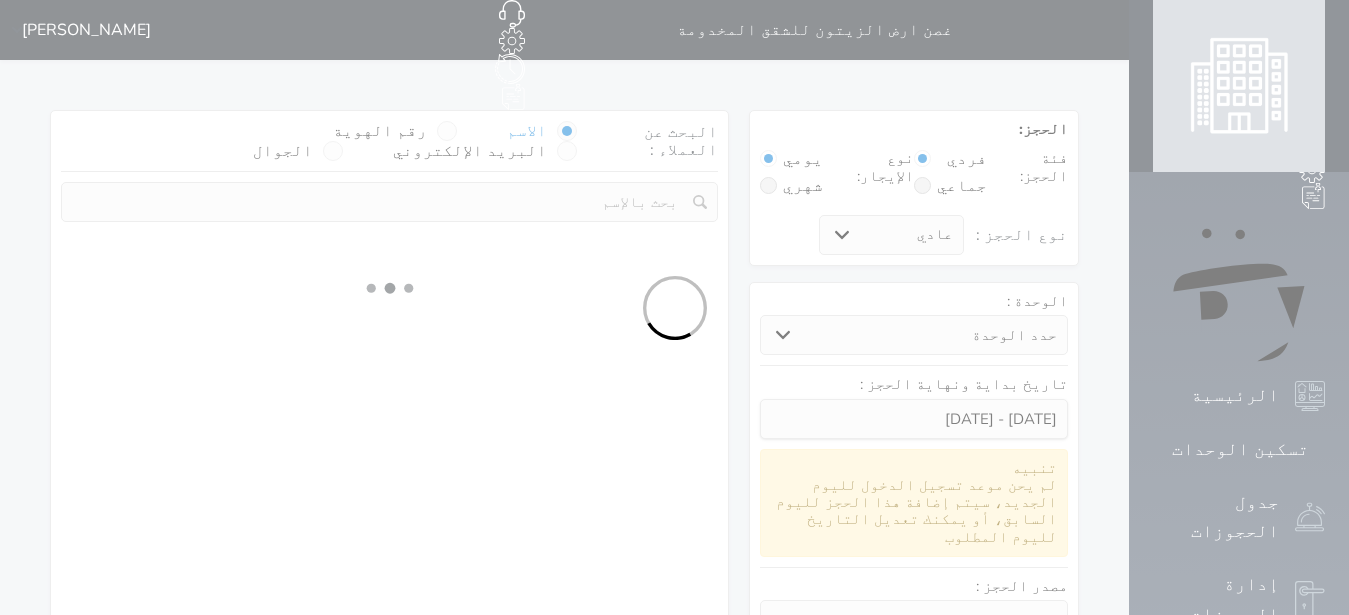 select on "1" 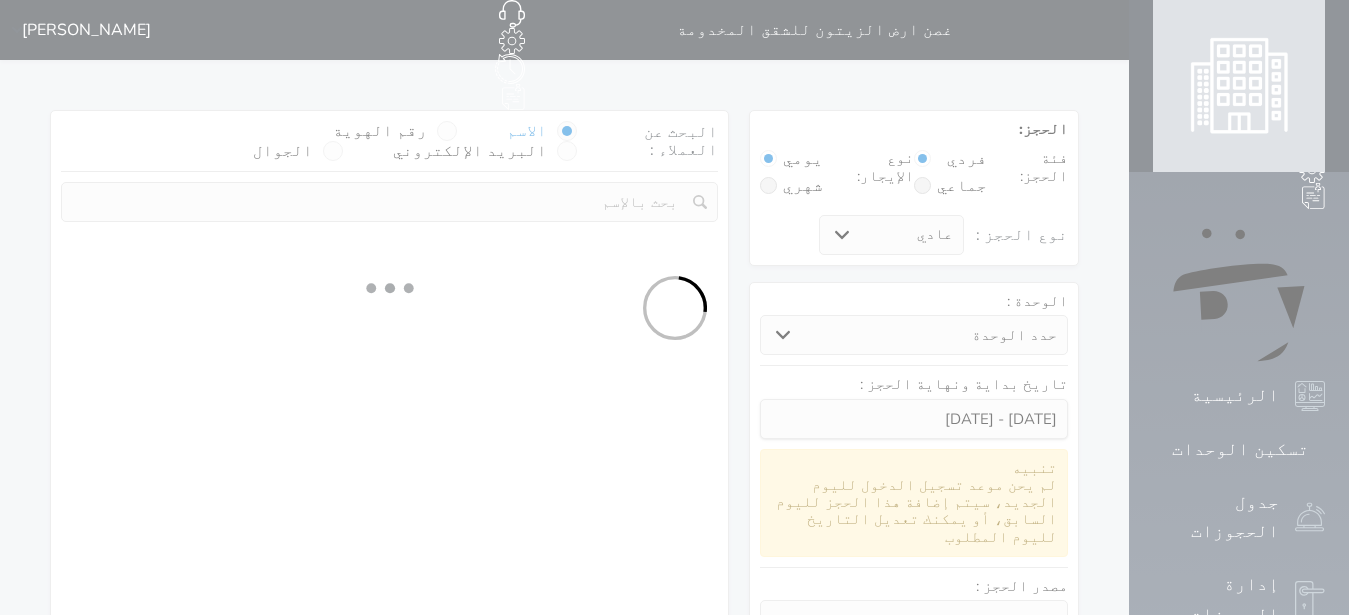 select 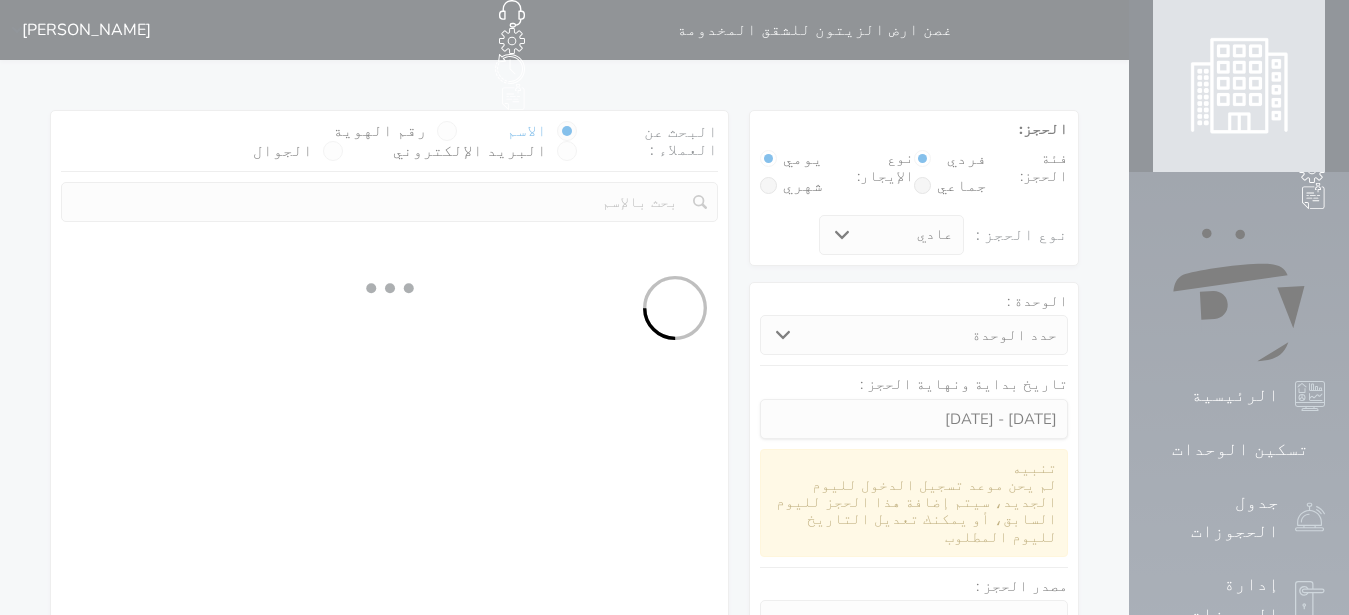 select on "7" 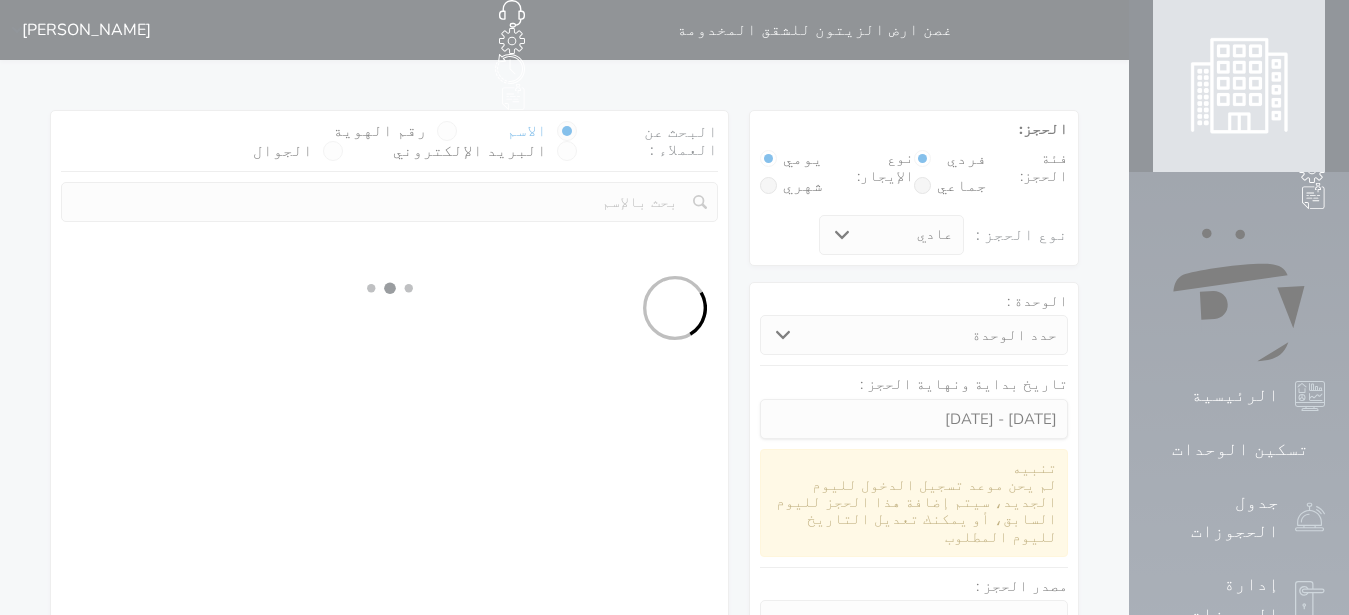 select 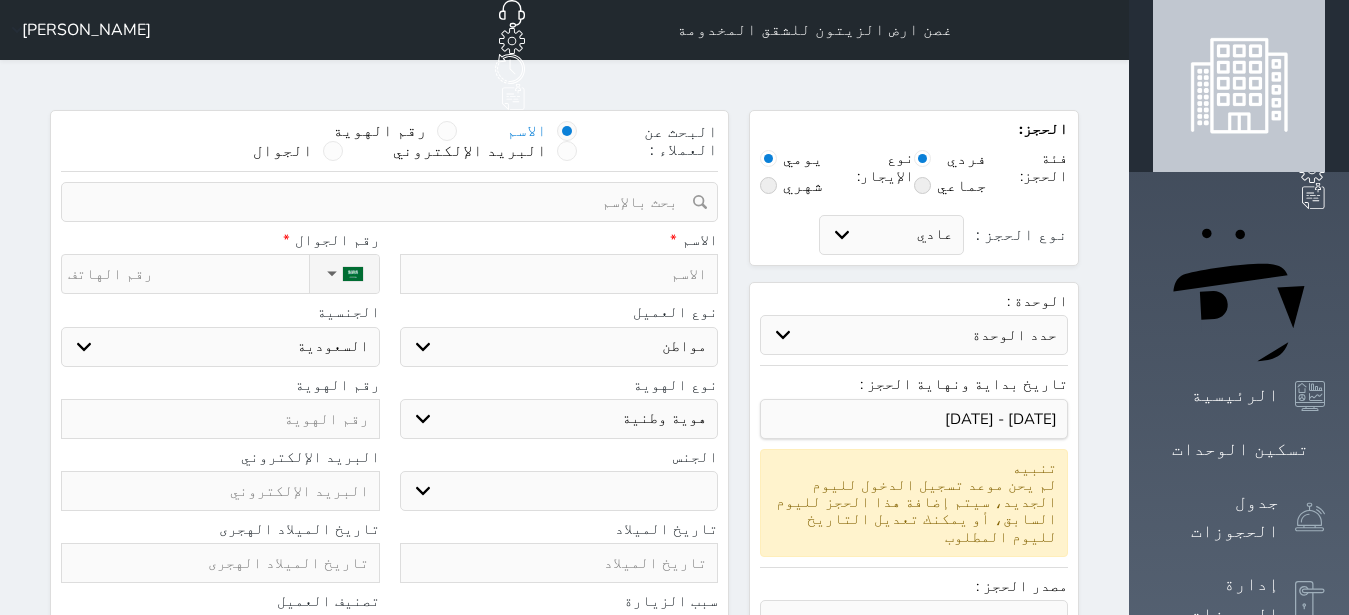 select 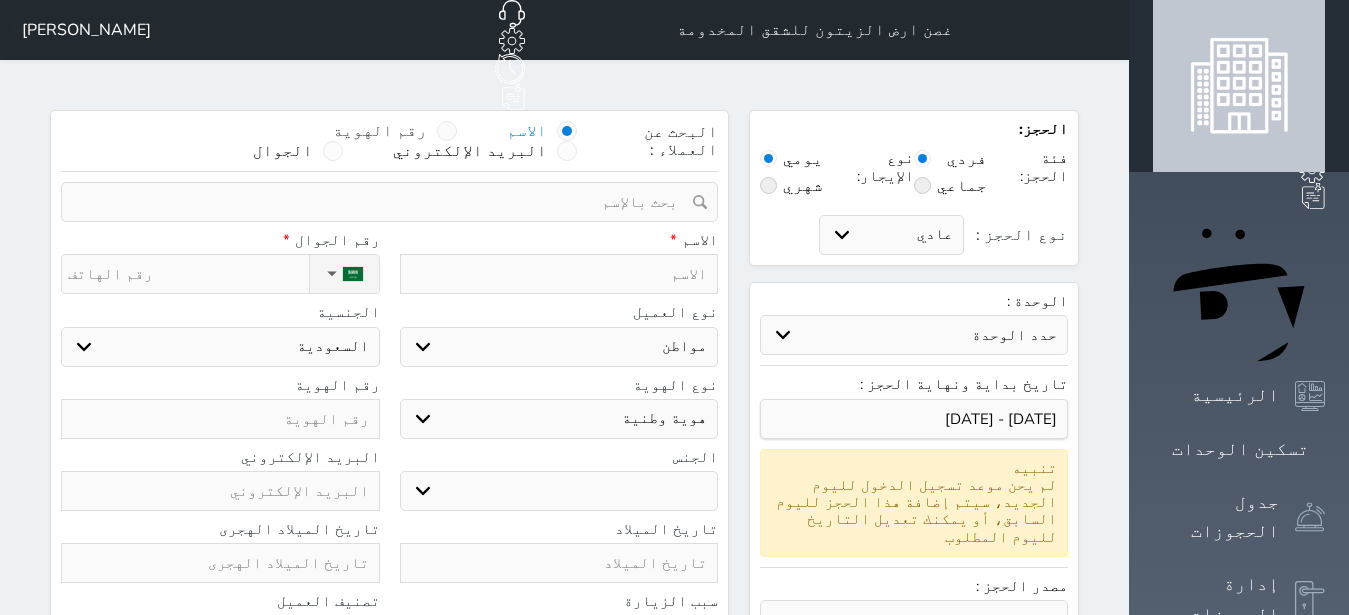 click at bounding box center [447, 131] 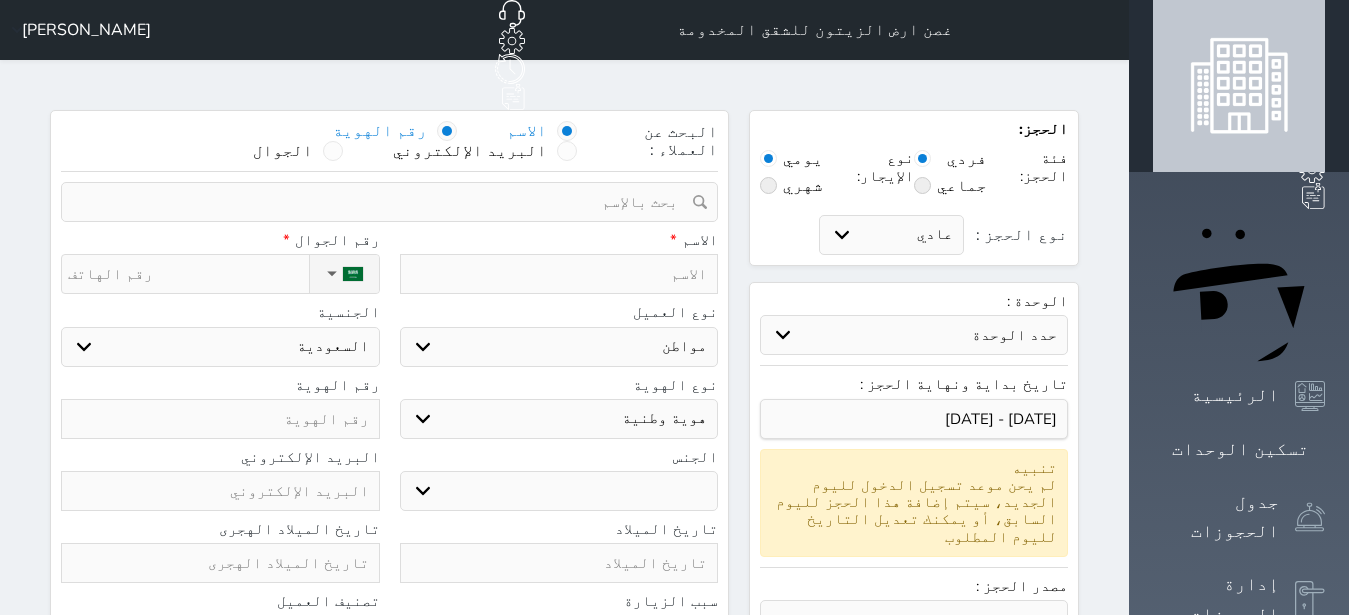 select 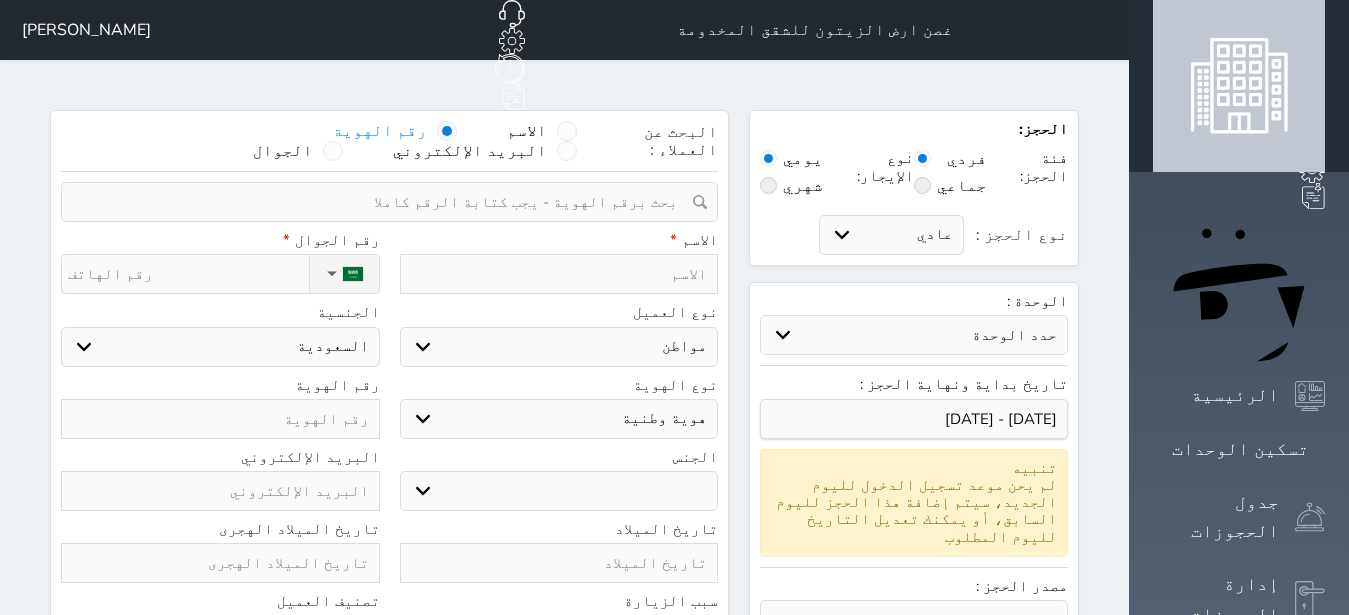click at bounding box center [382, 202] 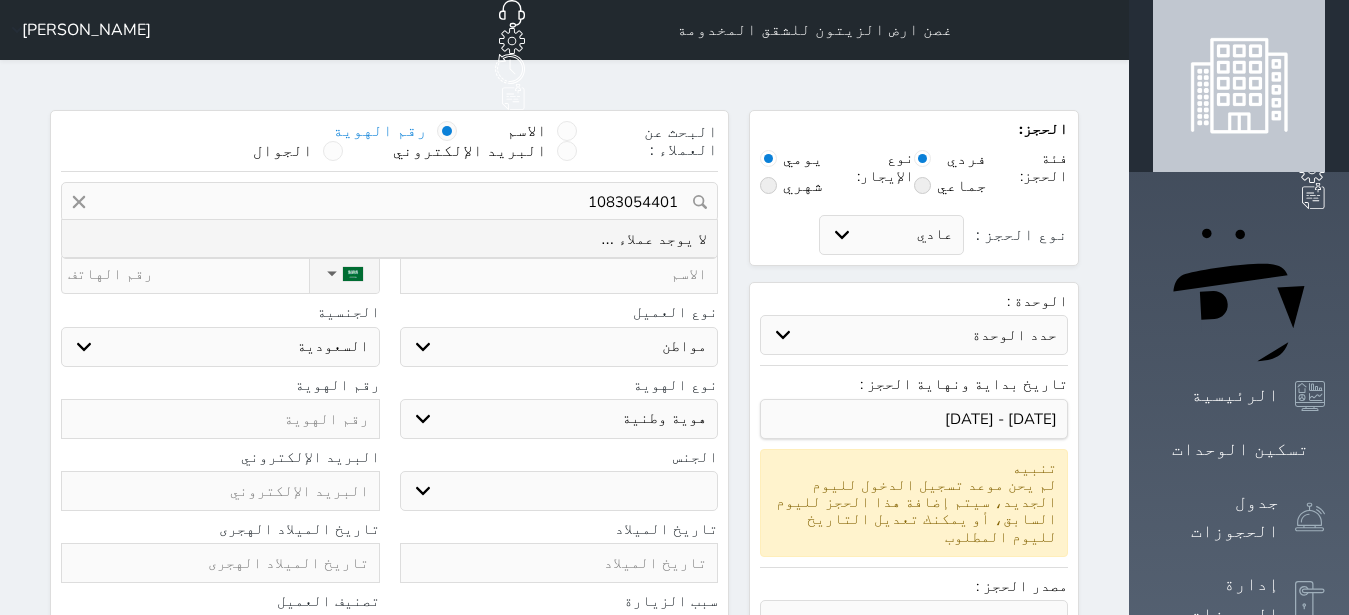 click on "1083054401" at bounding box center (389, 202) 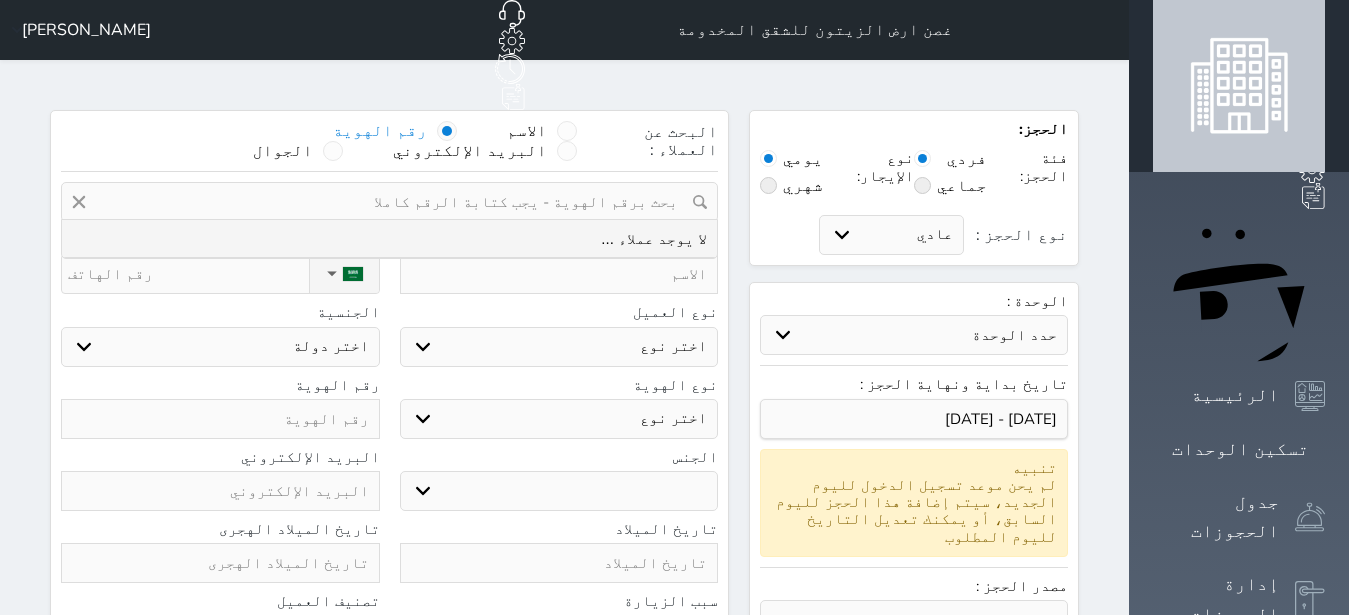 select 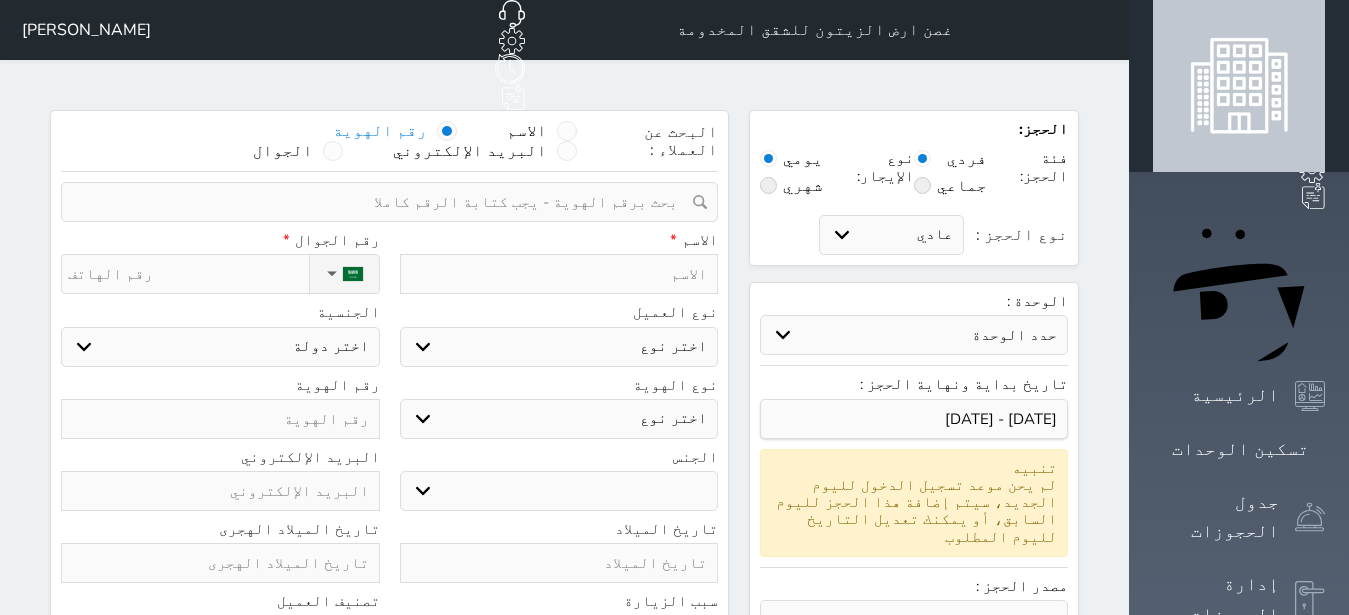 click at bounding box center [220, 419] 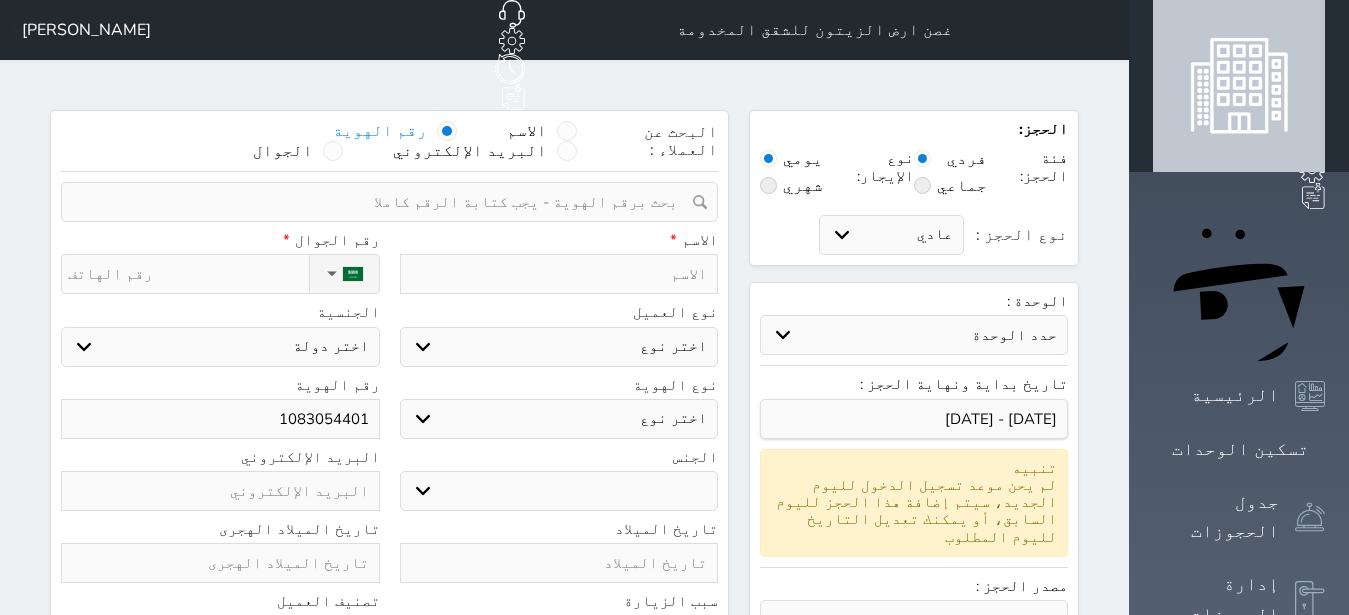 type on "1083054401" 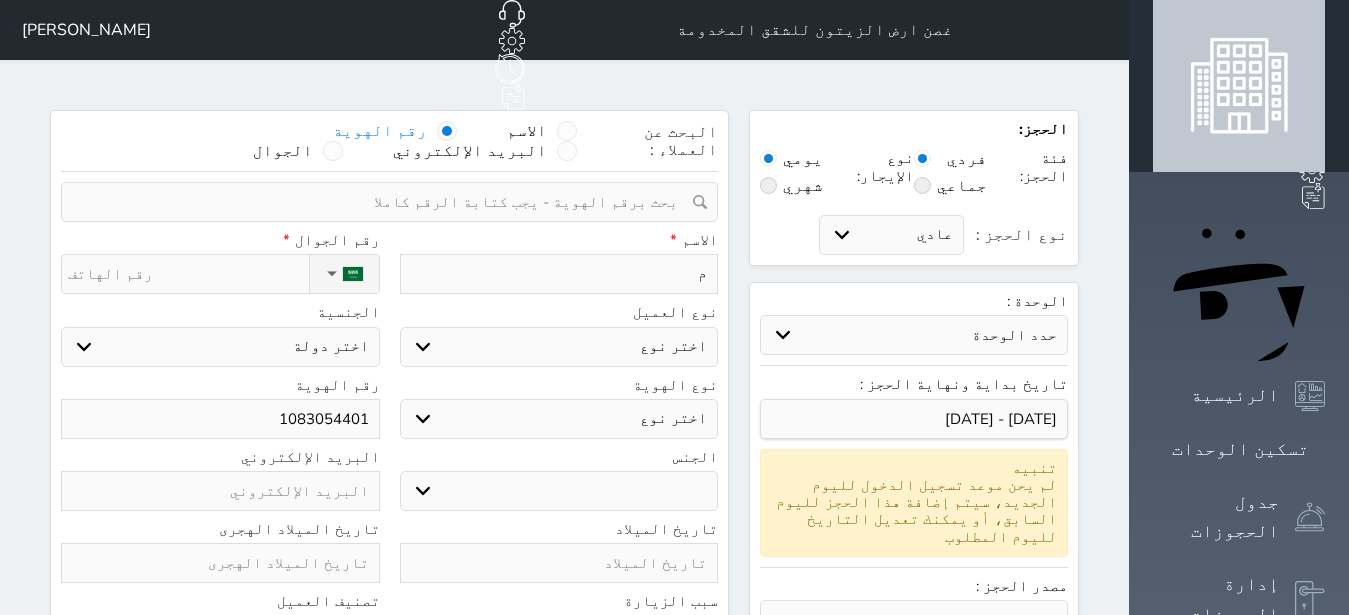 type on "مد" 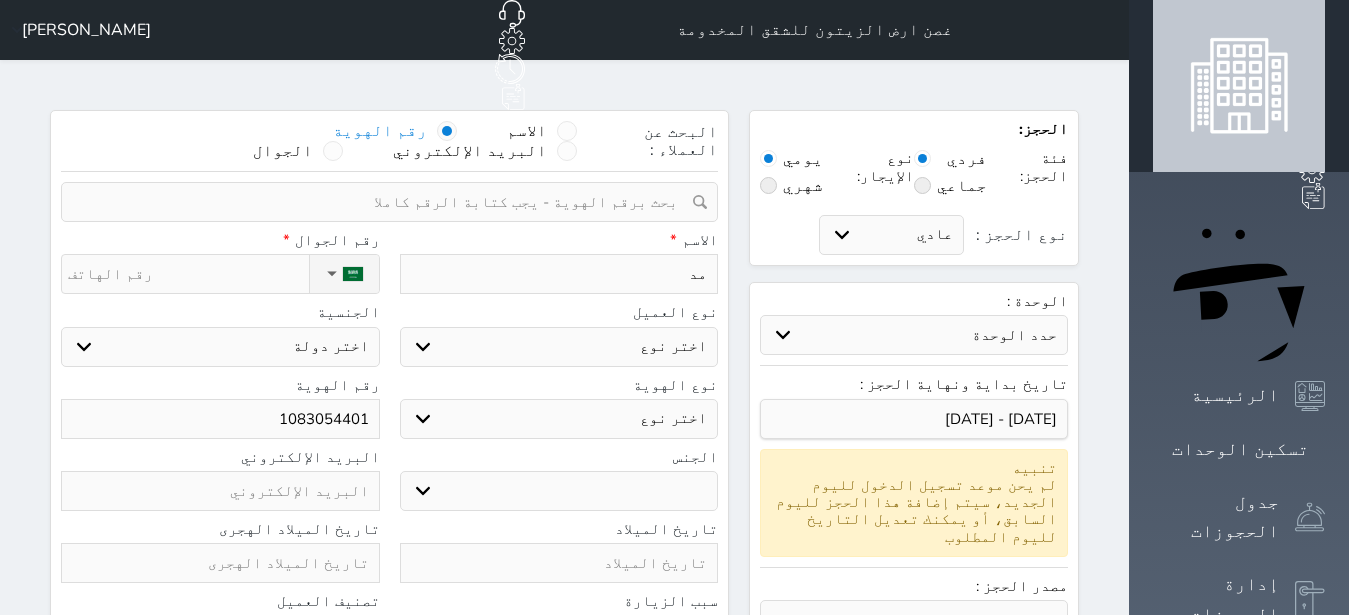 type on "مد" 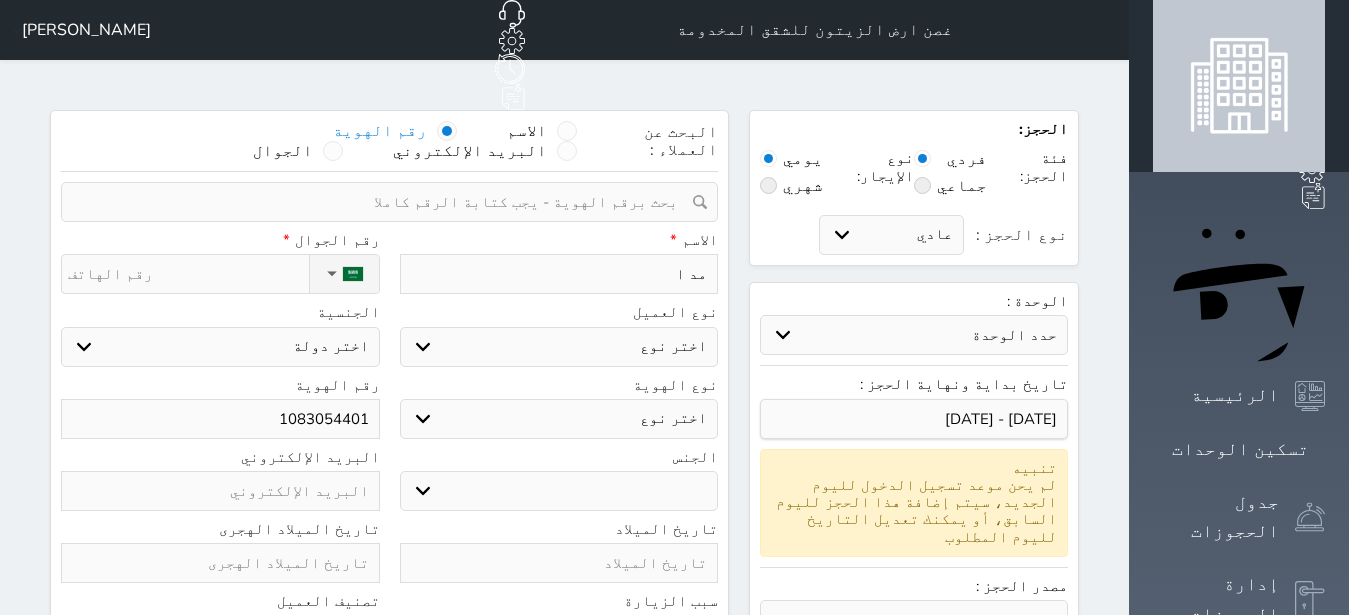 type on "مد ال" 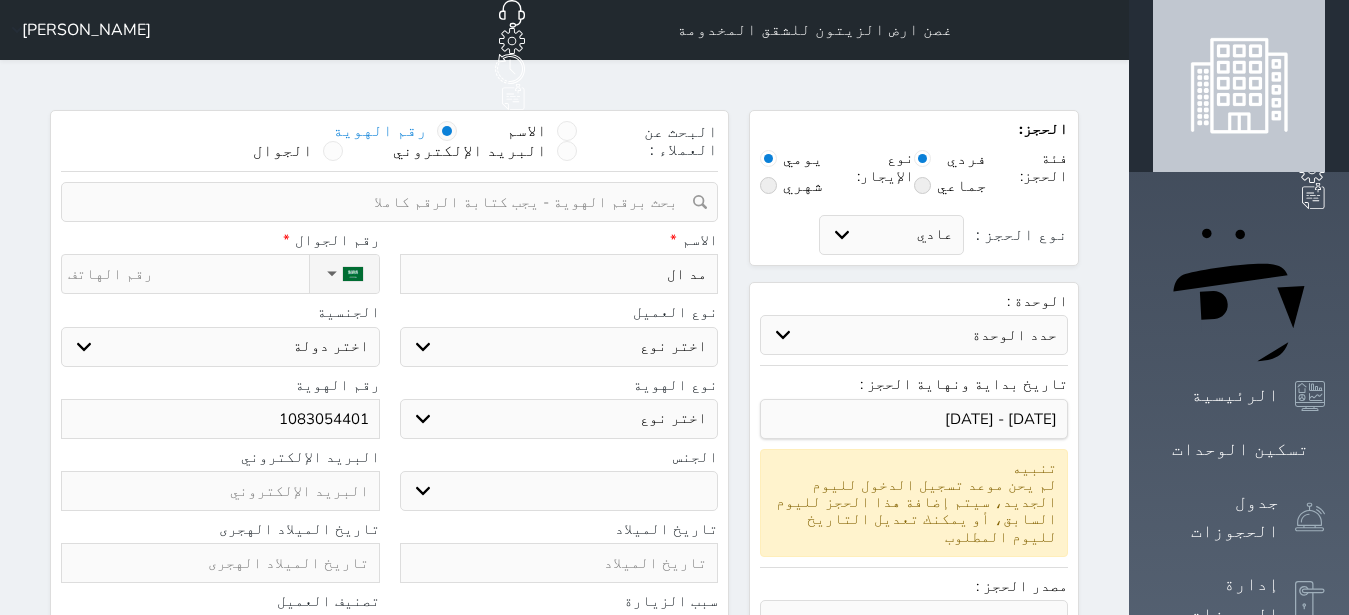 type on "مد الل" 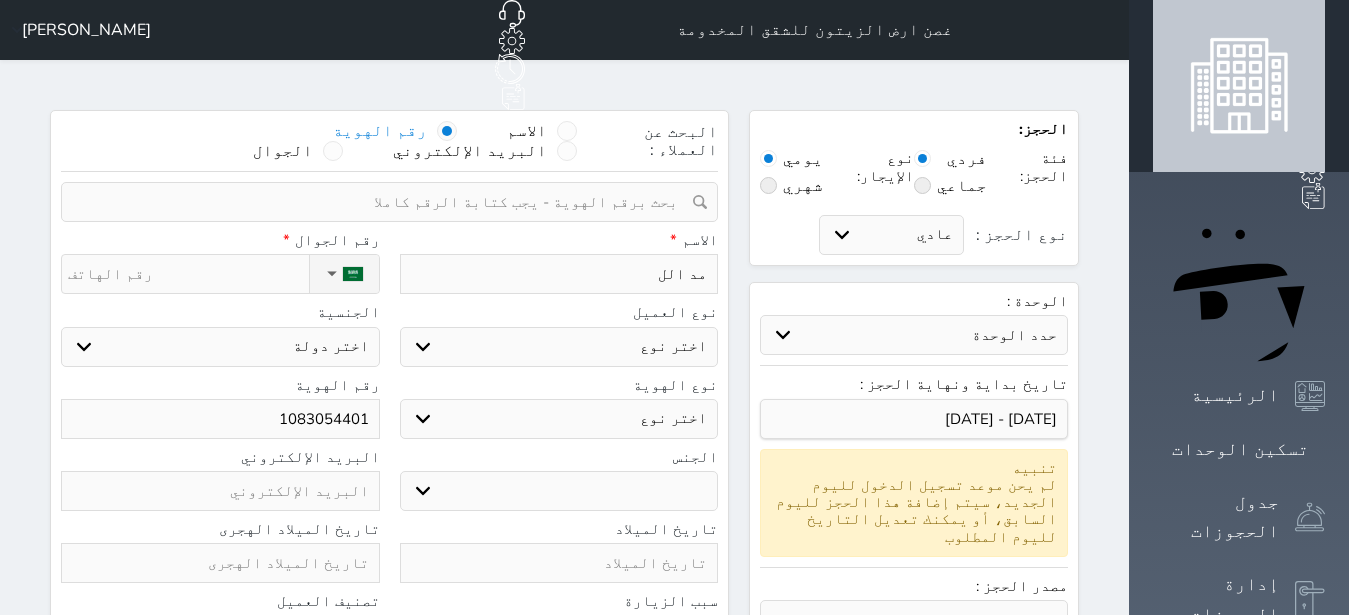 type on "مد [DEMOGRAPHIC_DATA]" 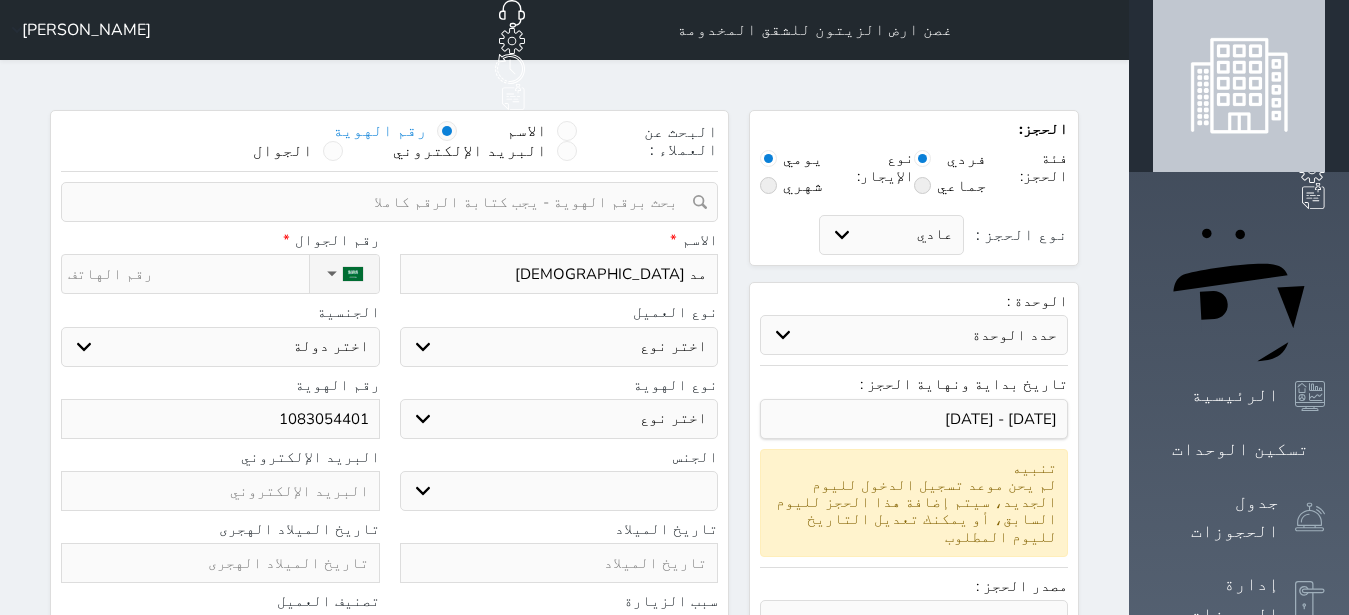 type on "مد [DEMOGRAPHIC_DATA]" 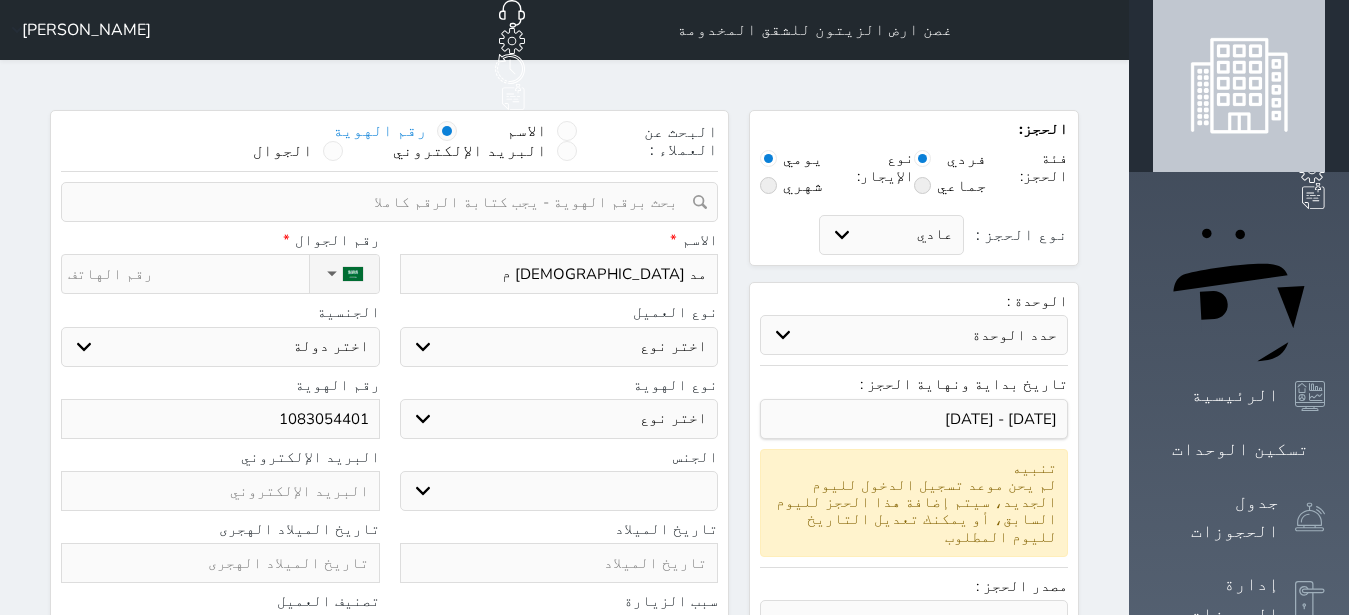 type on "مد الله مح" 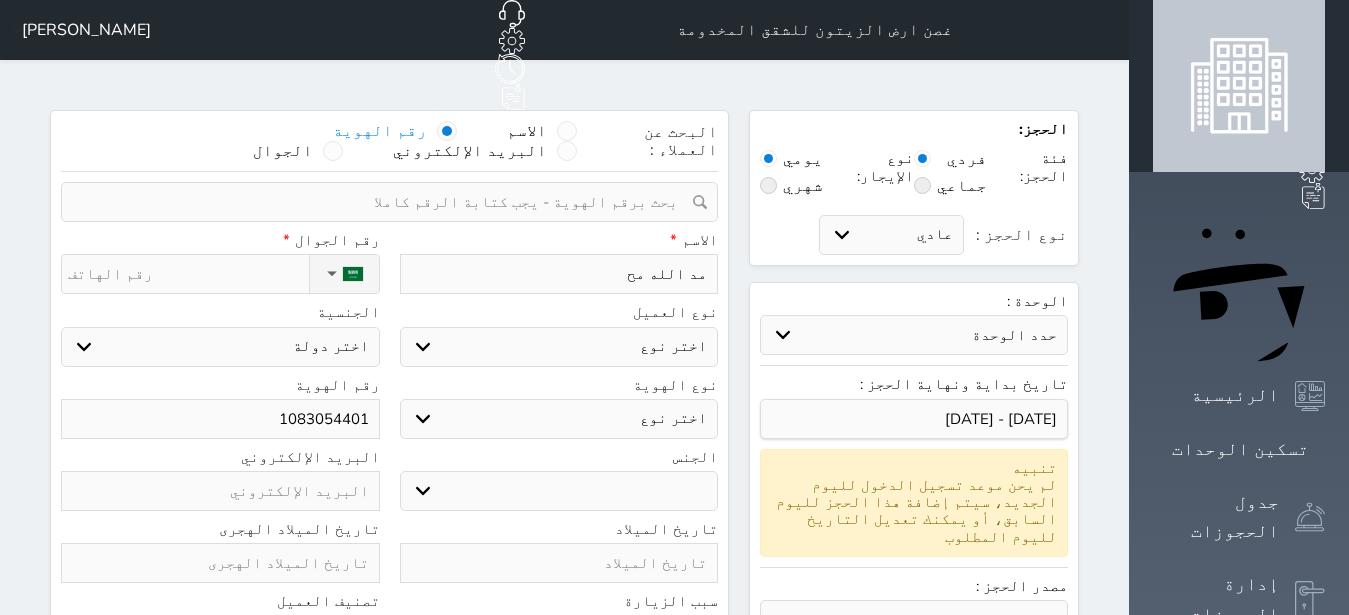 type on "مد الله محم" 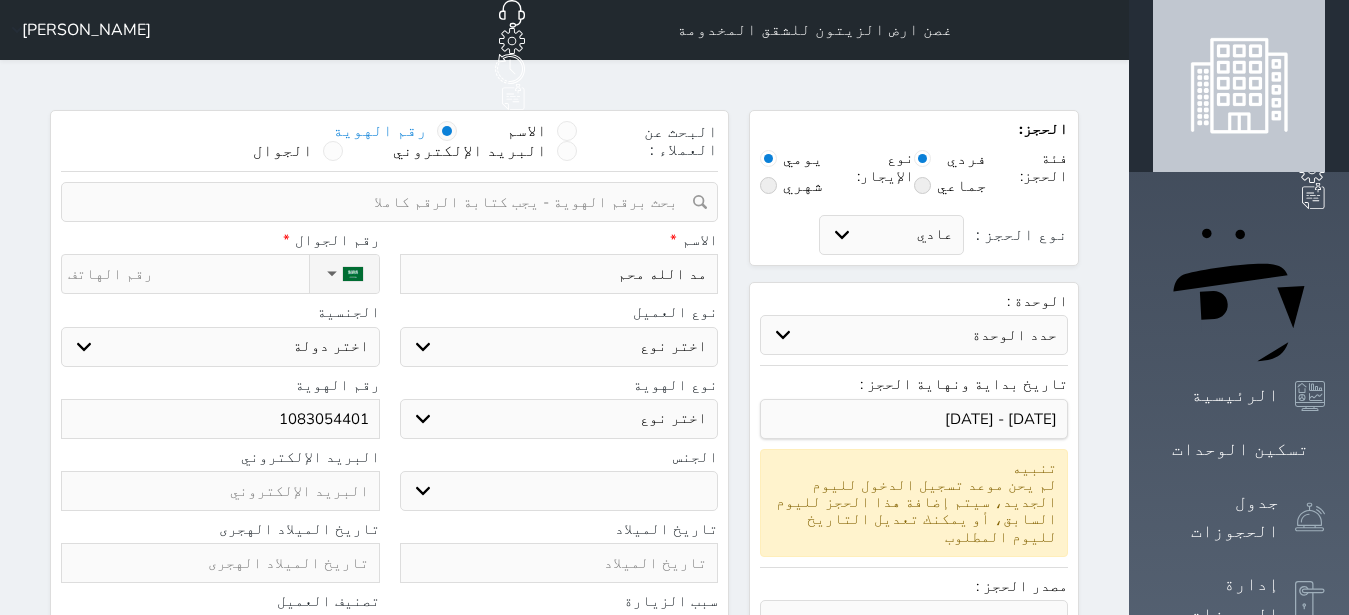 type on "مد [PERSON_NAME]" 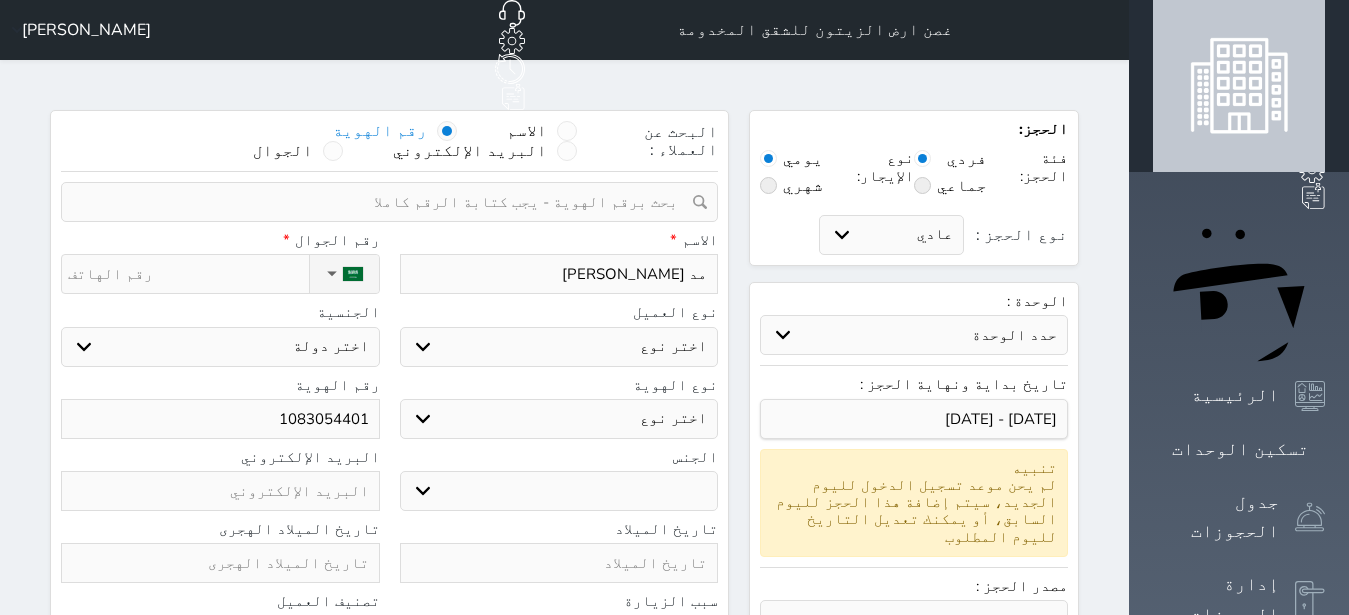 type on "مد [PERSON_NAME]" 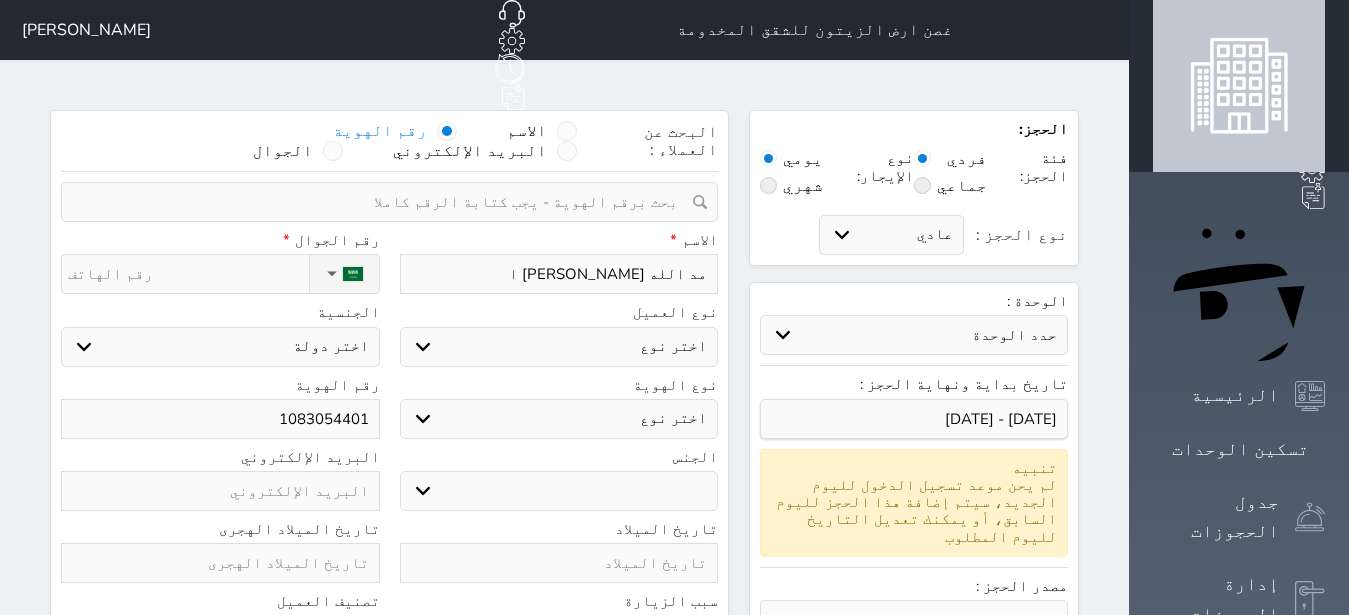 type on "مد الله [PERSON_NAME] ال" 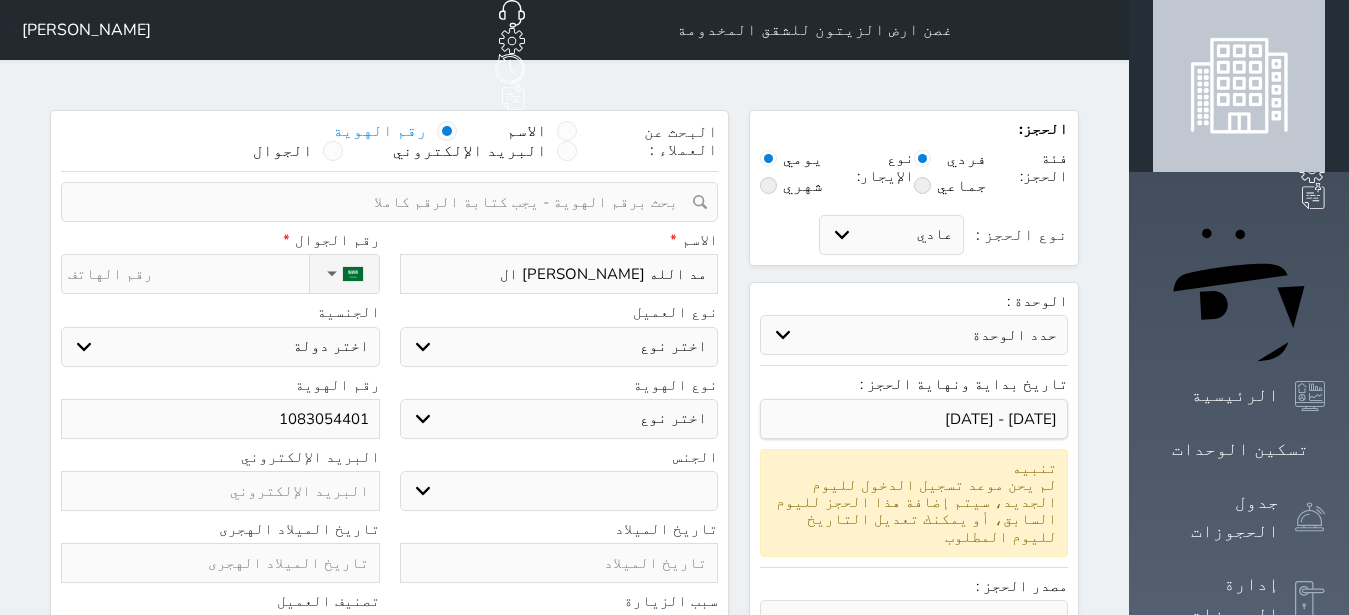 type on "مد الله [PERSON_NAME]" 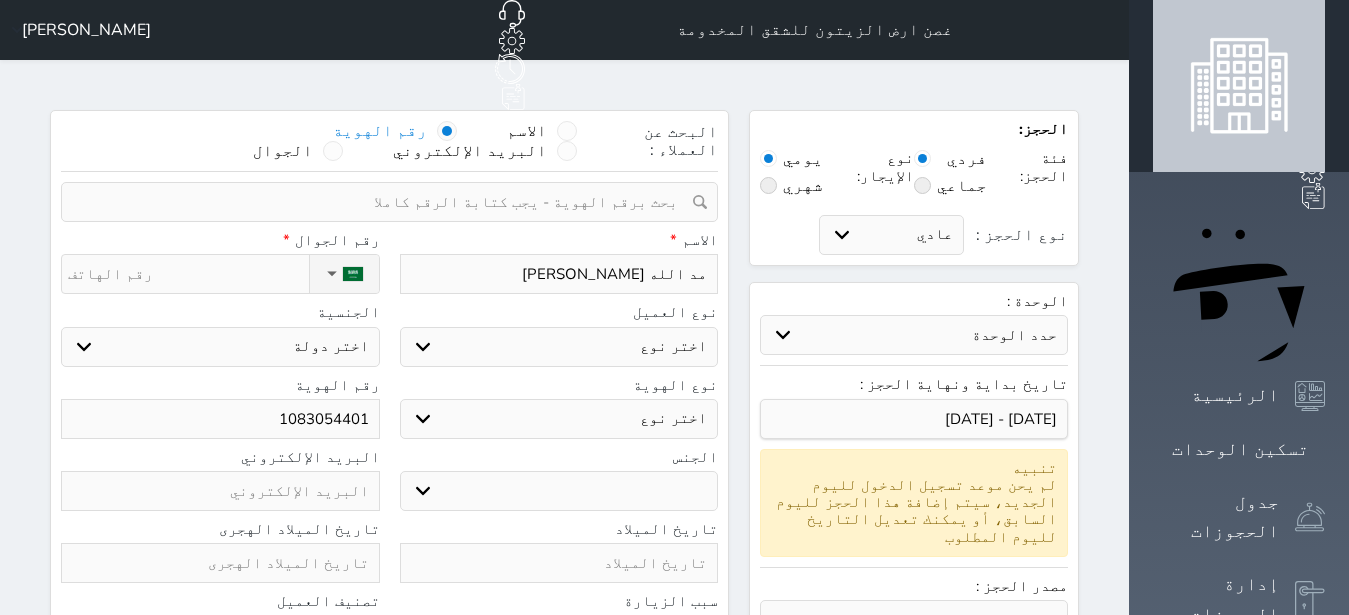 type on "مد الله [PERSON_NAME]" 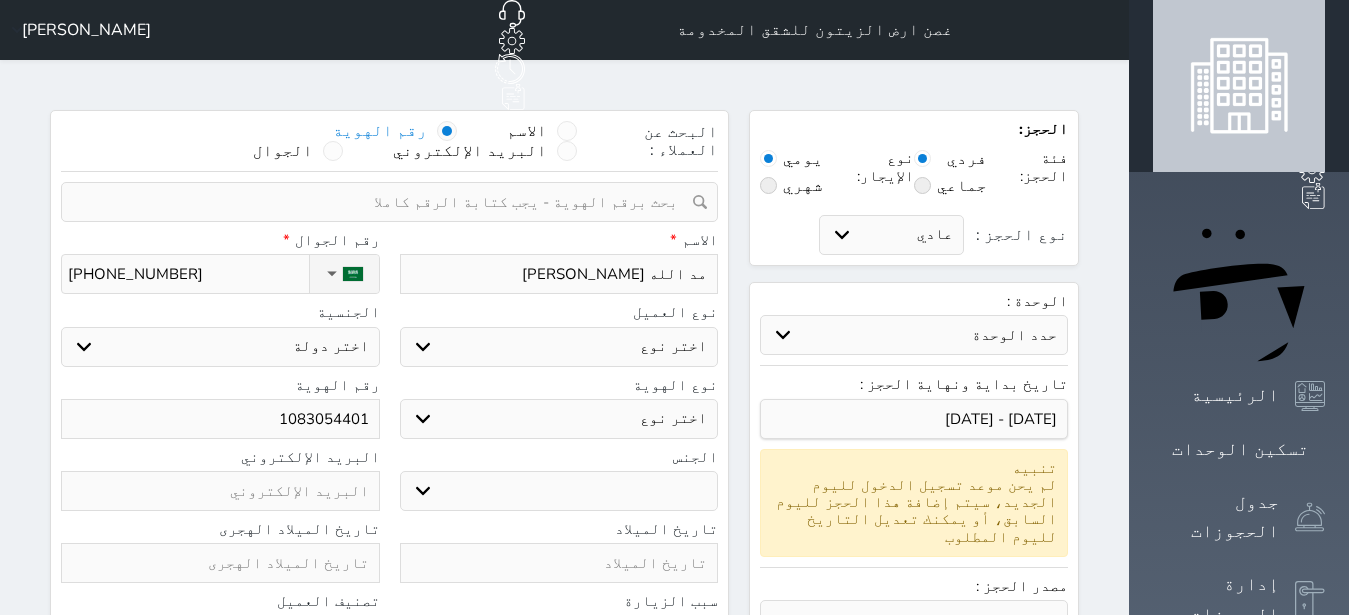 click on "اختر نوع   مواطن مواطن خليجي زائر مقيم" at bounding box center [559, 347] 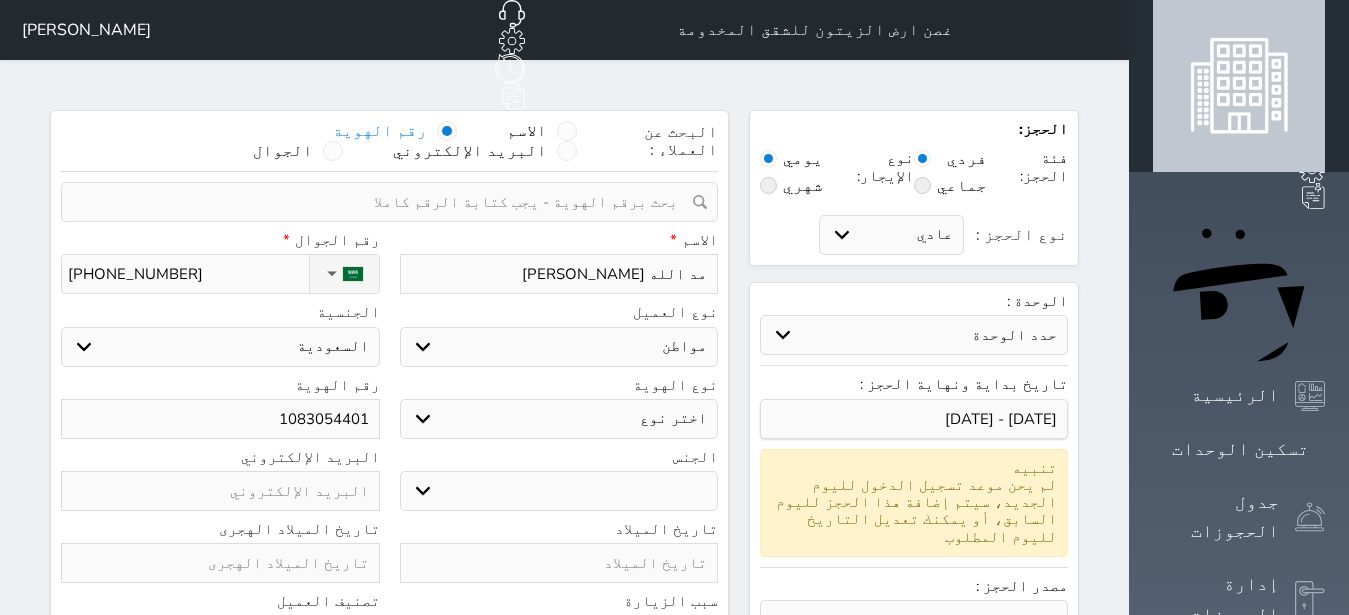 click on "نوع الهوية
اختر نوع   هوية وطنية هوية عائلية جواز السفر   رقم الهوية
1083054401" at bounding box center [389, 413] 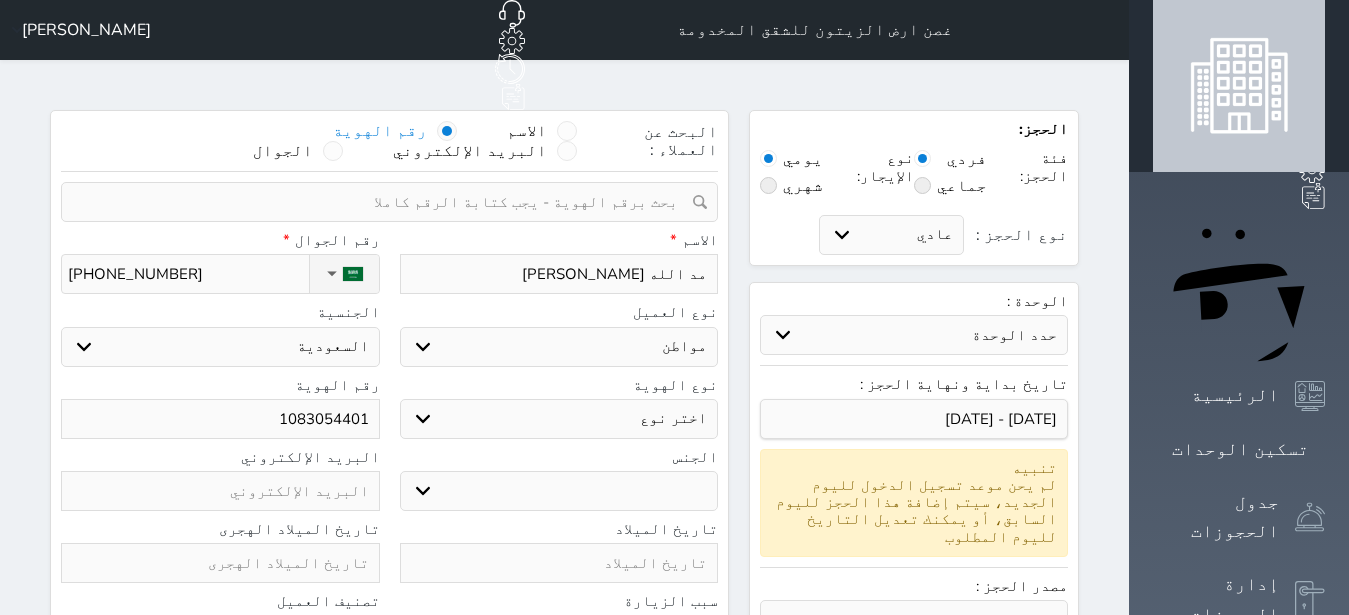 click on "اختر نوع   هوية وطنية هوية عائلية جواز السفر" at bounding box center [559, 419] 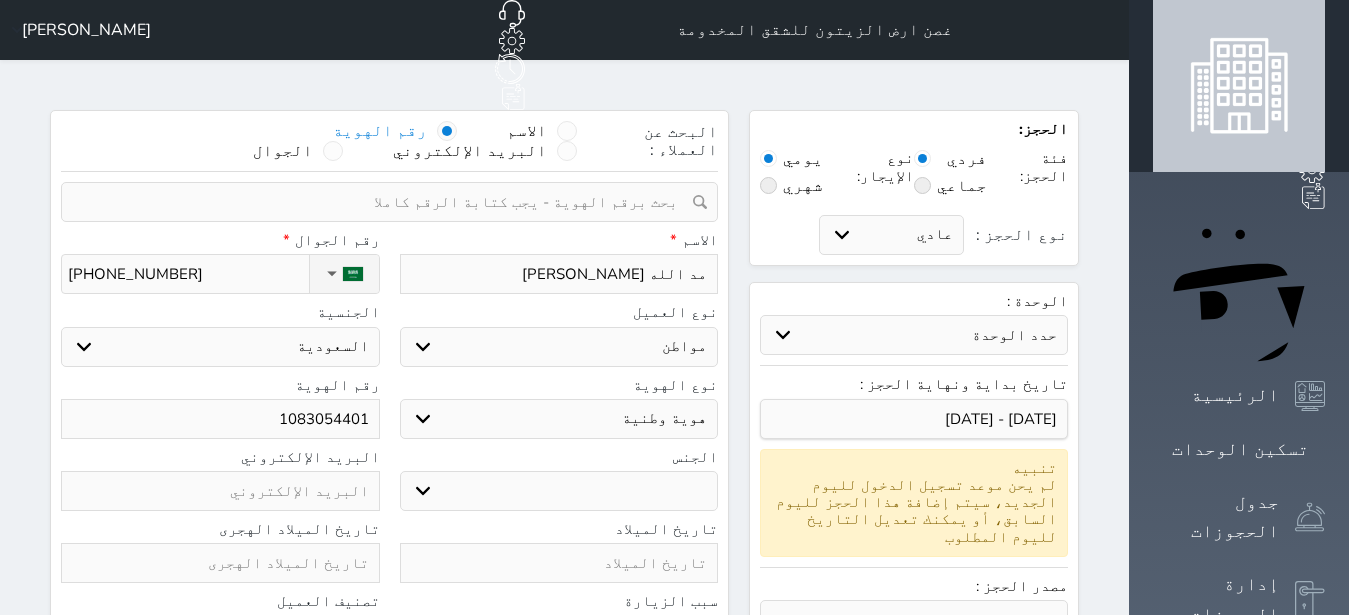 click on "هوية وطنية" at bounding box center (0, 0) 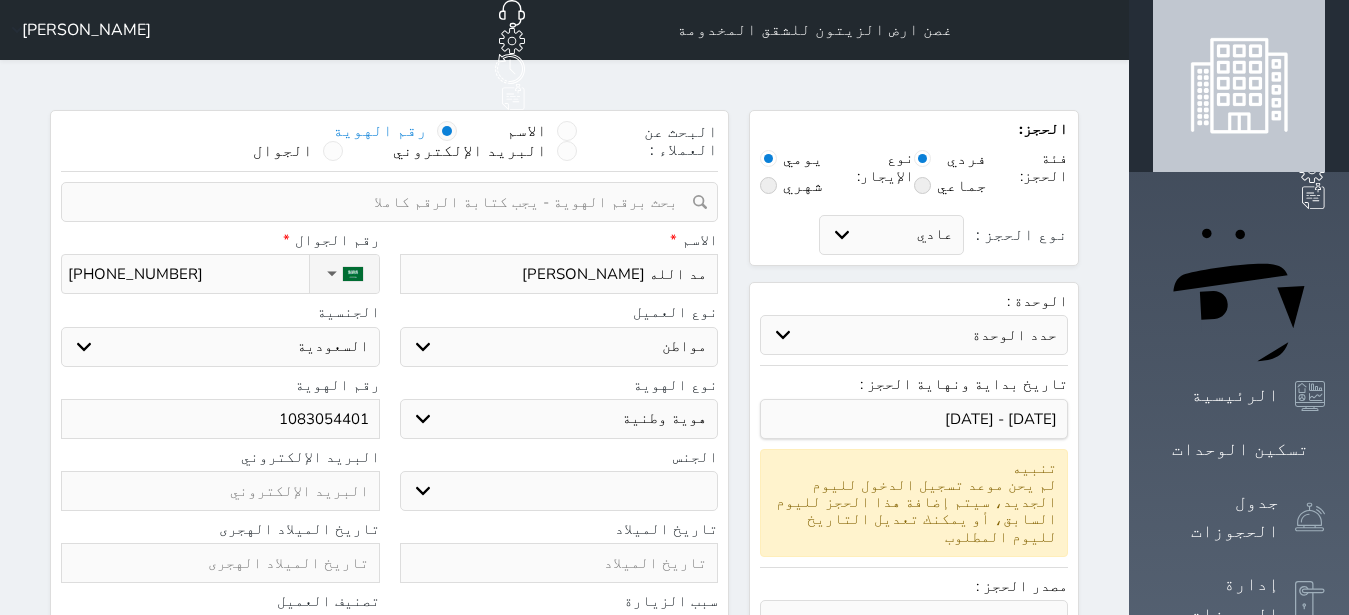 click on "الجنس
ذكر   انثى   البريد الإلكتروني" at bounding box center (389, 485) 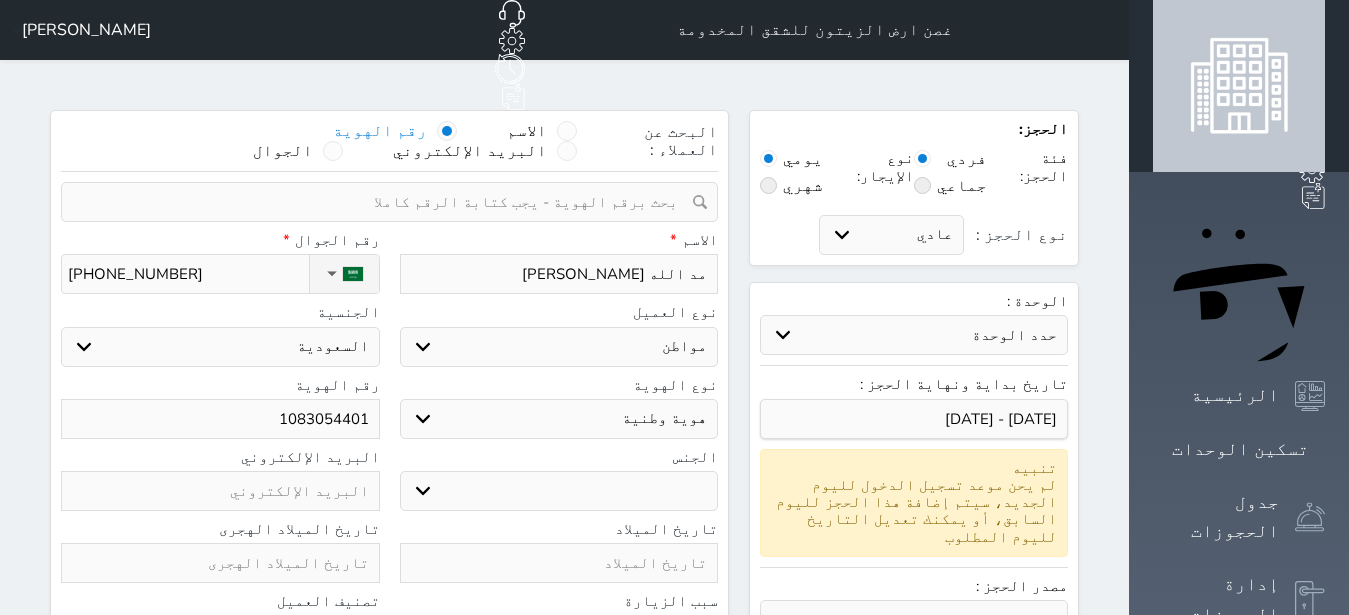 click at bounding box center [559, 563] 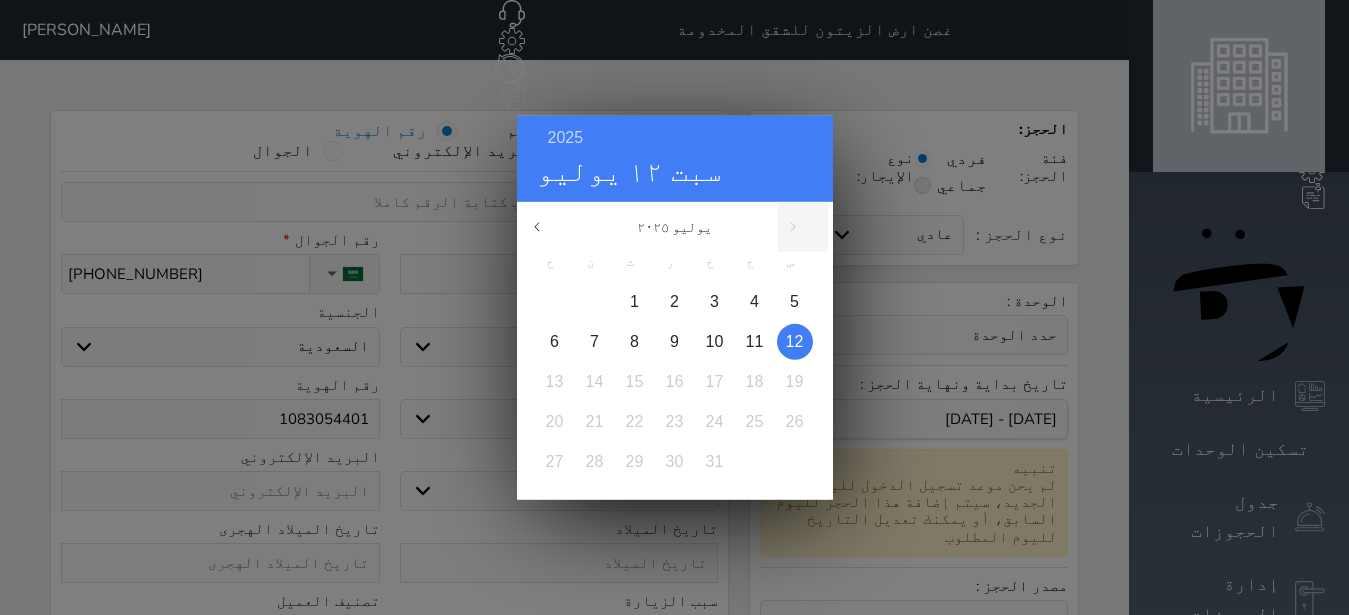 click on "2025   سبت ١٢ يوليو" at bounding box center [675, 158] 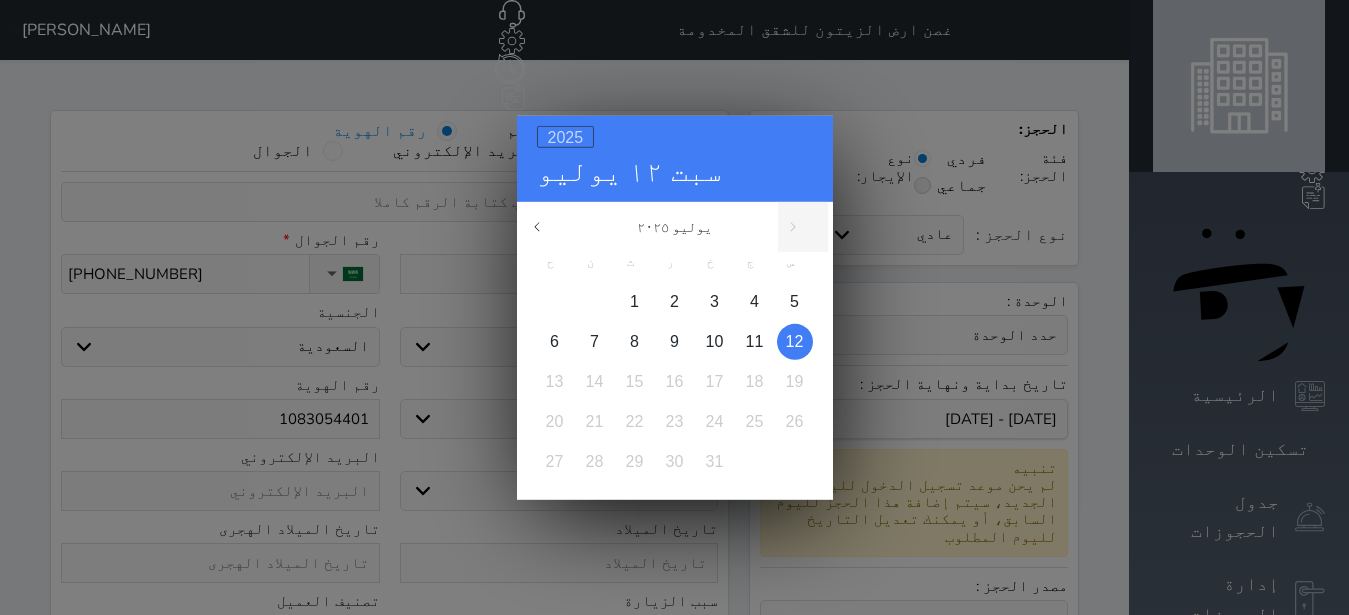 click on "2025" at bounding box center (566, 136) 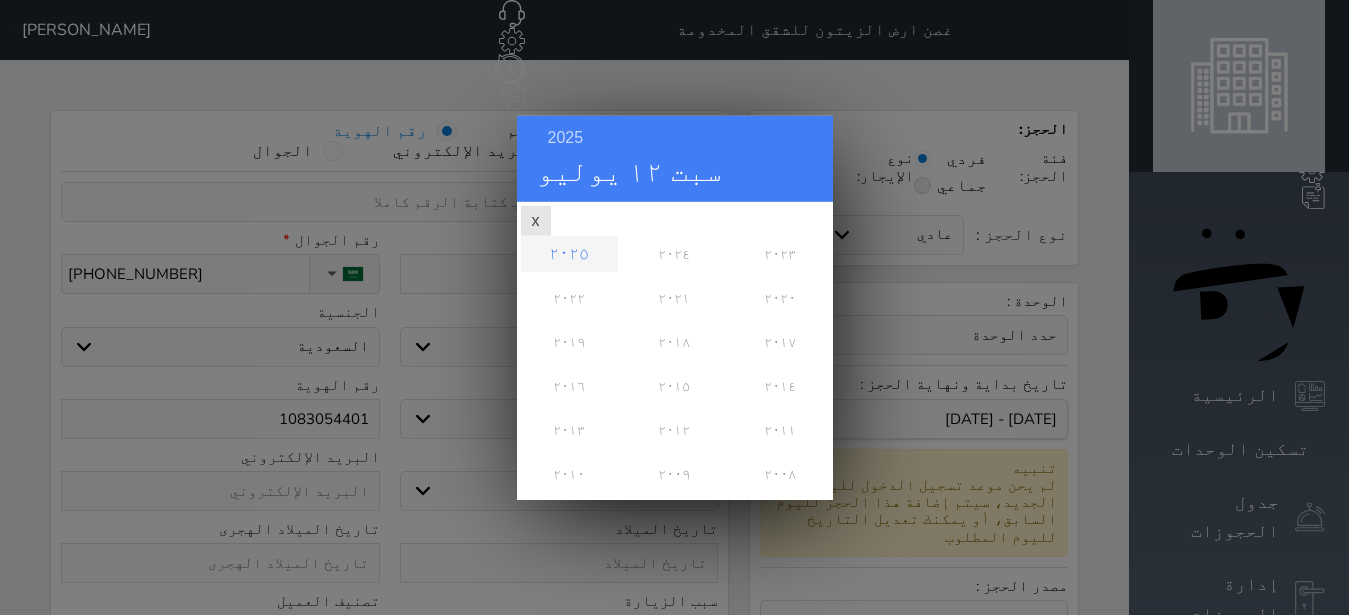 click on "2025   [DATE]         [DATE]
ح
ن
ث
ر
خ
ج
س
1   2   3   4   5   6   7   8   9   10   11   12   13   14   15   16   17   18   19   20   21   22   23   24   25   26   27   28   29   30   31
٢٠٢٥
٢٠٢٤
٢٠٢٣
٢٠٢٢
٢٠٢١
٢٠٢٠
٢٠١٩
٢٠١٨
٢٠١٧
٢٠١٦
x" at bounding box center (674, 307) 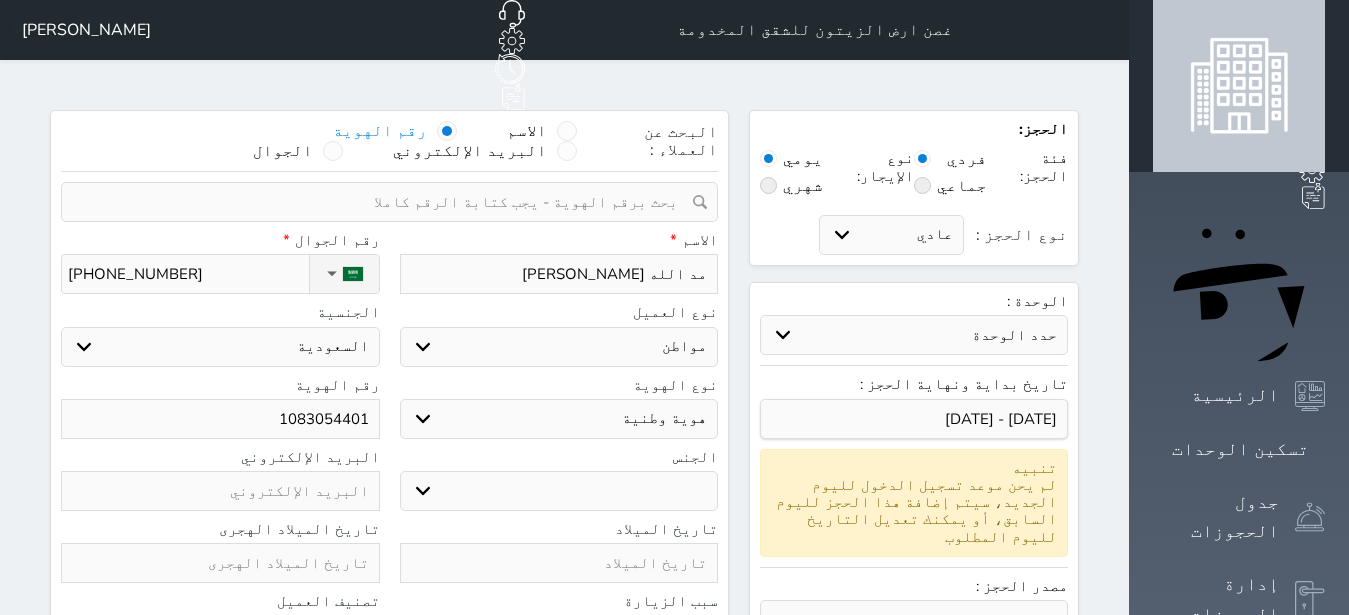 click at bounding box center (220, 563) 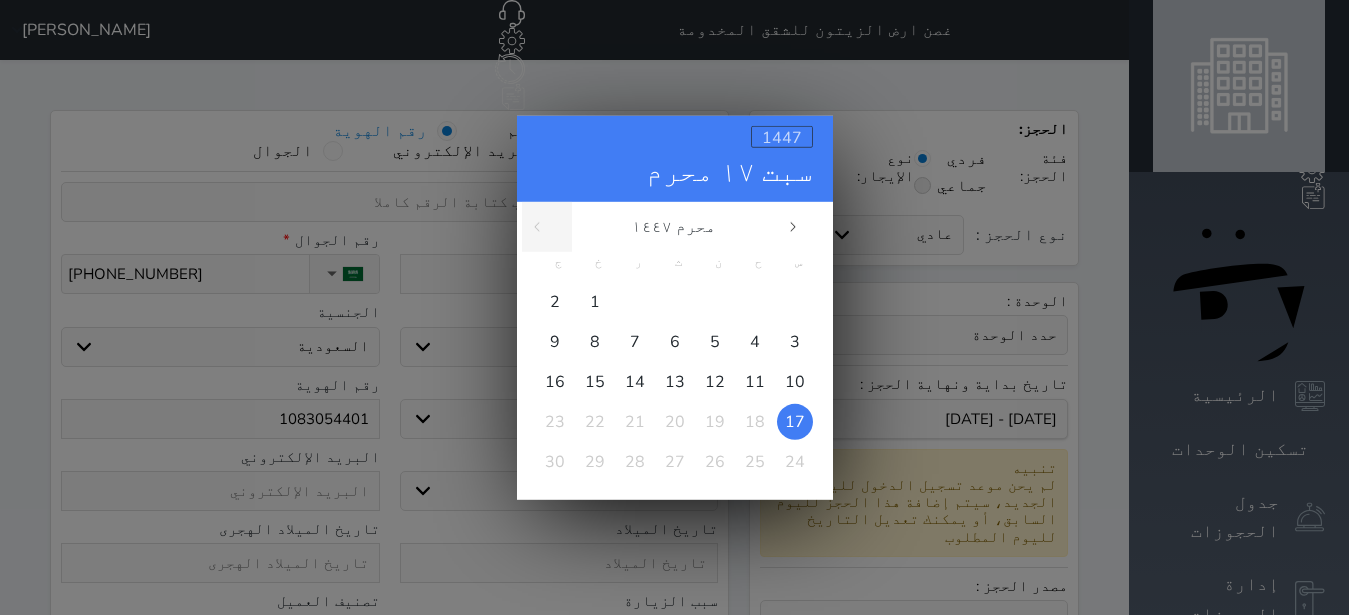 click on "1447" at bounding box center [782, 137] 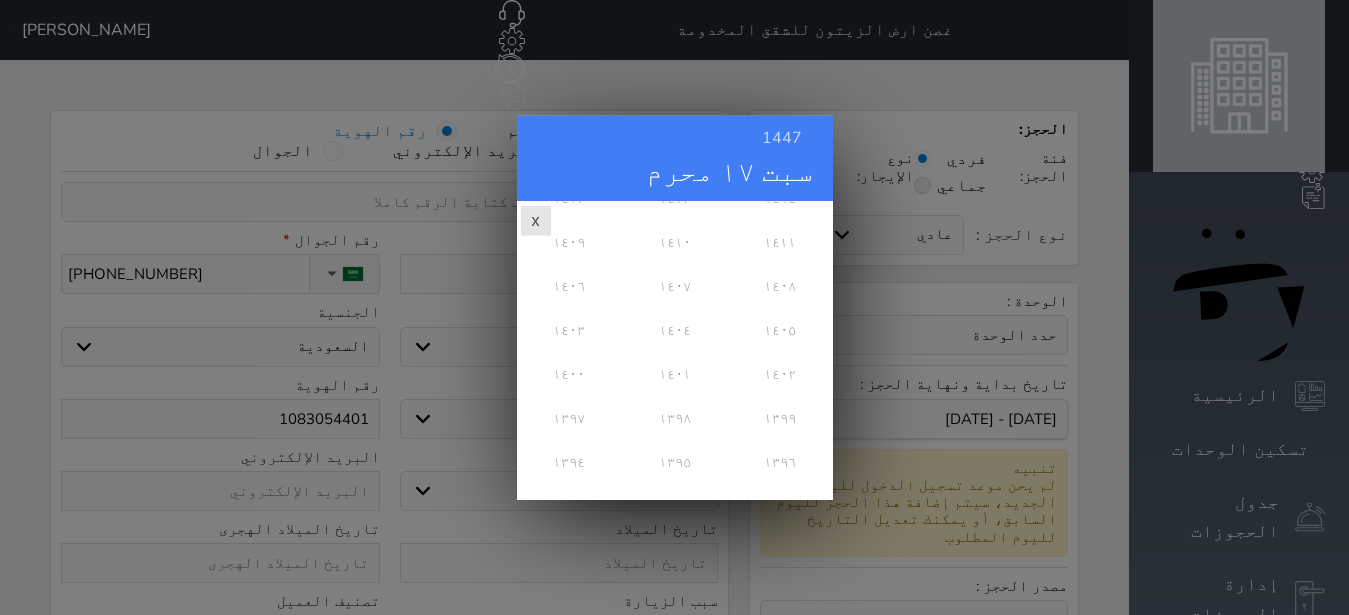 scroll, scrollTop: 486, scrollLeft: 0, axis: vertical 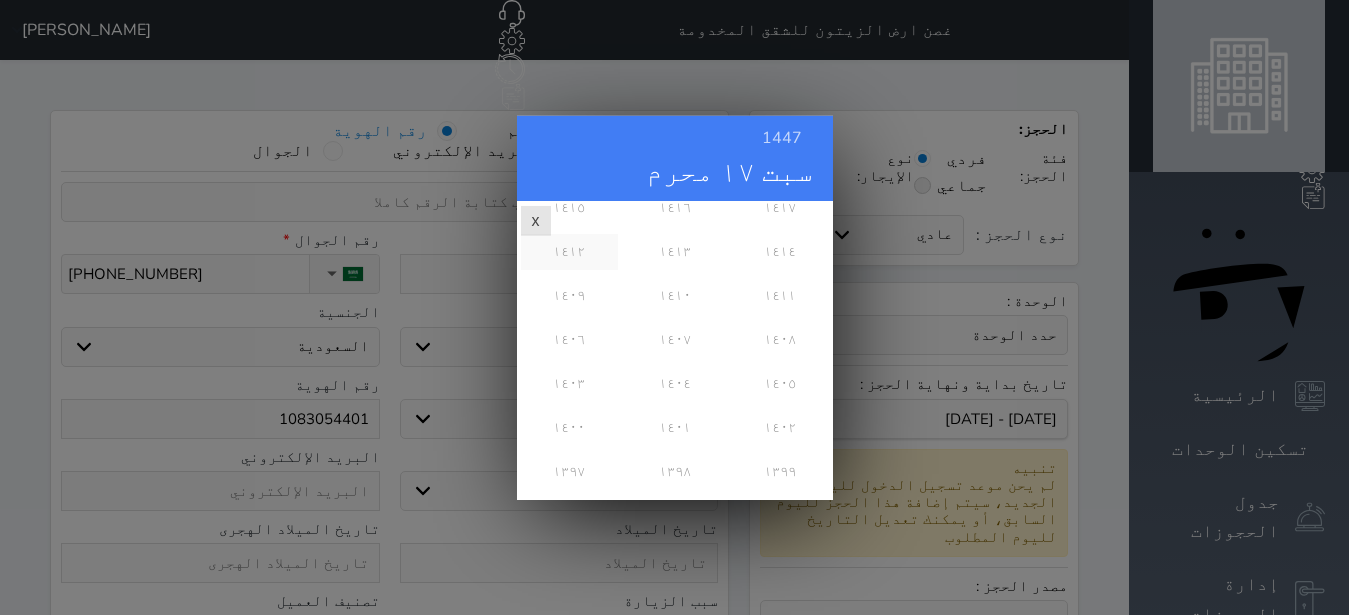 click on "١٤١٢" at bounding box center [569, 251] 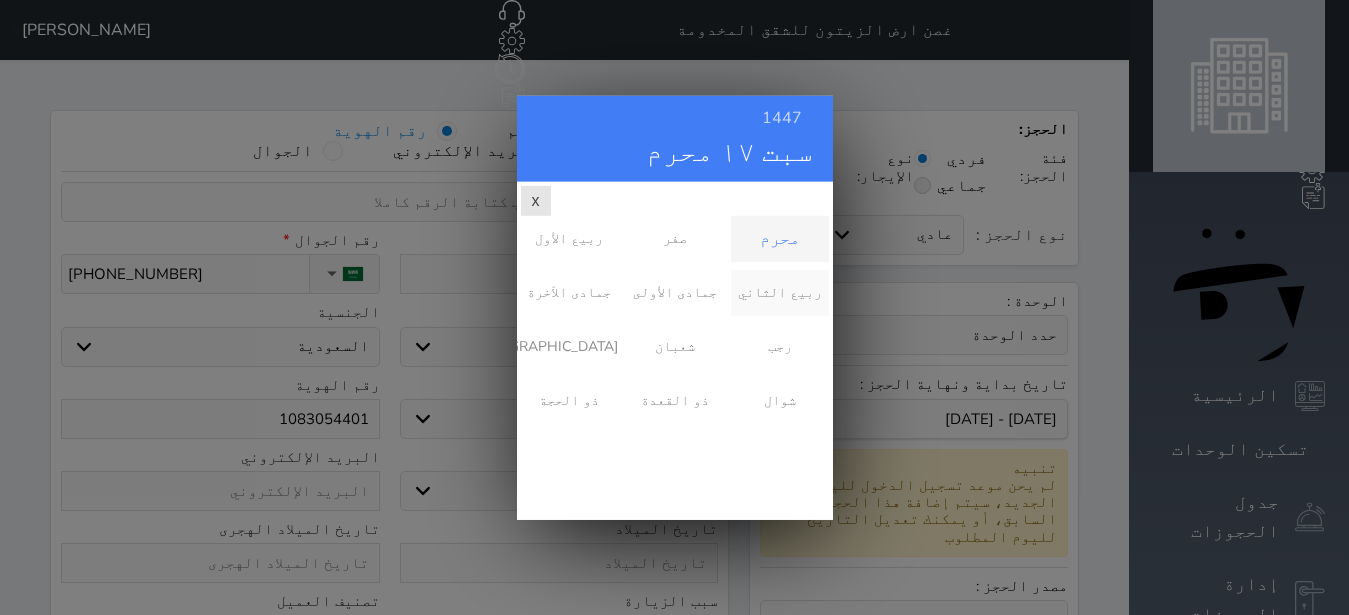 click on "ربيع الثاني" at bounding box center (779, 292) 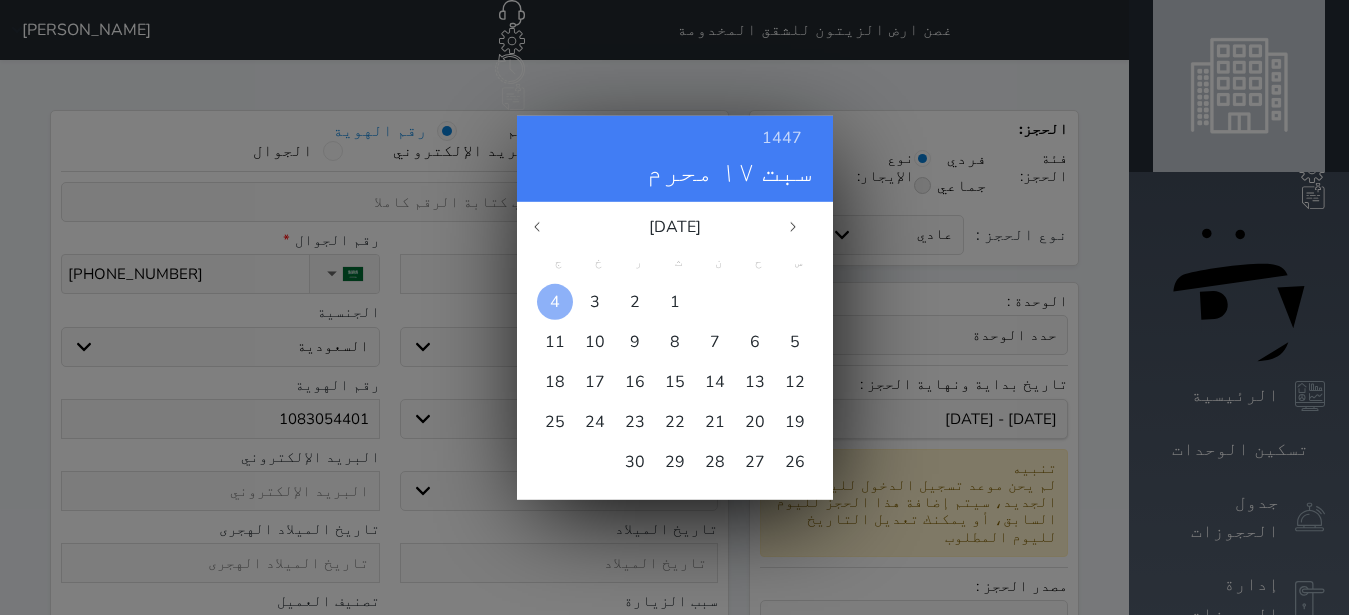 click at bounding box center (555, 301) 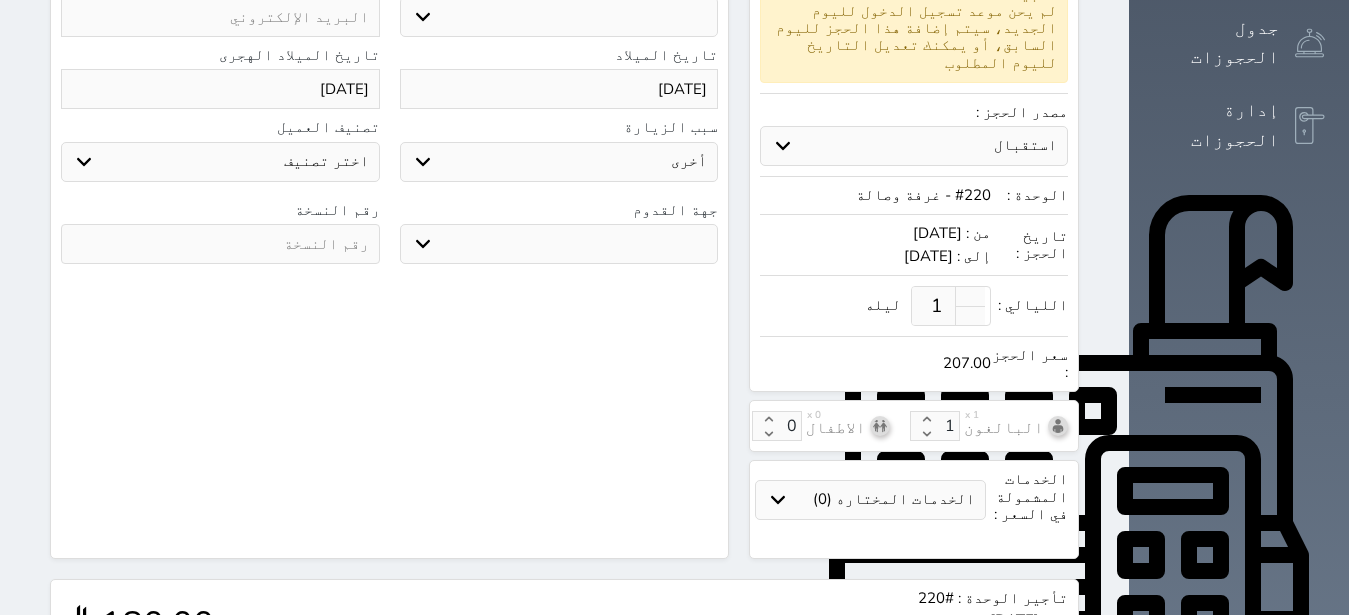 scroll, scrollTop: 316, scrollLeft: 0, axis: vertical 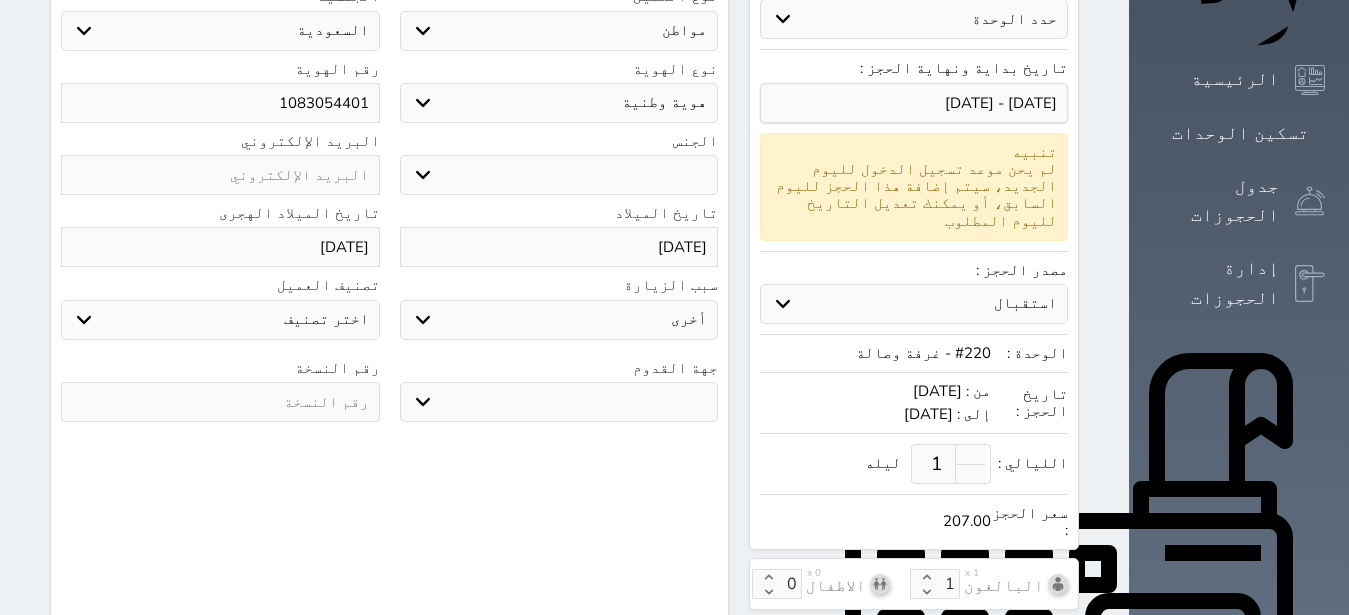 click at bounding box center [220, 402] 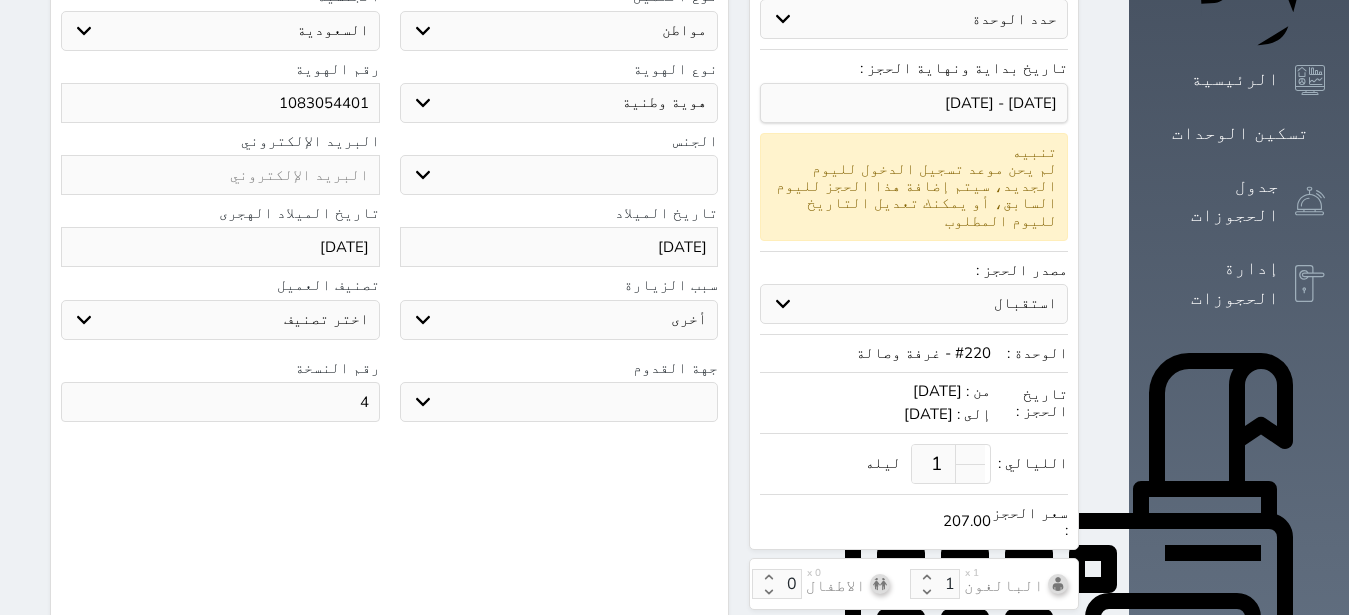 click on "البحث عن العملاء :        الاسم       رقم الهوية       البريد الإلكتروني       الجوال           تغيير العميل                      ملاحظات                           سجل حجوزات العميل مد [PERSON_NAME]                    إجمالى رصيد العميل : 0 ريال     رقم الحجز   الوحدة   من   إلى   نوع الحجز   الرصيد   الاجرائات         النتائج  : من (  ) - إلى  (  )   العدد  :              سجل الكمبيالات الغير محصلة على العميل [PERSON_NAME]                  رقم الحجز   المبلغ الكلى    المبلغ المحصل    المبلغ المتبقى    تاريخ الإستحقاق         النتائج  : من (  ) - إلى  (  )   العدد  :      الاسم *   مد [PERSON_NAME]   رقم الجوال *       ▼       +93" at bounding box center (389, 255) 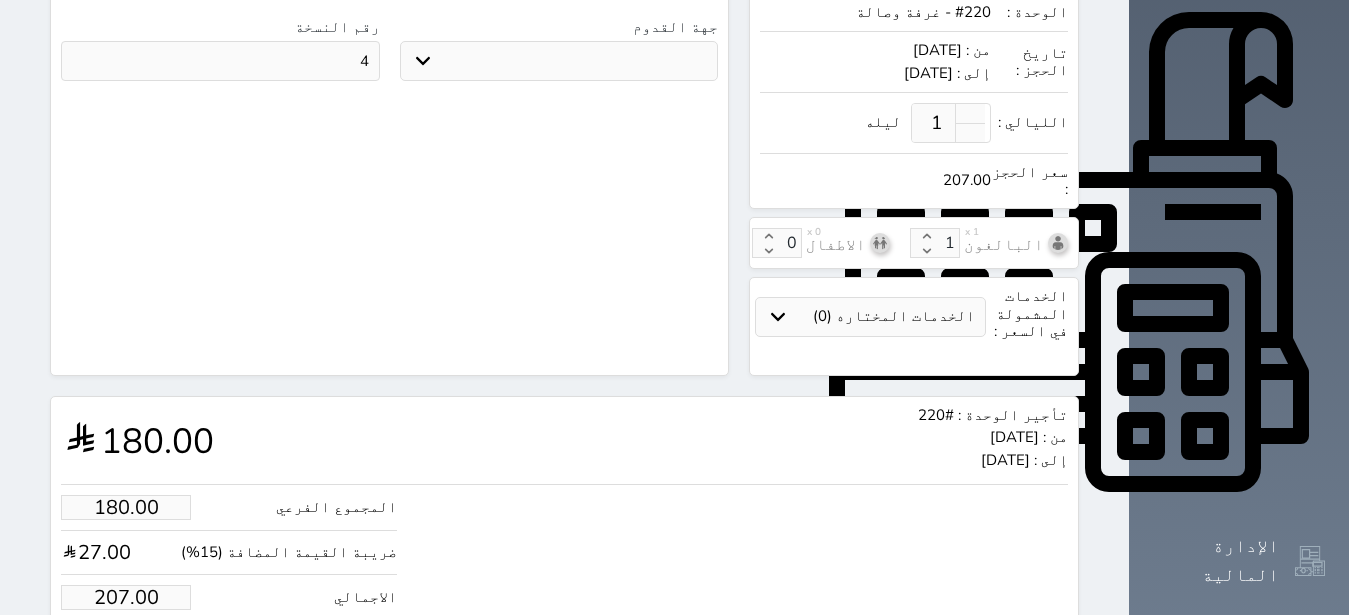 scroll, scrollTop: 694, scrollLeft: 0, axis: vertical 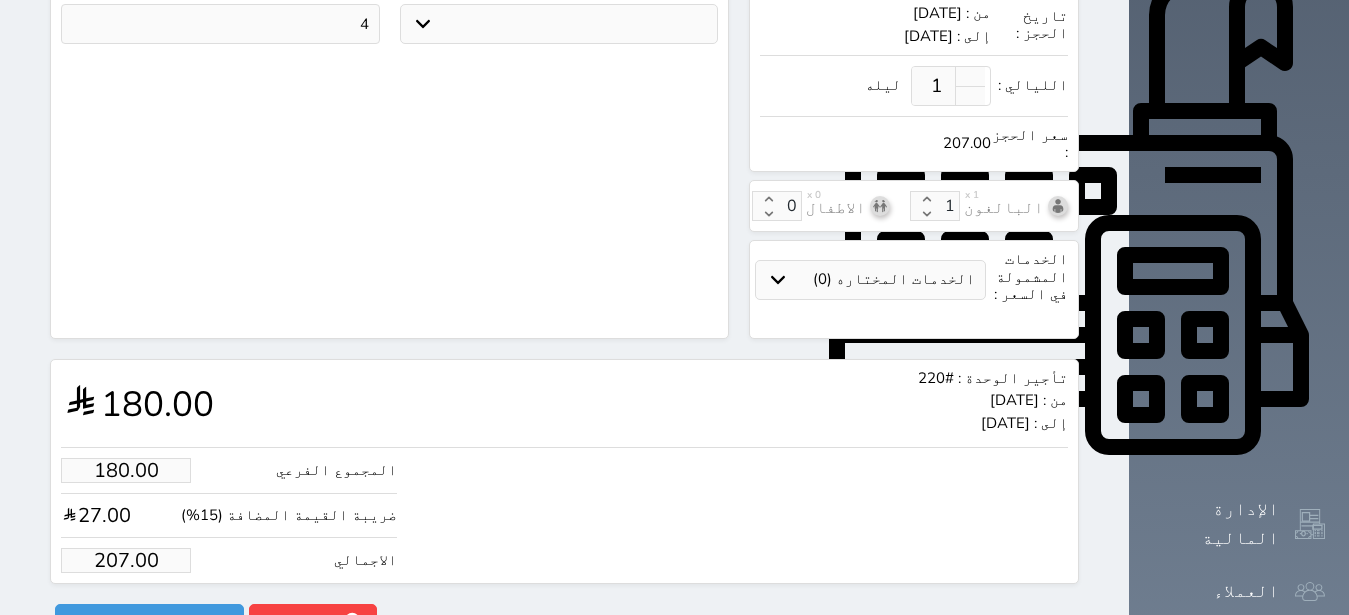 click on "207.00" at bounding box center [126, 560] 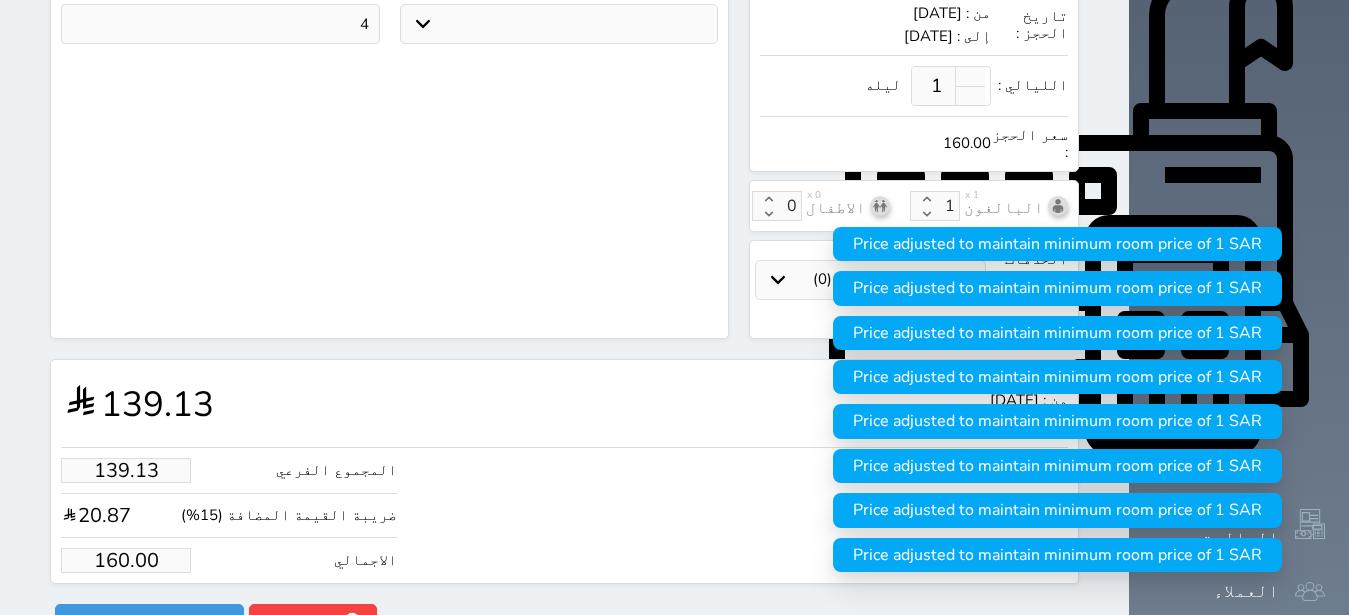 click on "المجموع الفرعي   139.13     ضريبة القيمة المضافة (15%)    20.87      الاجمالي   160.00" at bounding box center (564, 510) 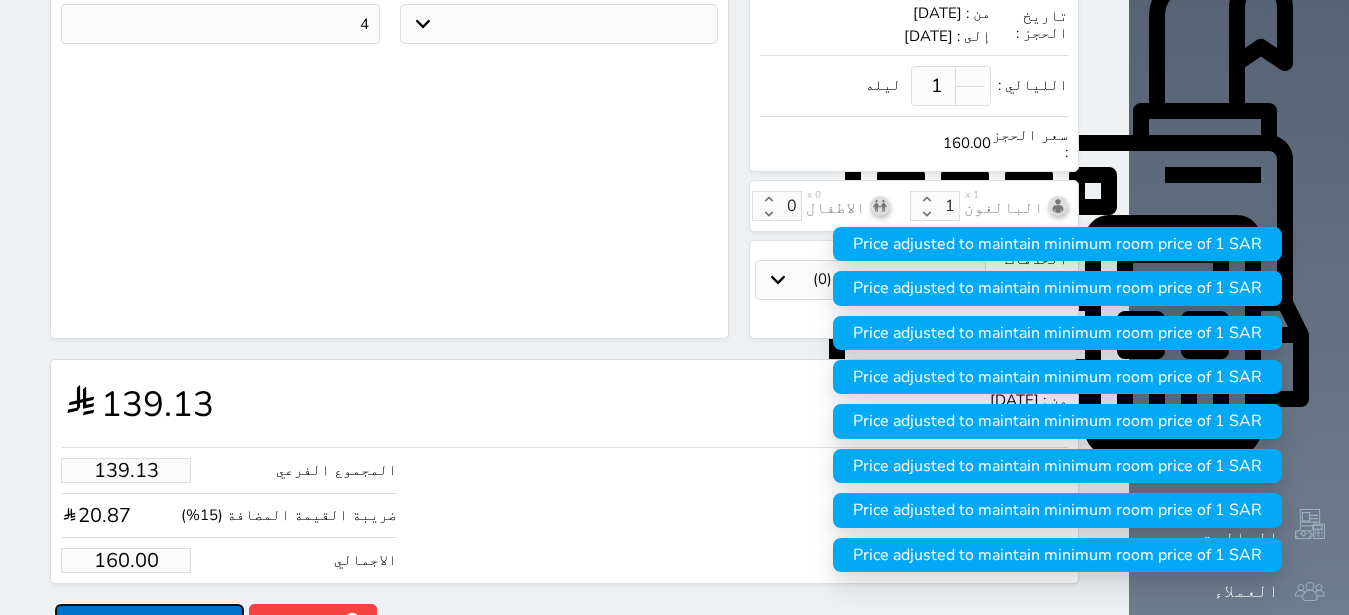 click on "حجز" at bounding box center [149, 621] 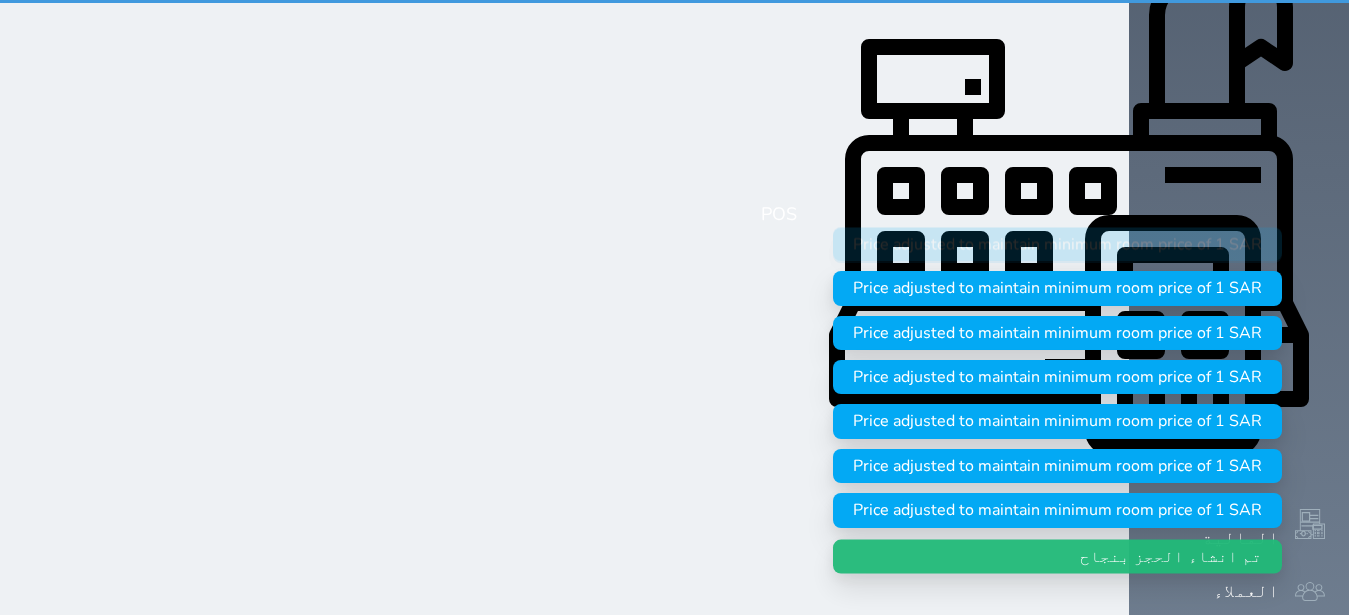 scroll, scrollTop: 0, scrollLeft: 0, axis: both 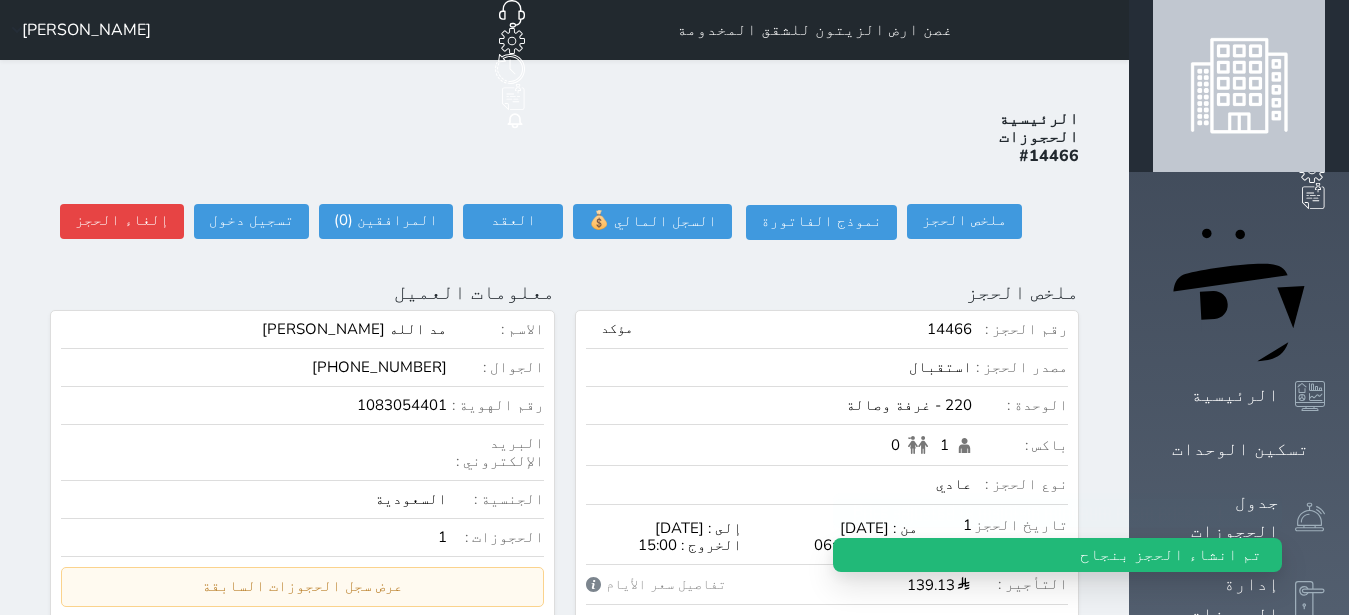 click on "الرئيسية   الحجوزات   #14466         ملخص الحجز         ملخص الحجز #14466                           نموذج الفاتورة   السجل المالي   💰         العقد         العقد #14466                                   العقود الموقعه #14466
العقود الموقعه (0)
#   تاريخ التوقيع   الاجرائات       المرافقين (0)         المرافقين                 البحث عن المرافقين :        الاسم       رقم الهوية       البريد الإلكتروني       الجوال           تغيير العميل              الاسم *     الجنس    اختر الجنس   ذكر انثى   تاريخ الميلاد *         تاريخ الميلاد الهجرى         صلة القرابة
اختر صلة القرابة   [PERSON_NAME] زوجة اخ اخت اب ام زوج أخرى   نوع العميل *   [PERSON_NAME] نوع     *" at bounding box center (564, 939) 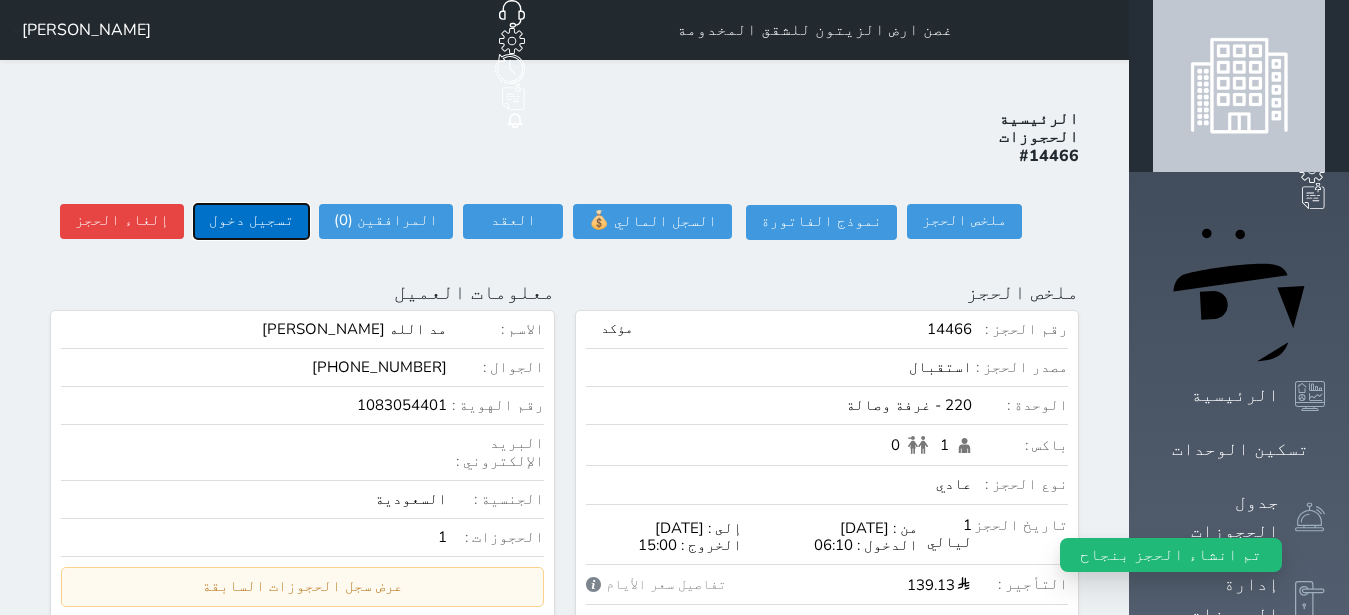 click on "تسجيل دخول" at bounding box center (251, 221) 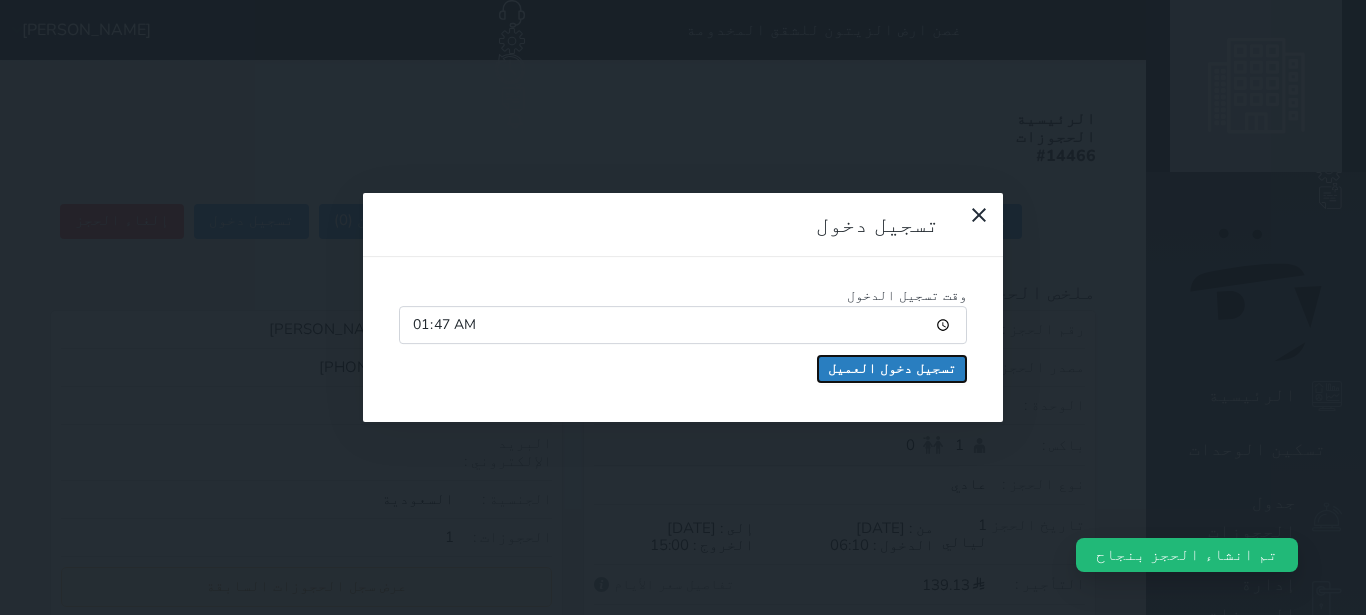 click on "تسجيل دخول العميل" at bounding box center (892, 369) 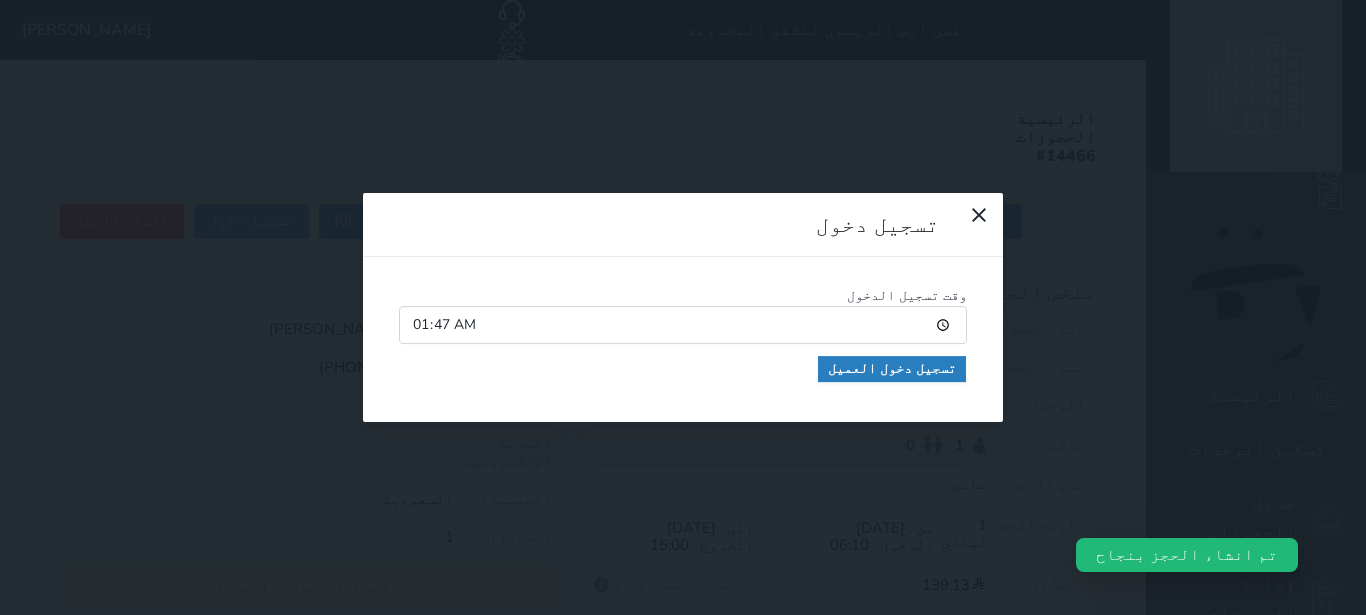 click at bounding box center [0, 0] 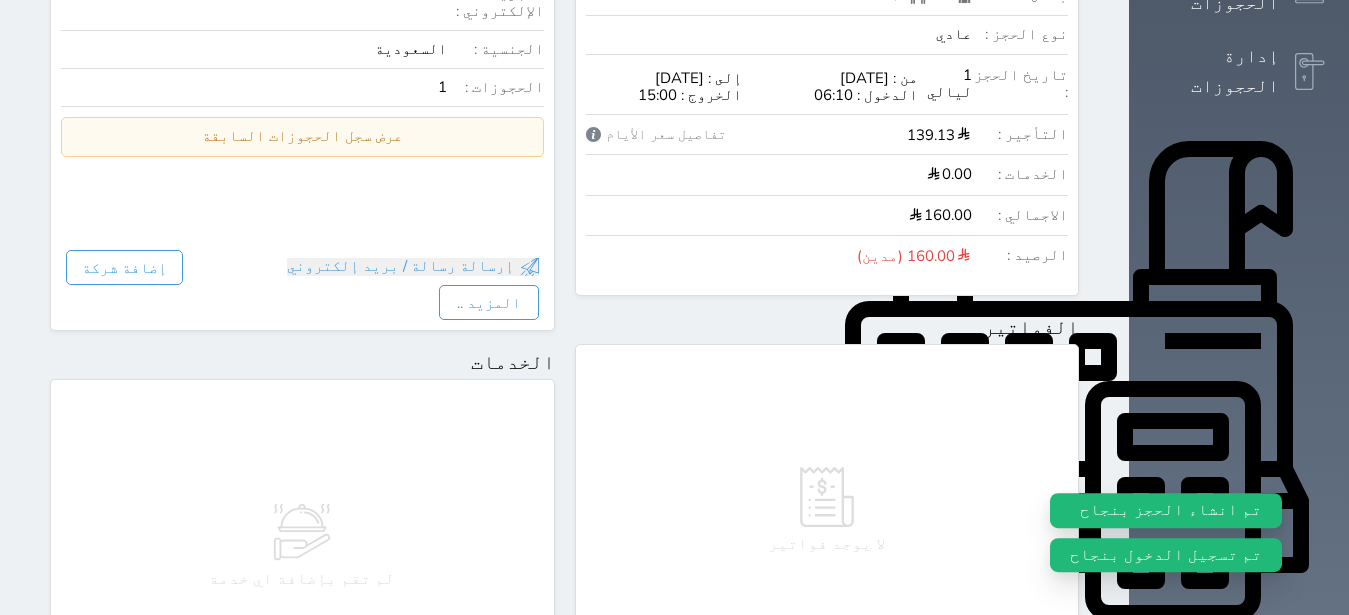 scroll, scrollTop: 1134, scrollLeft: 0, axis: vertical 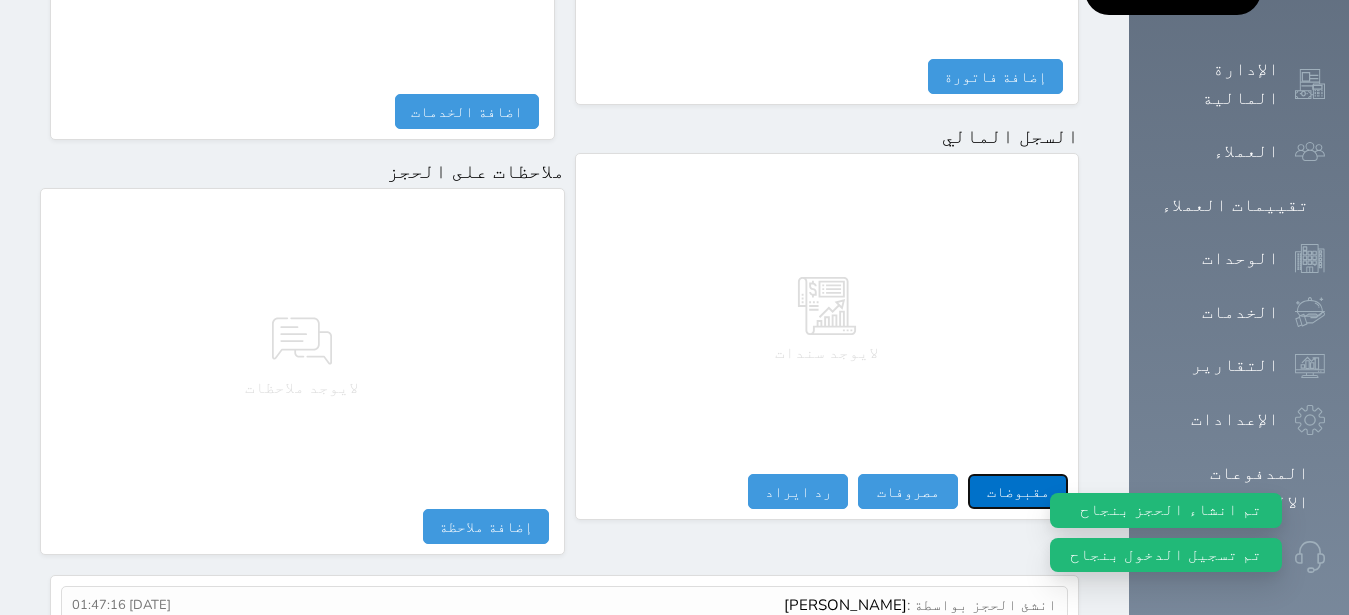 click on "مقبوضات" at bounding box center (1018, 491) 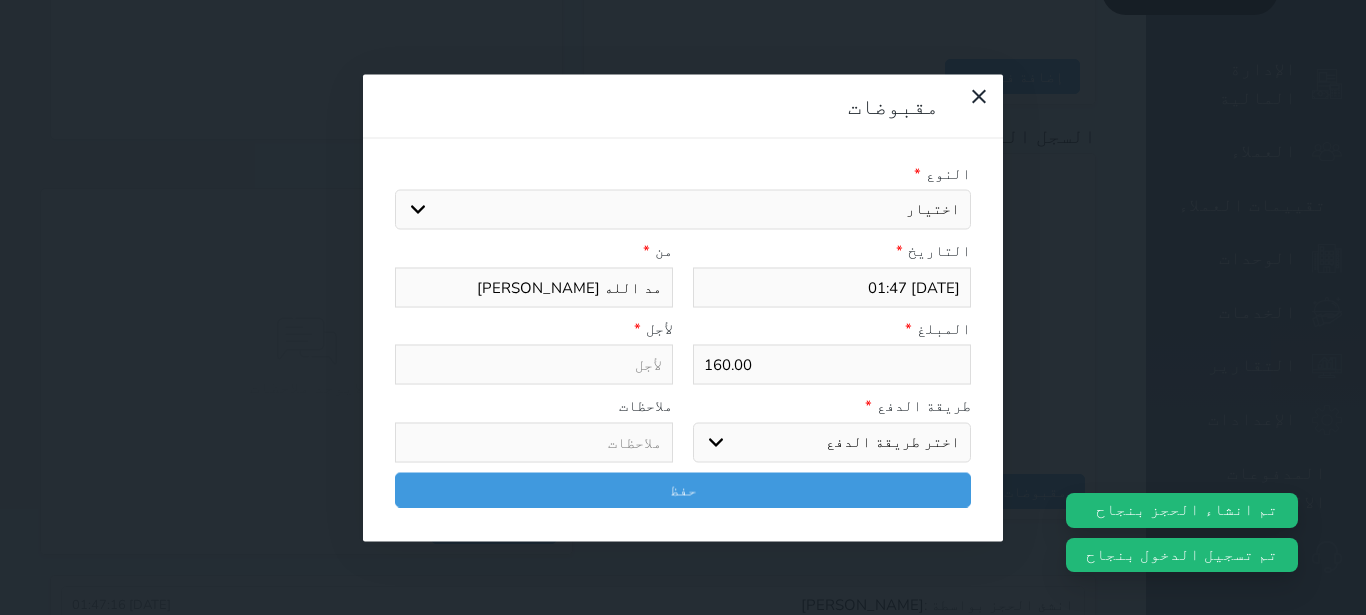 click on "اختيار   مقبوضات عامة قيمة إيجار فواتير تامين عربون لا ينطبق آخر مغسلة واي فاي - الإنترنت مواقف السيارات طعام الأغذية والمشروبات مشروبات المشروبات الباردة المشروبات الساخنة الإفطار غداء عشاء مخبز و كعك حمام سباحة الصالة الرياضية سبا و خدمات الجمال اختيار وإسقاط (خدمات النقل) ميني بار كابل - تلفزيون سرير إضافي تصفيف الشعر التسوق خدمات الجولات السياحية المنظمة خدمات الدليل السياحي" at bounding box center [683, 210] 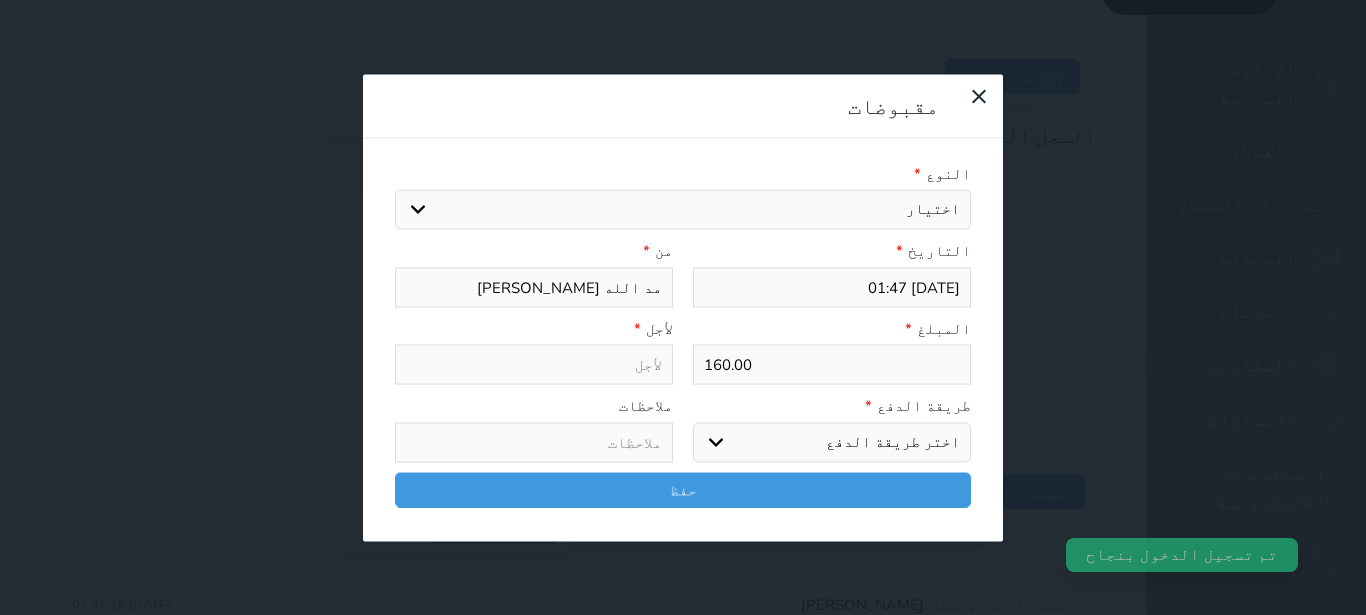 click on "قيمة إيجار" at bounding box center [0, 0] 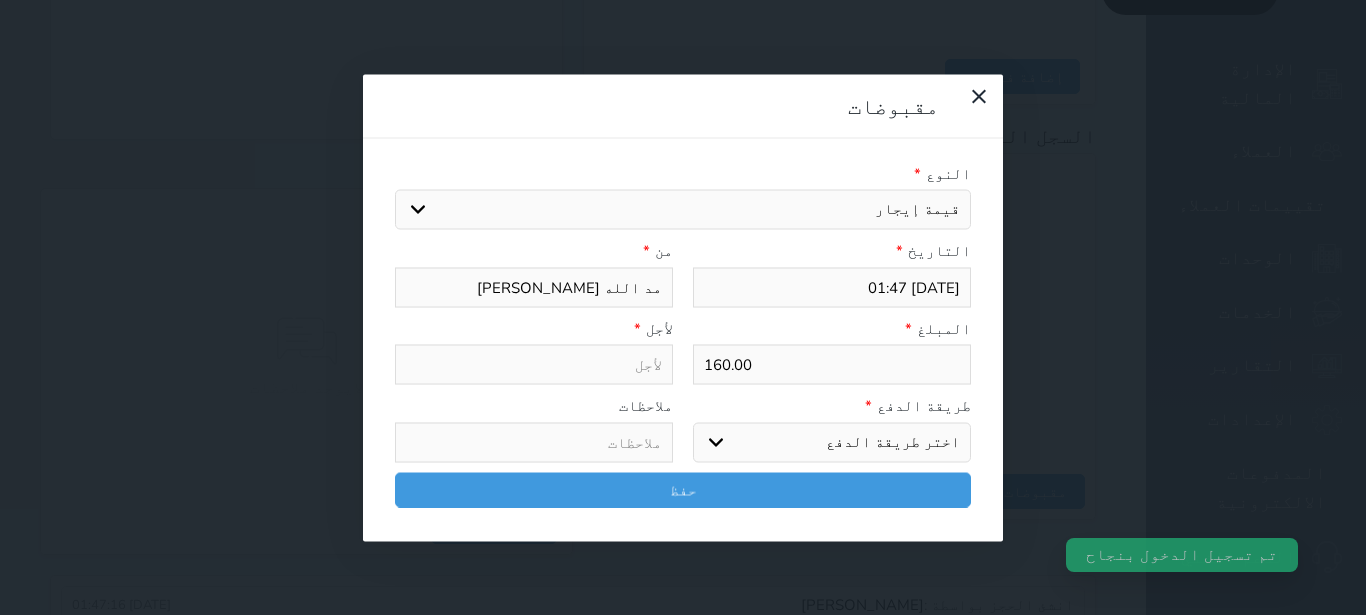 click on "التاريخ *   [DATE] 01:47   من *   مد [PERSON_NAME]" at bounding box center [683, 279] 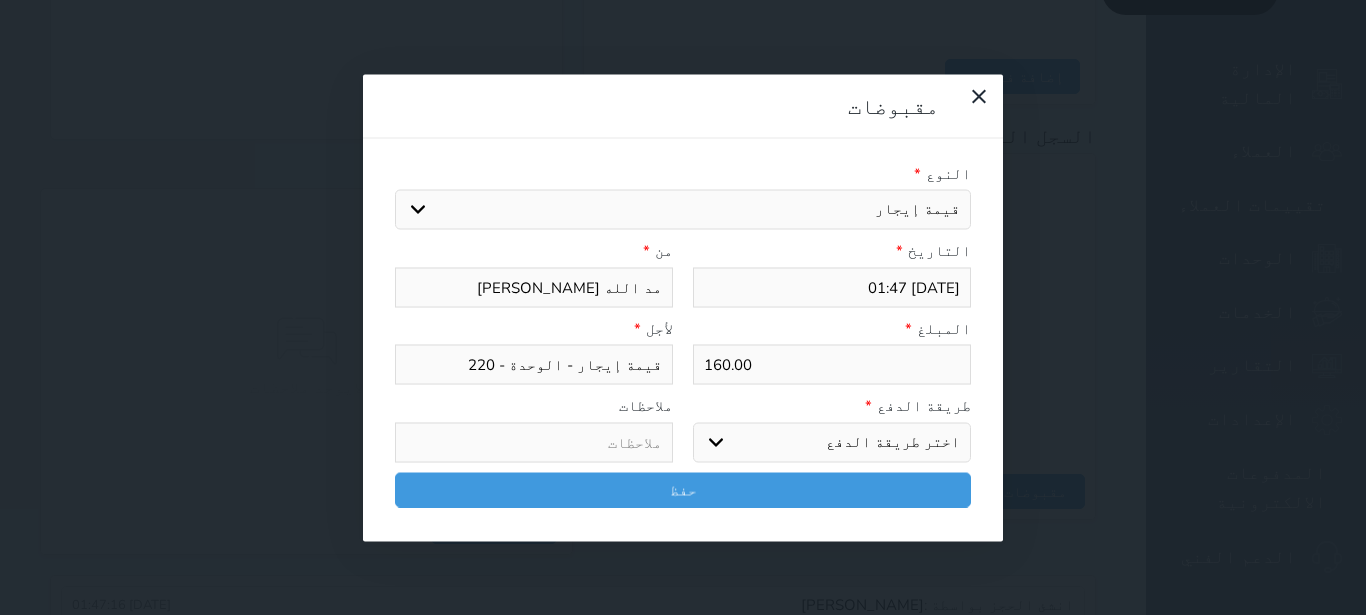 click on "اختر طريقة الدفع   دفع نقدى   تحويل بنكى   مدى   بطاقة ائتمان   آجل" at bounding box center (832, 442) 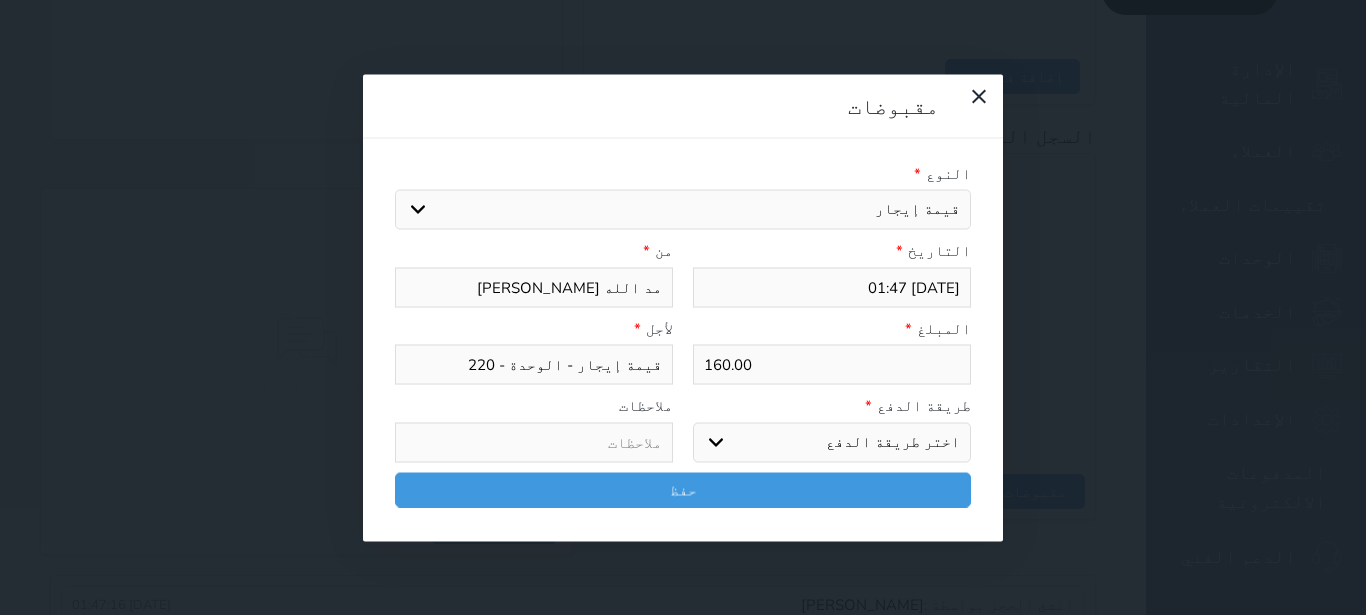 click on "مدى" at bounding box center (0, 0) 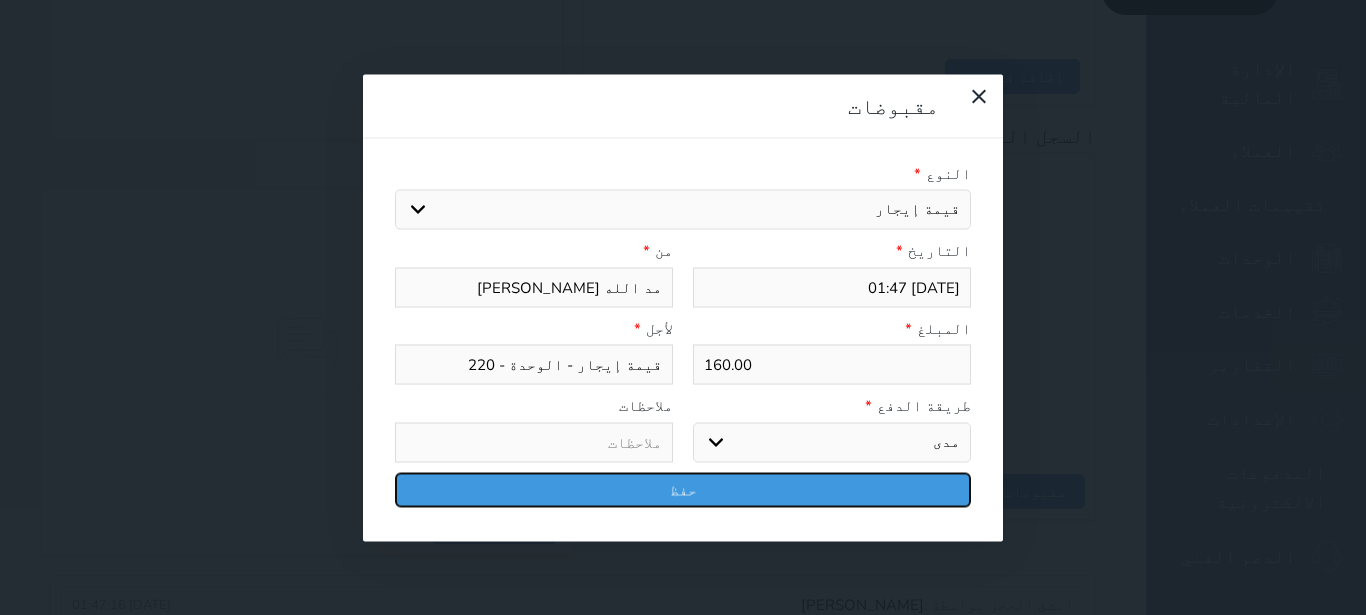 click on "حفظ" at bounding box center [683, 489] 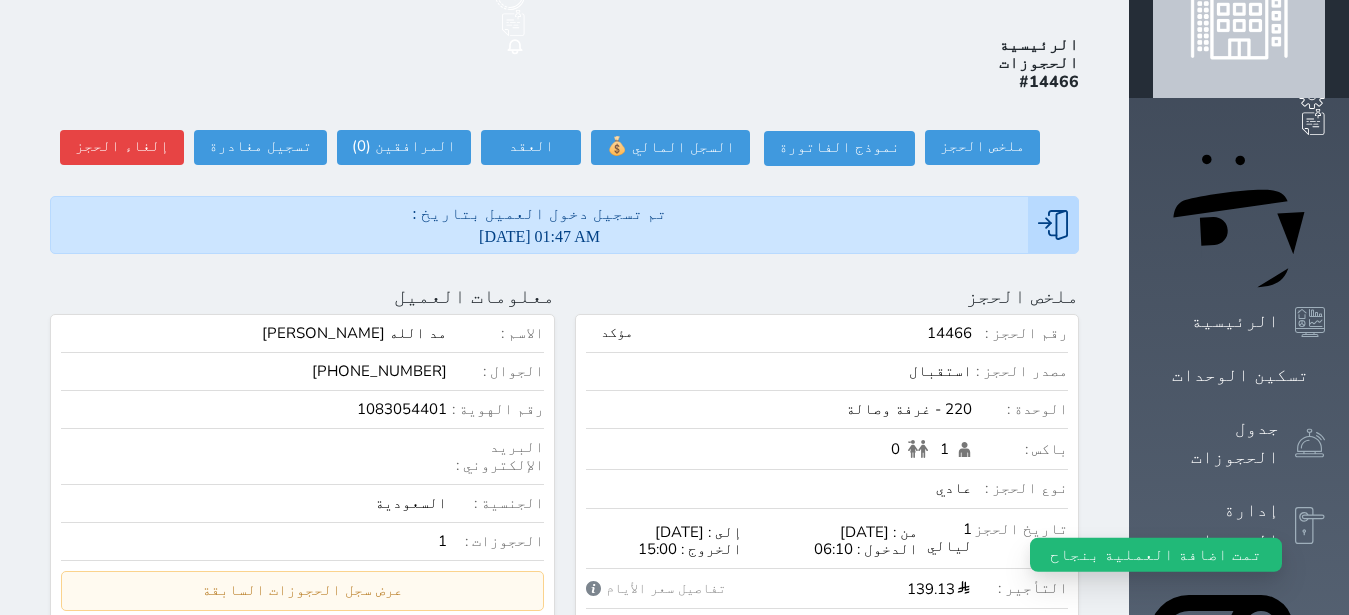 scroll, scrollTop: 0, scrollLeft: 0, axis: both 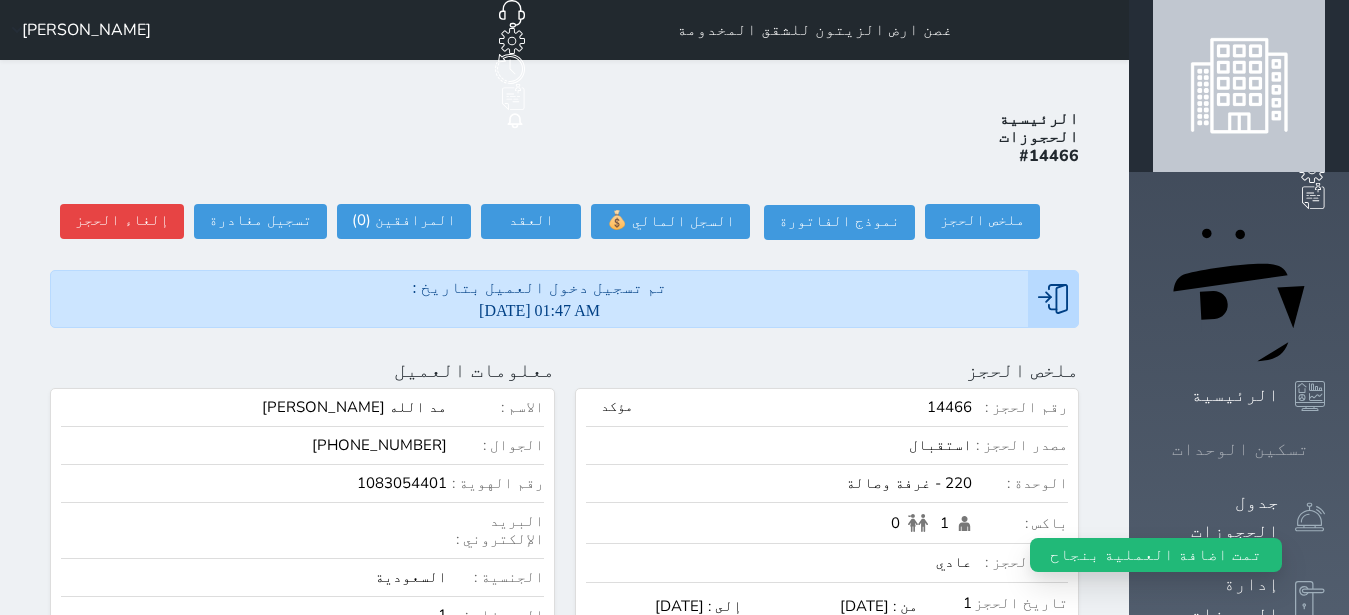 click on "تسكين الوحدات" at bounding box center (1240, 449) 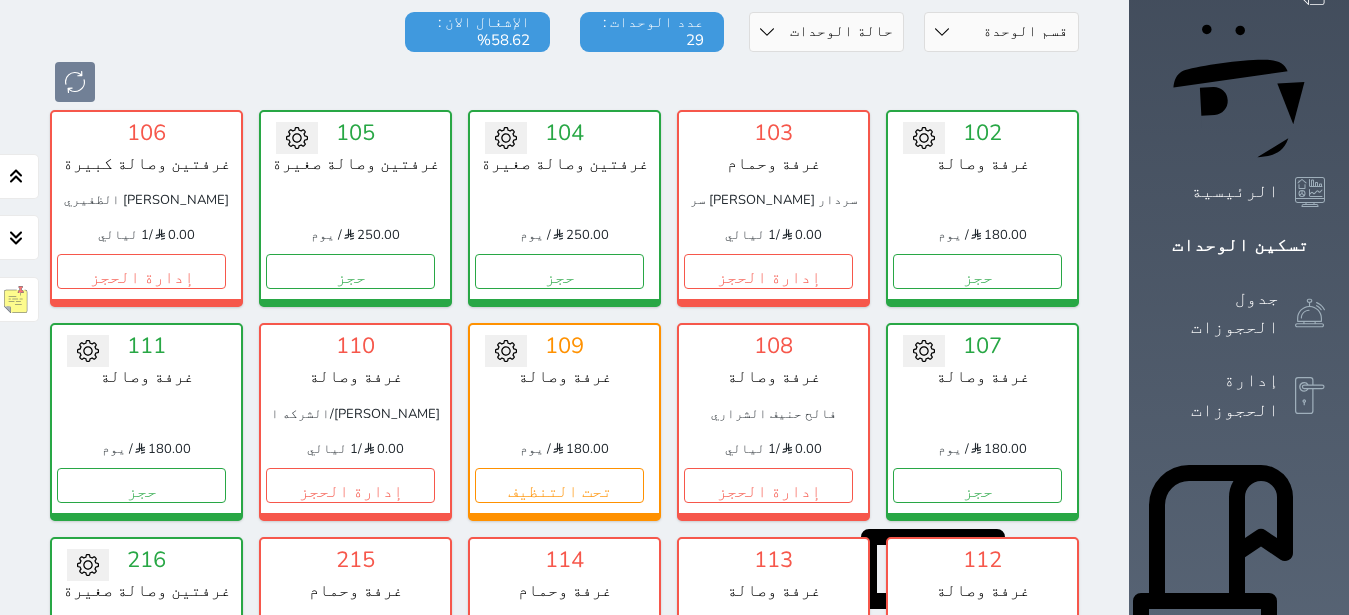 scroll, scrollTop: 0, scrollLeft: 0, axis: both 